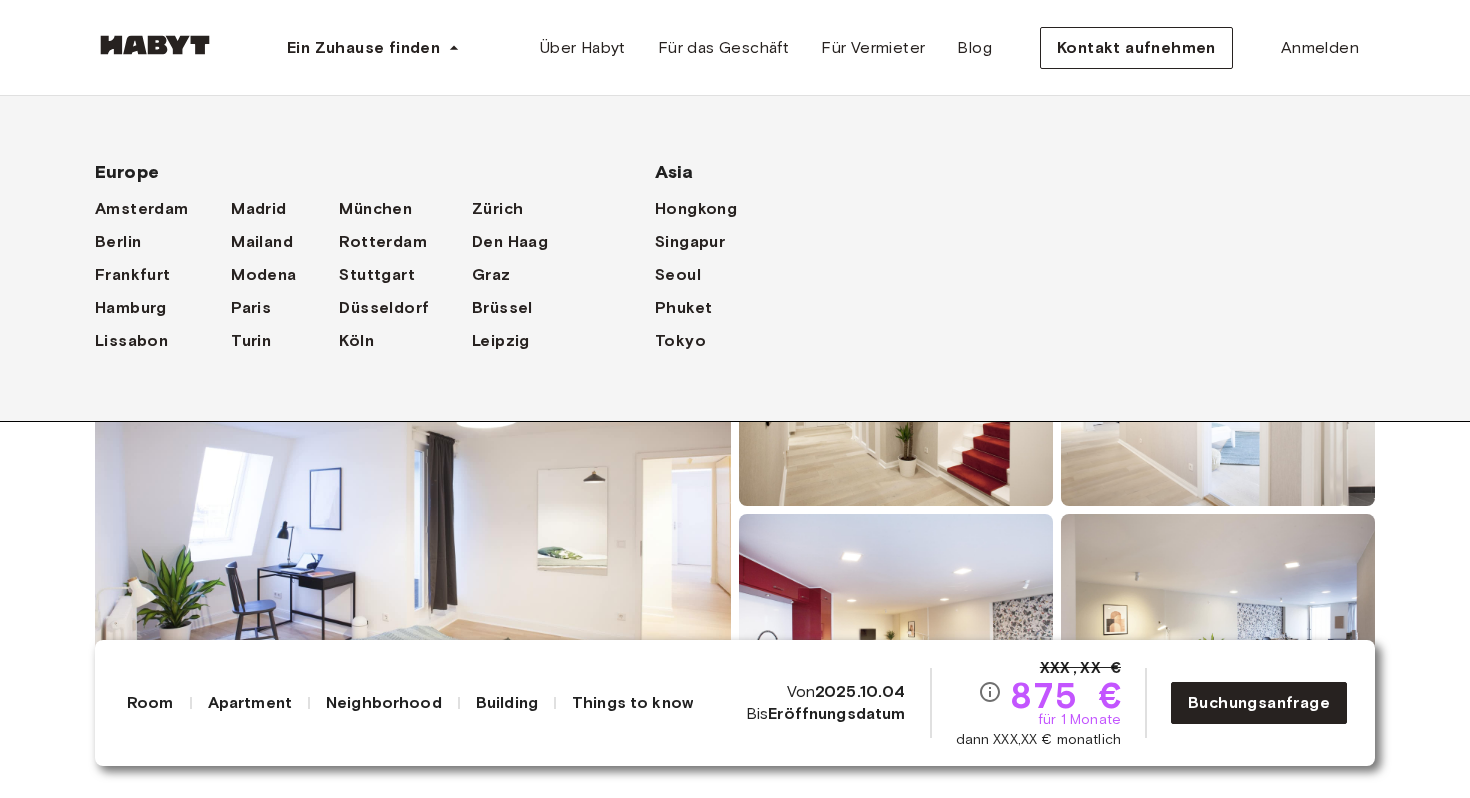 scroll, scrollTop: 0, scrollLeft: 0, axis: both 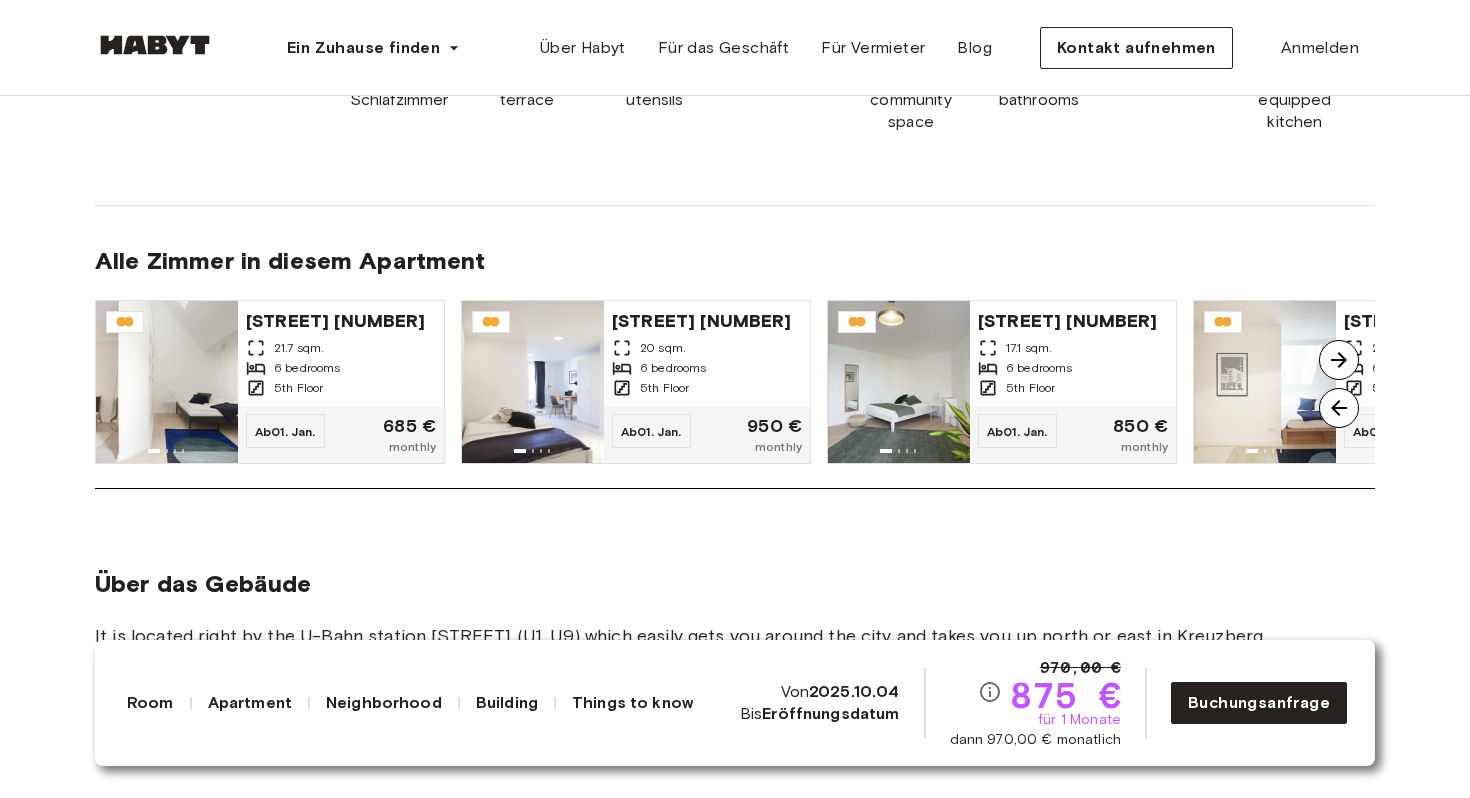 click at bounding box center [1339, 360] 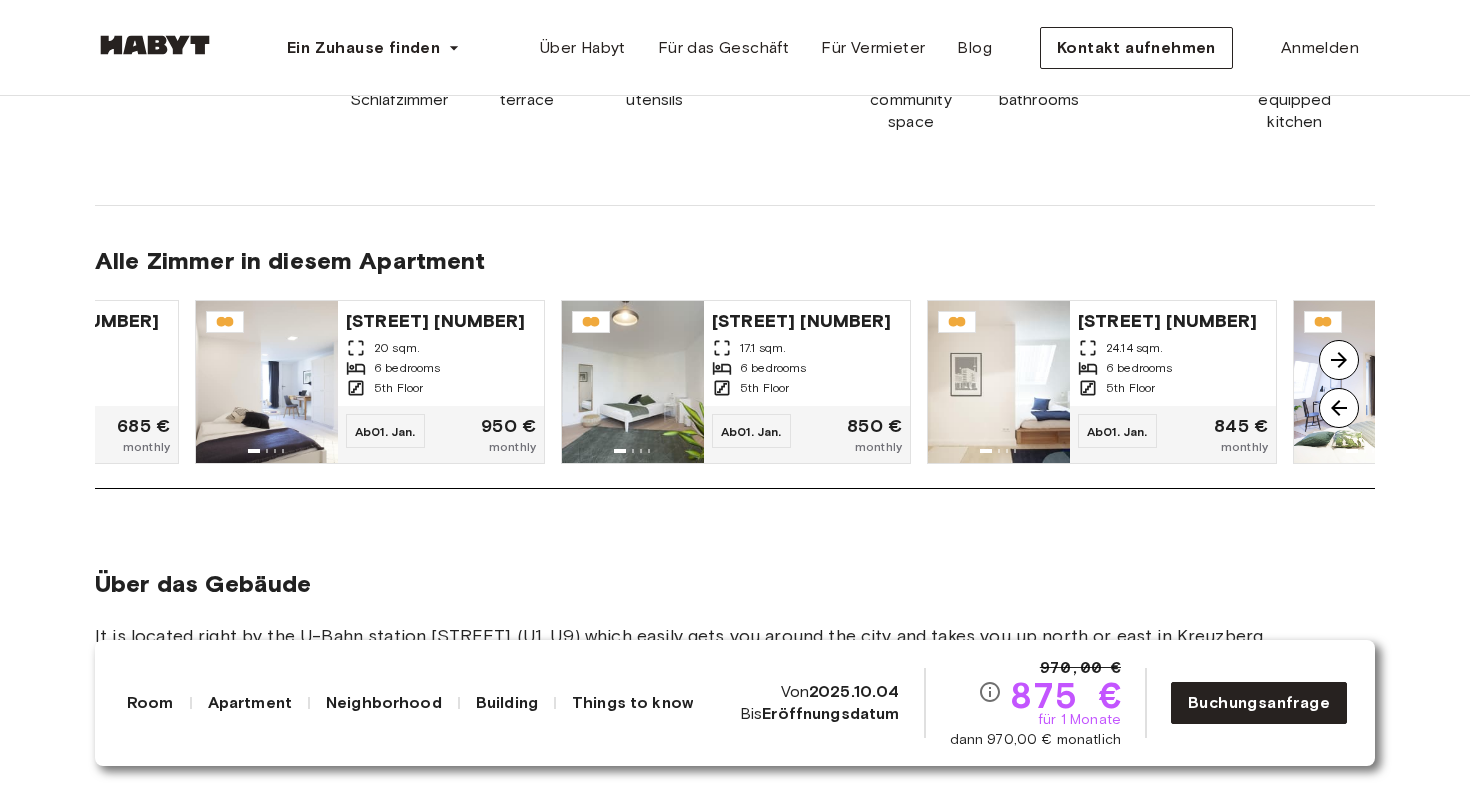 click at bounding box center (1339, 360) 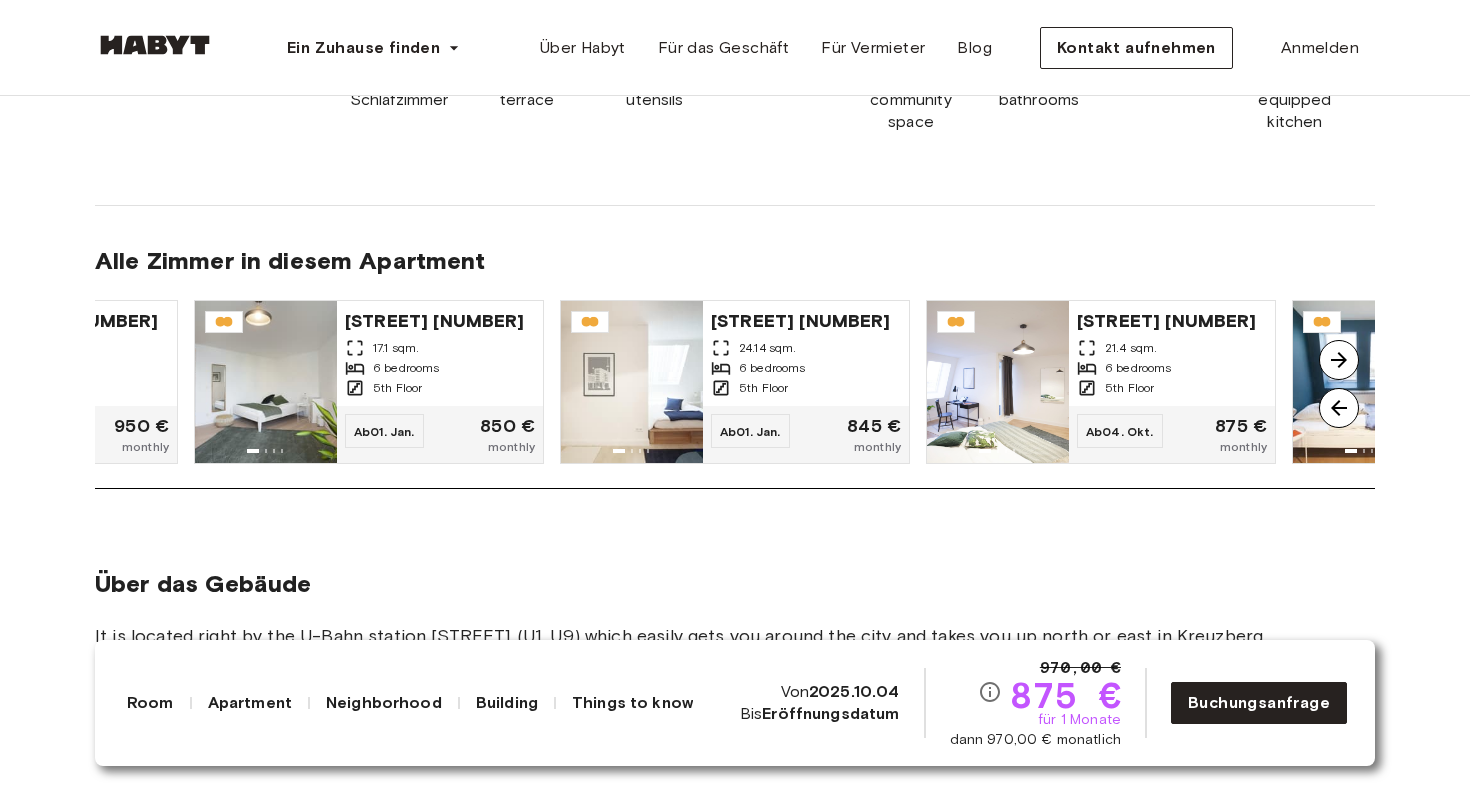 click at bounding box center [1339, 360] 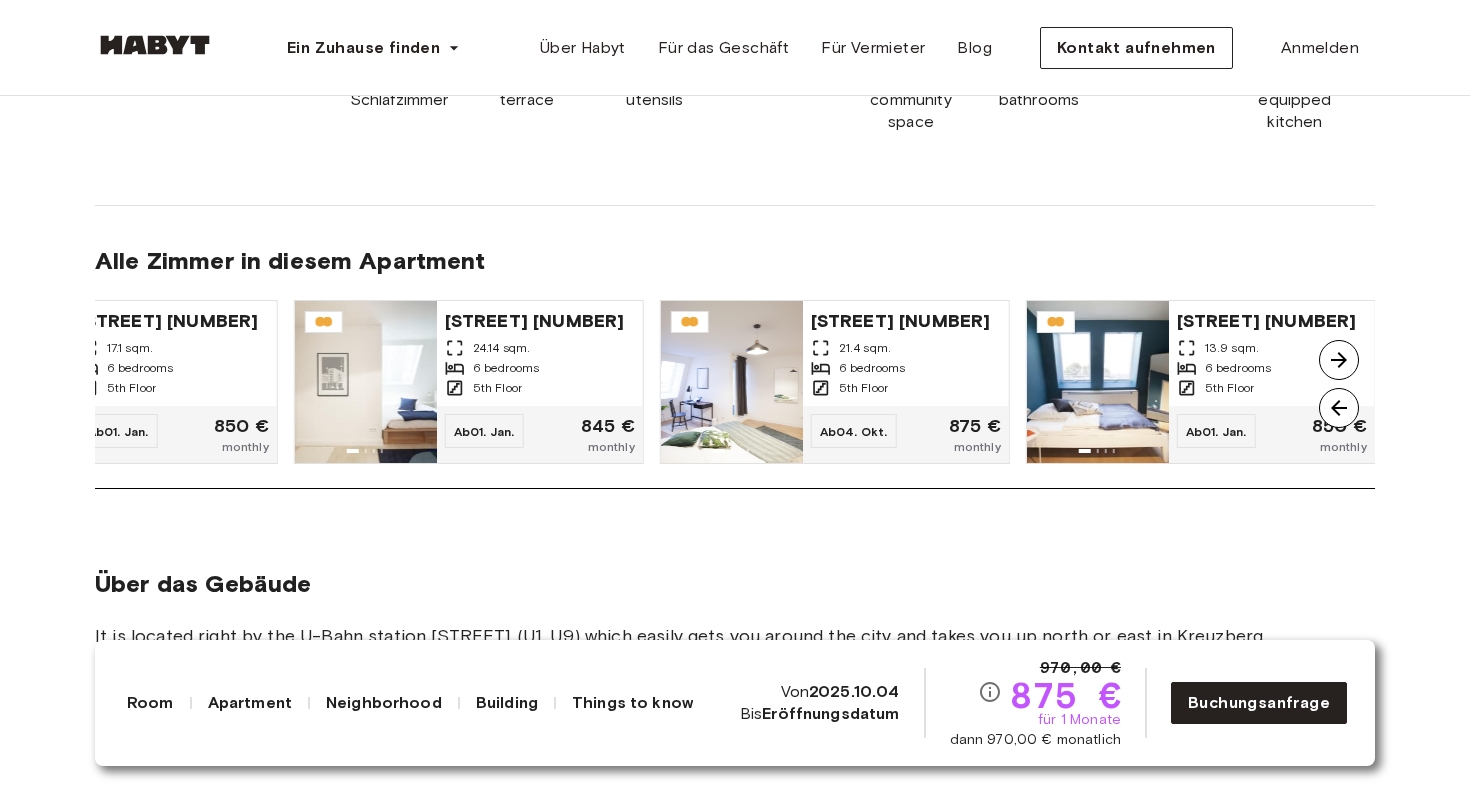 click at bounding box center [1339, 360] 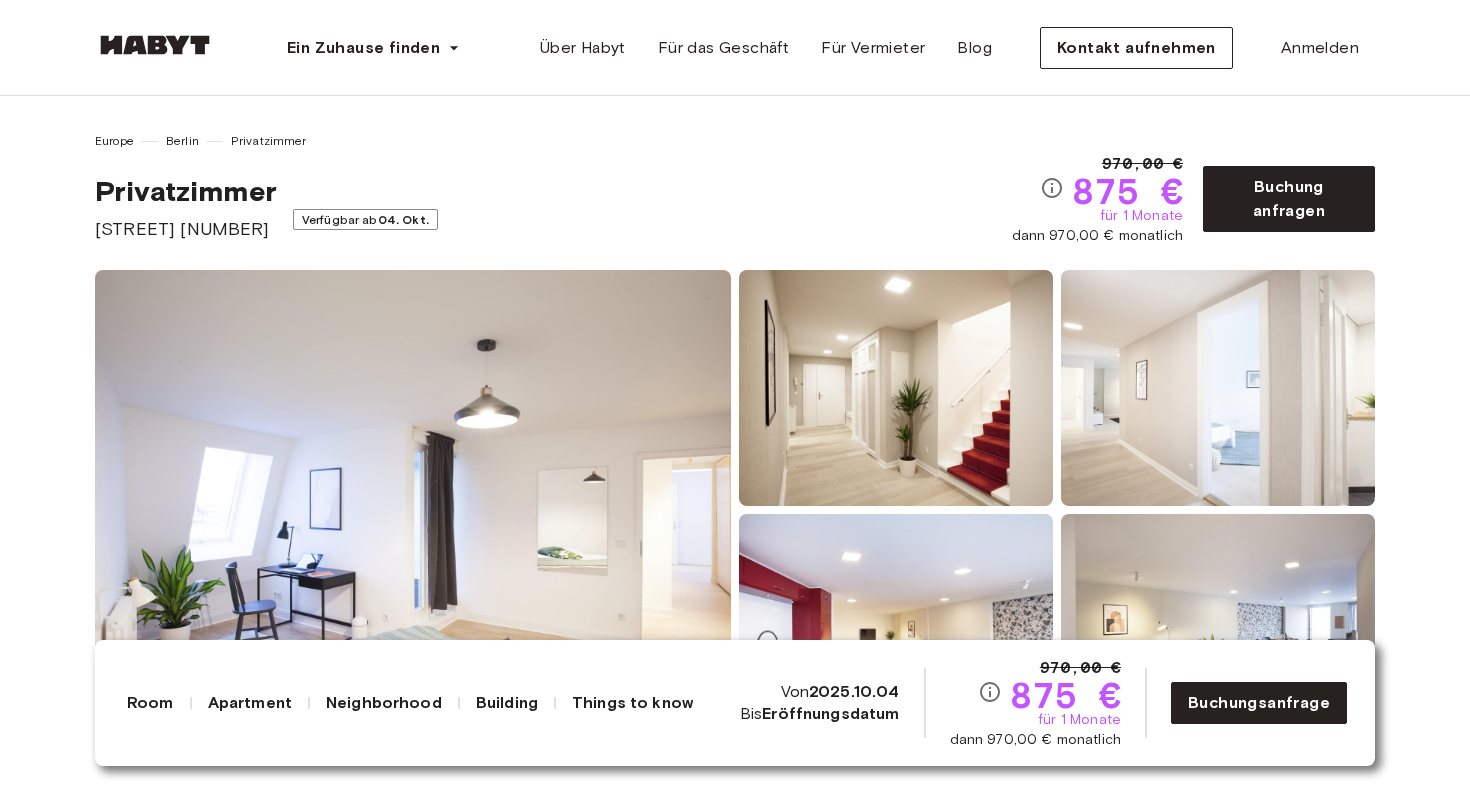 scroll, scrollTop: 65, scrollLeft: 0, axis: vertical 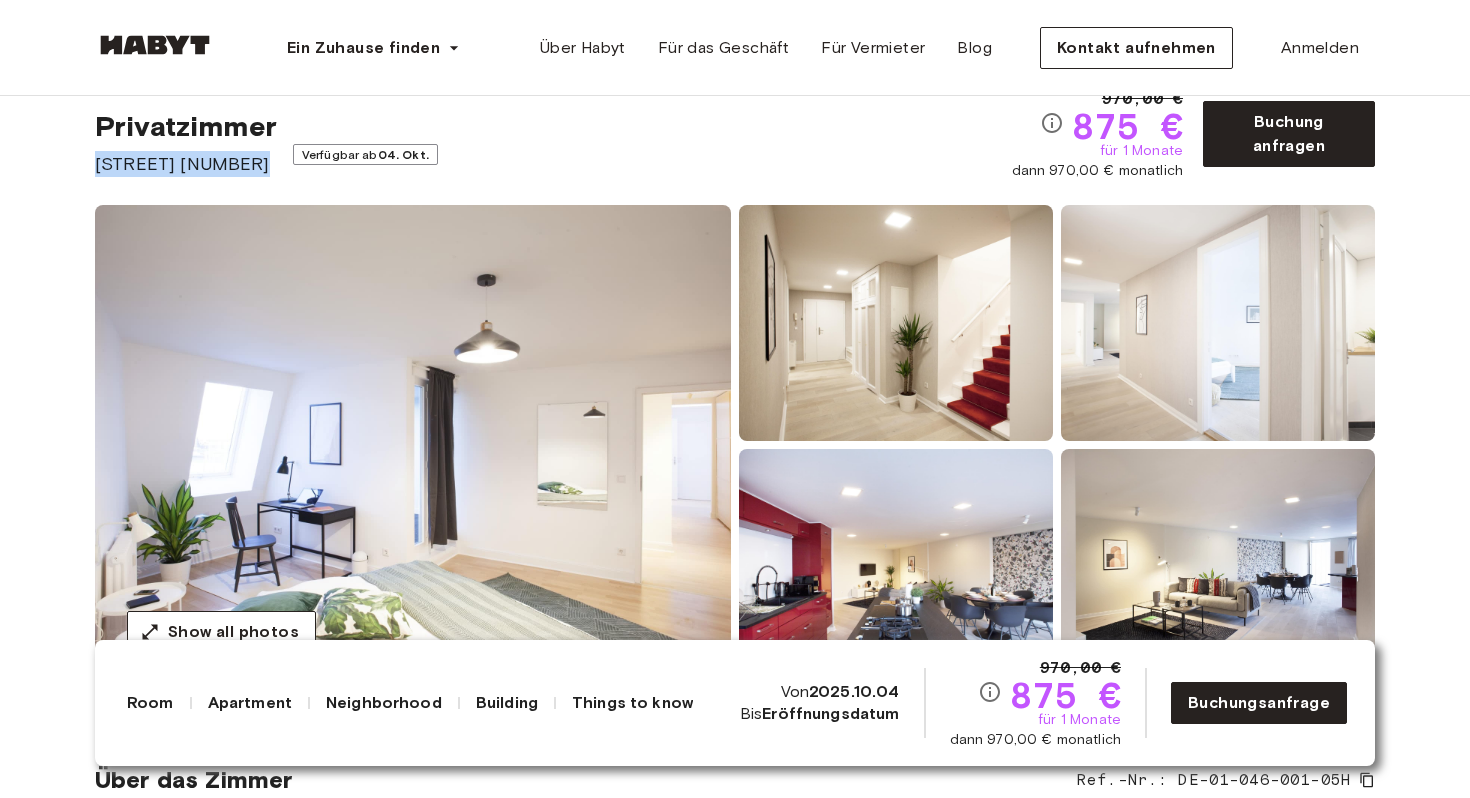 drag, startPoint x: 264, startPoint y: 162, endPoint x: 73, endPoint y: 162, distance: 191 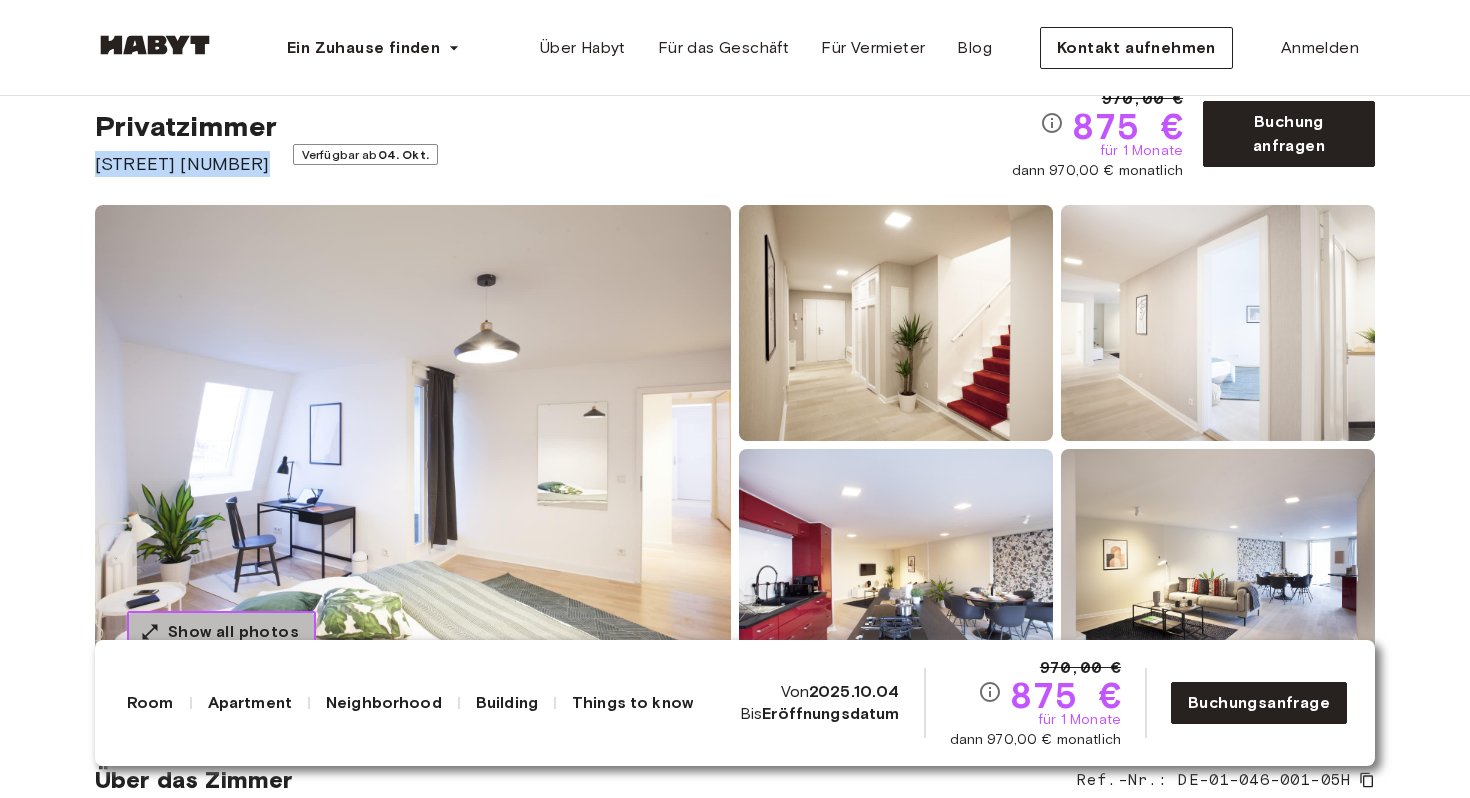 click on "Show all photos" at bounding box center [233, 632] 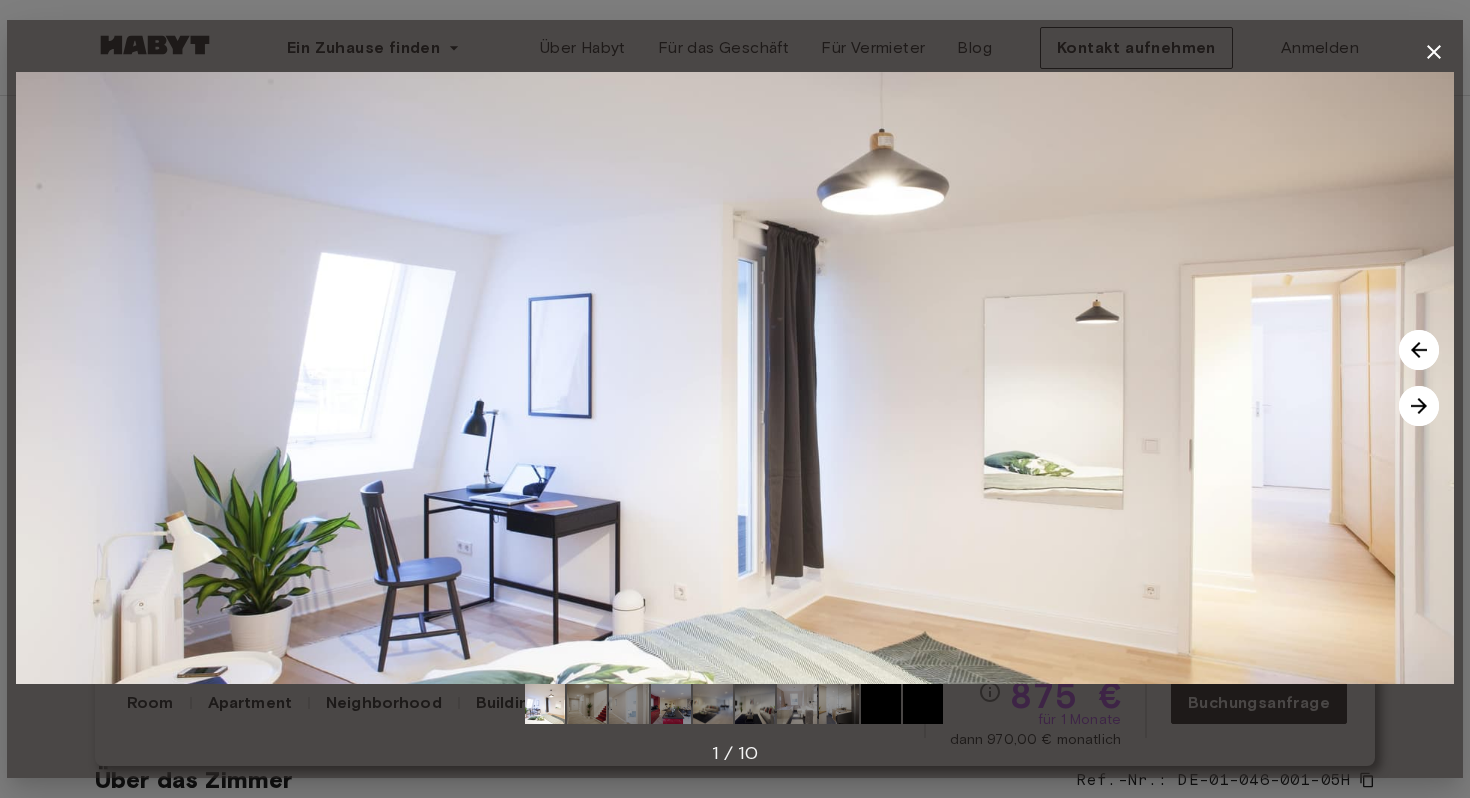 click at bounding box center (1419, 406) 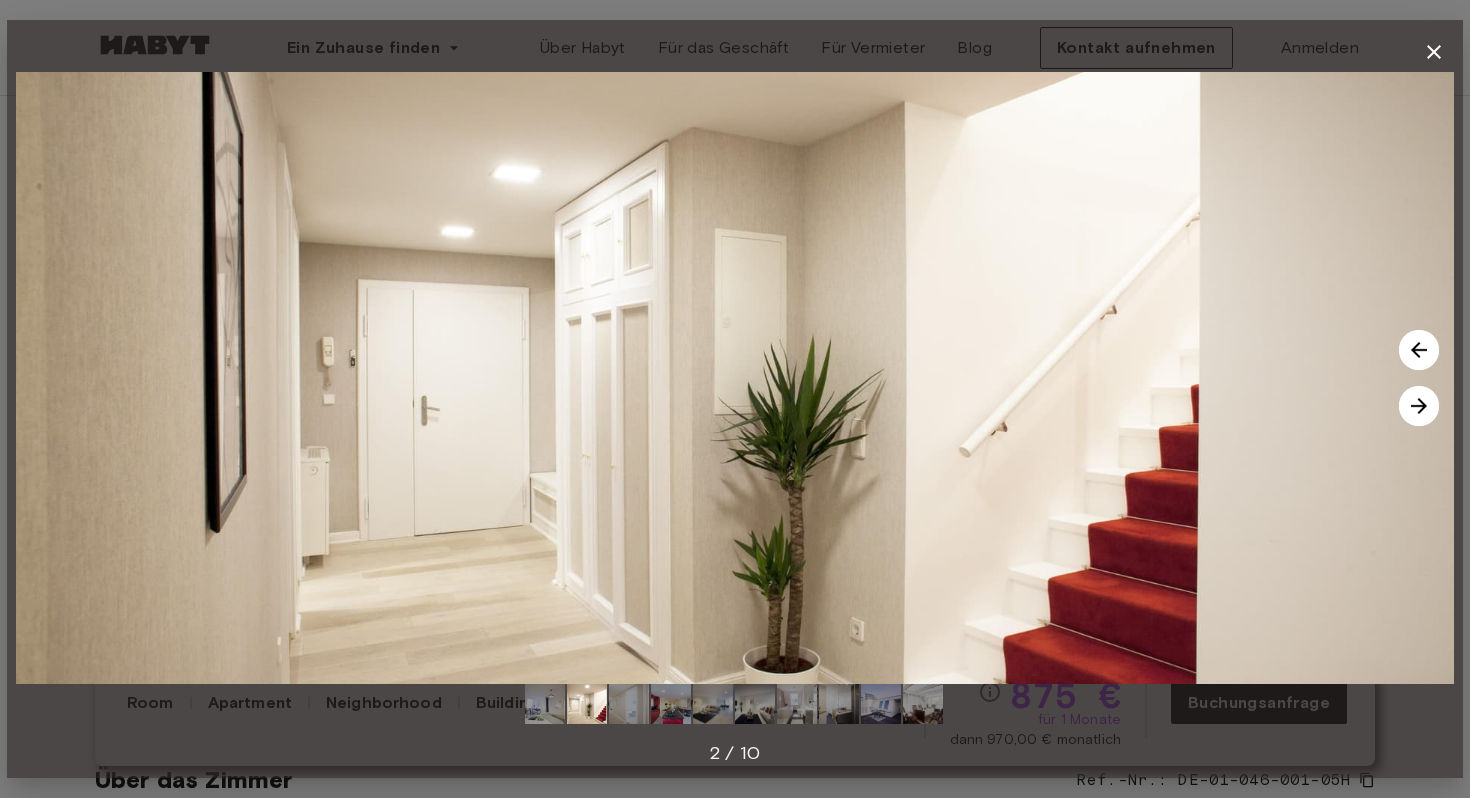 click at bounding box center (1419, 406) 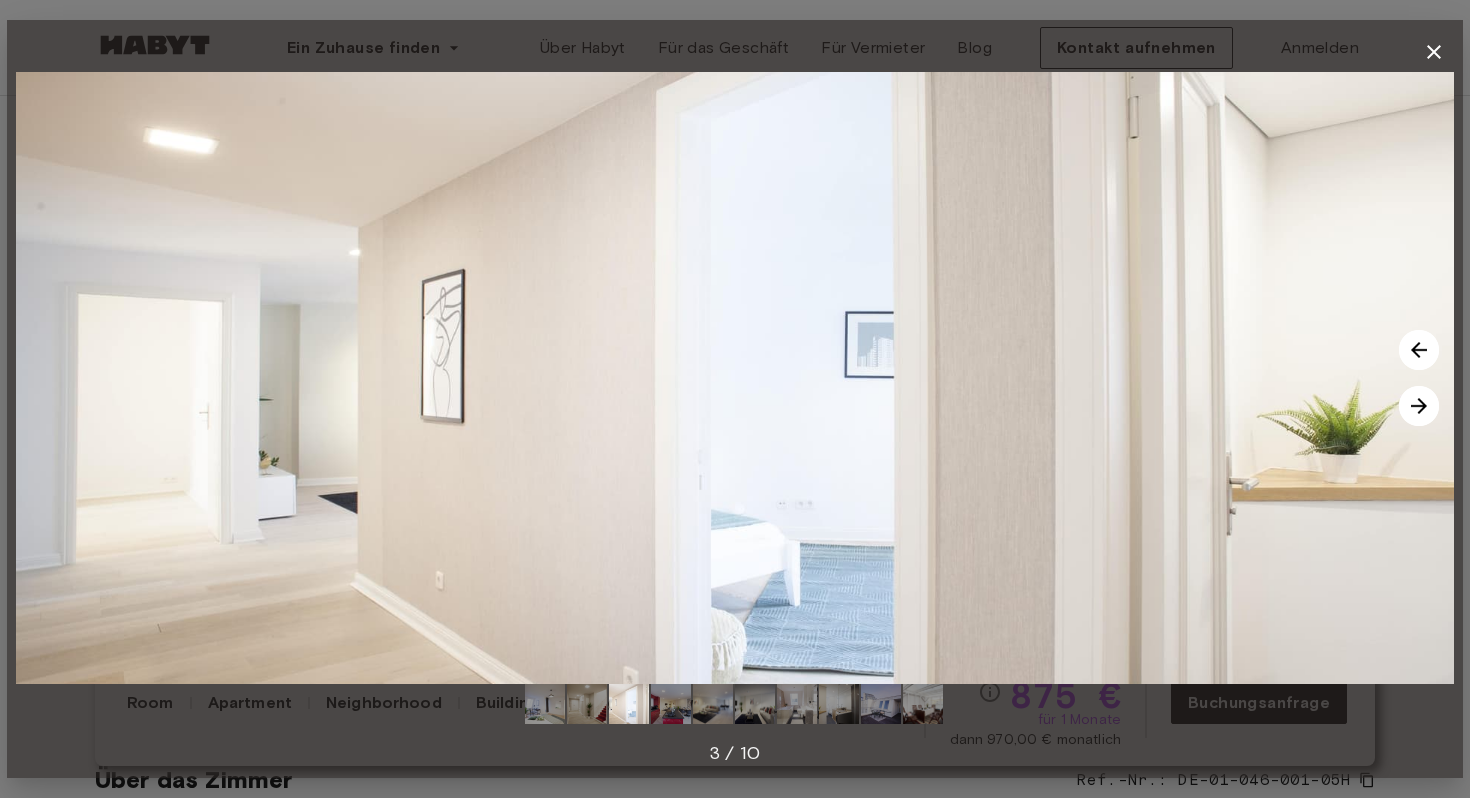 click at bounding box center (1419, 406) 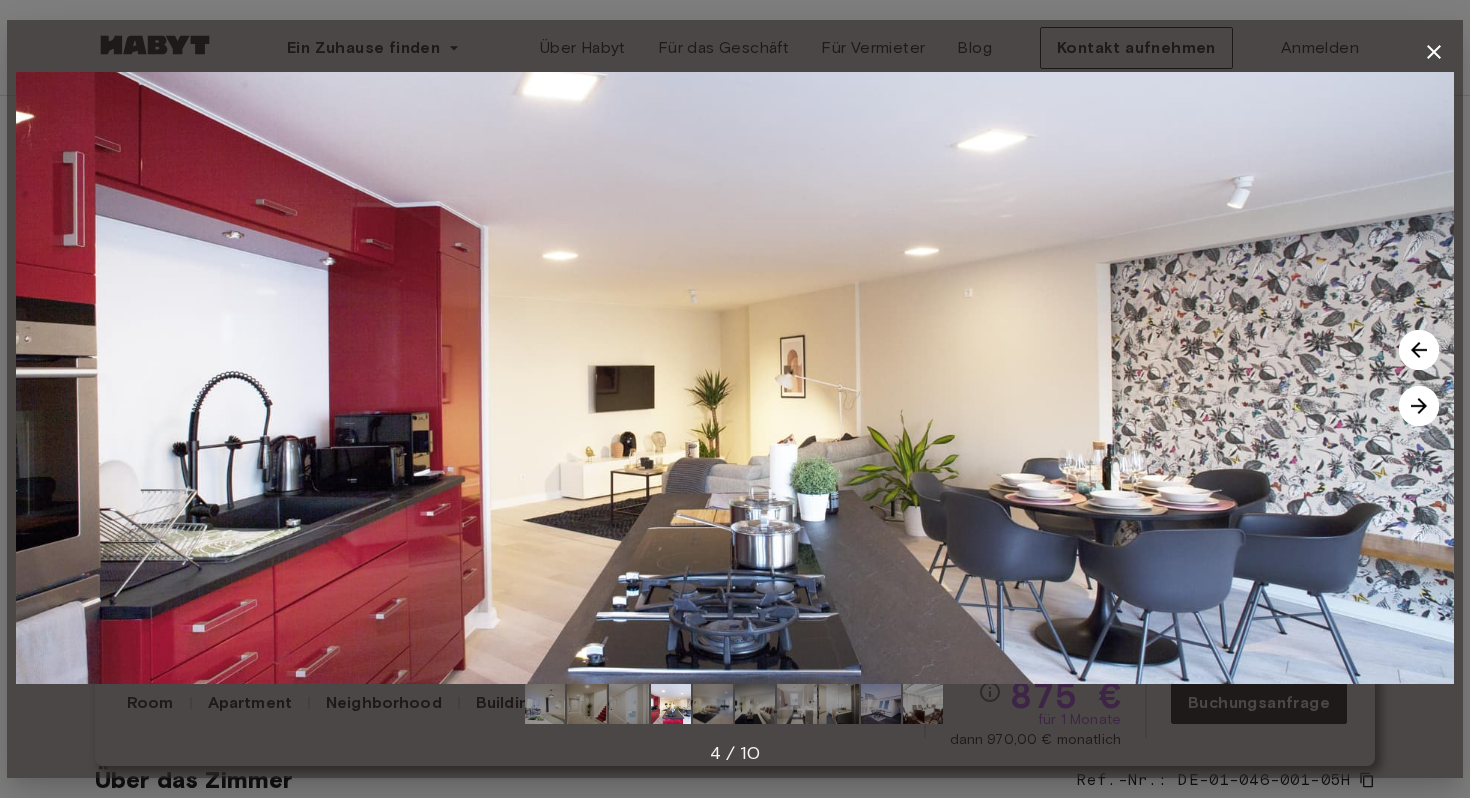 click at bounding box center [1419, 406] 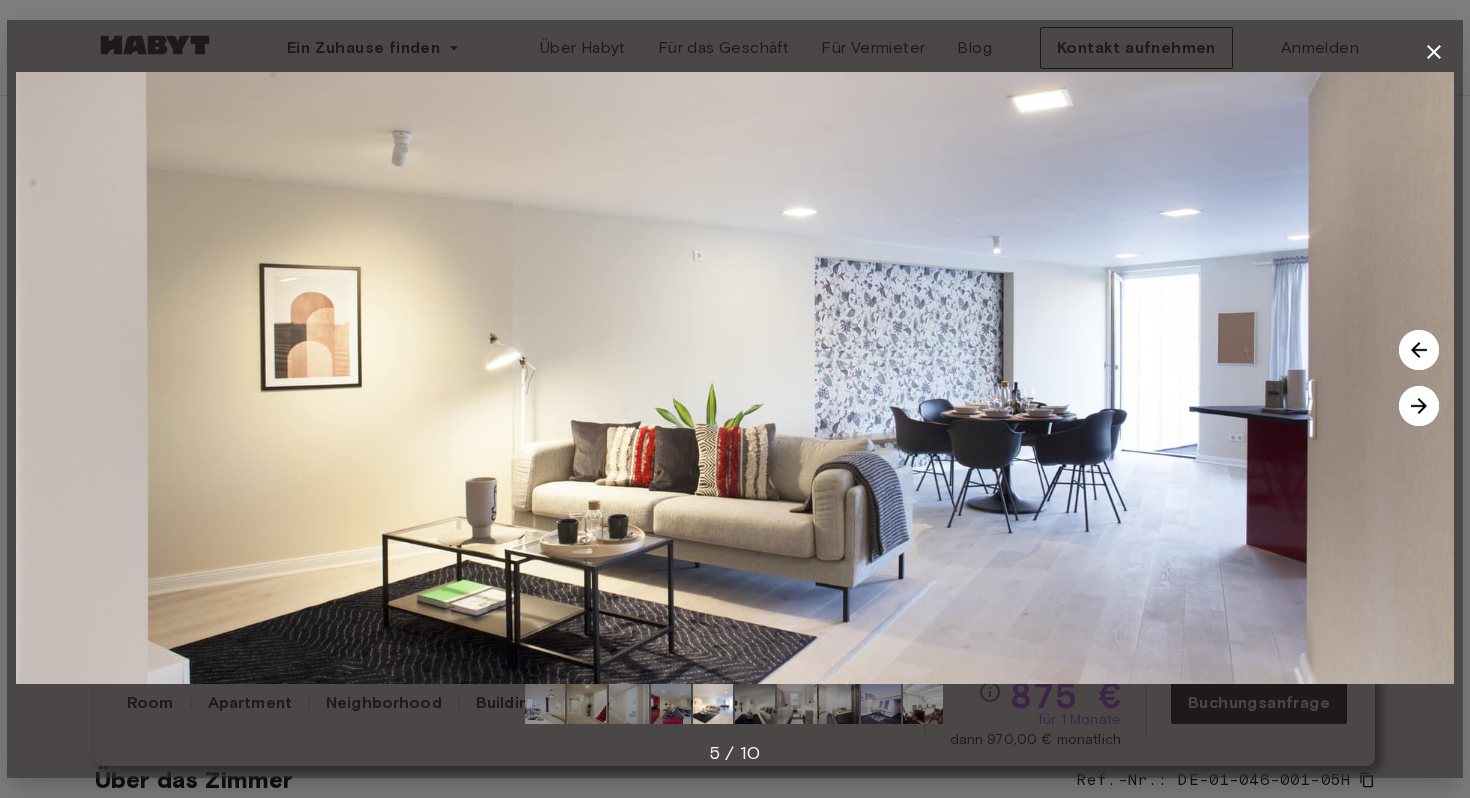 click at bounding box center [1419, 406] 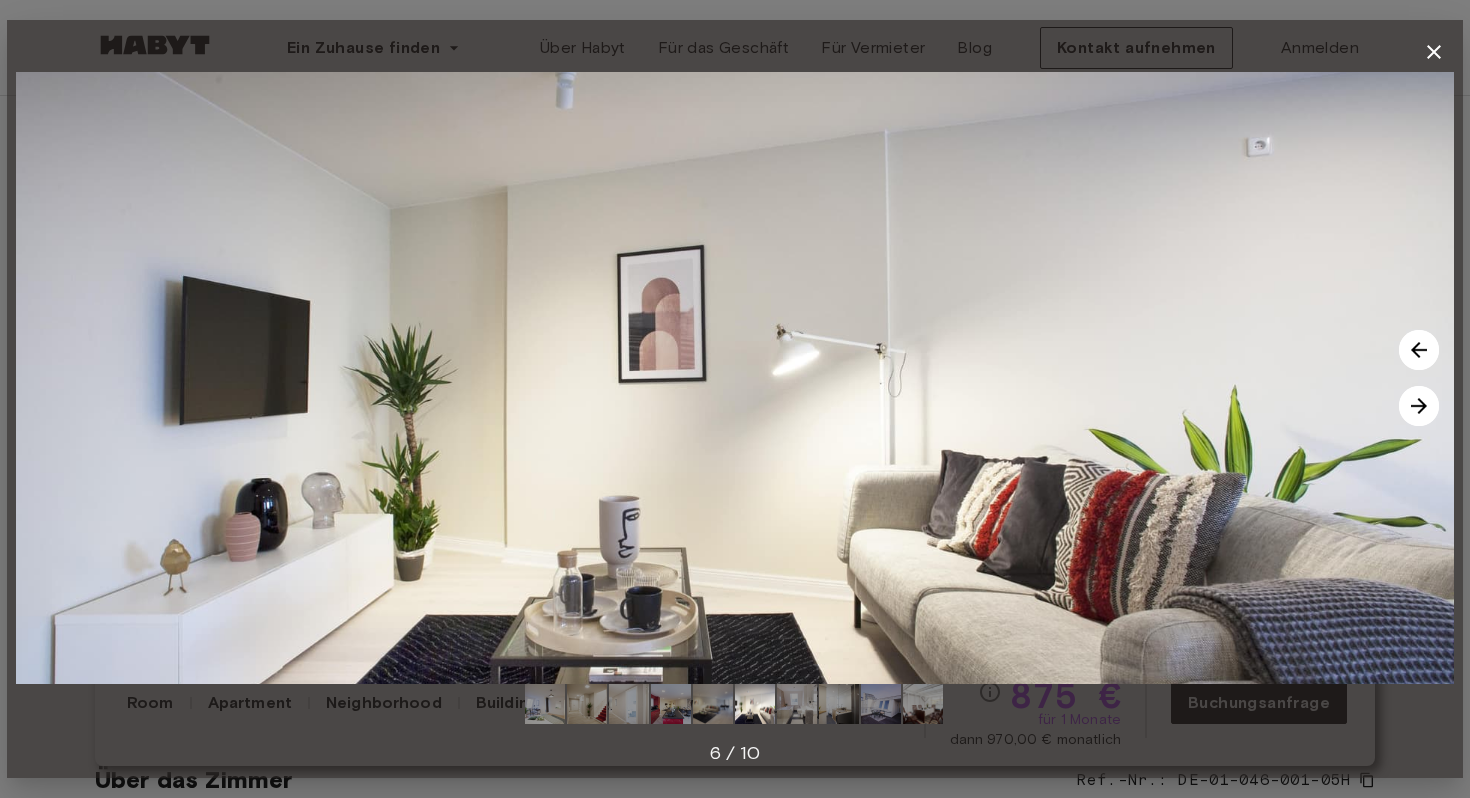 click at bounding box center [1419, 406] 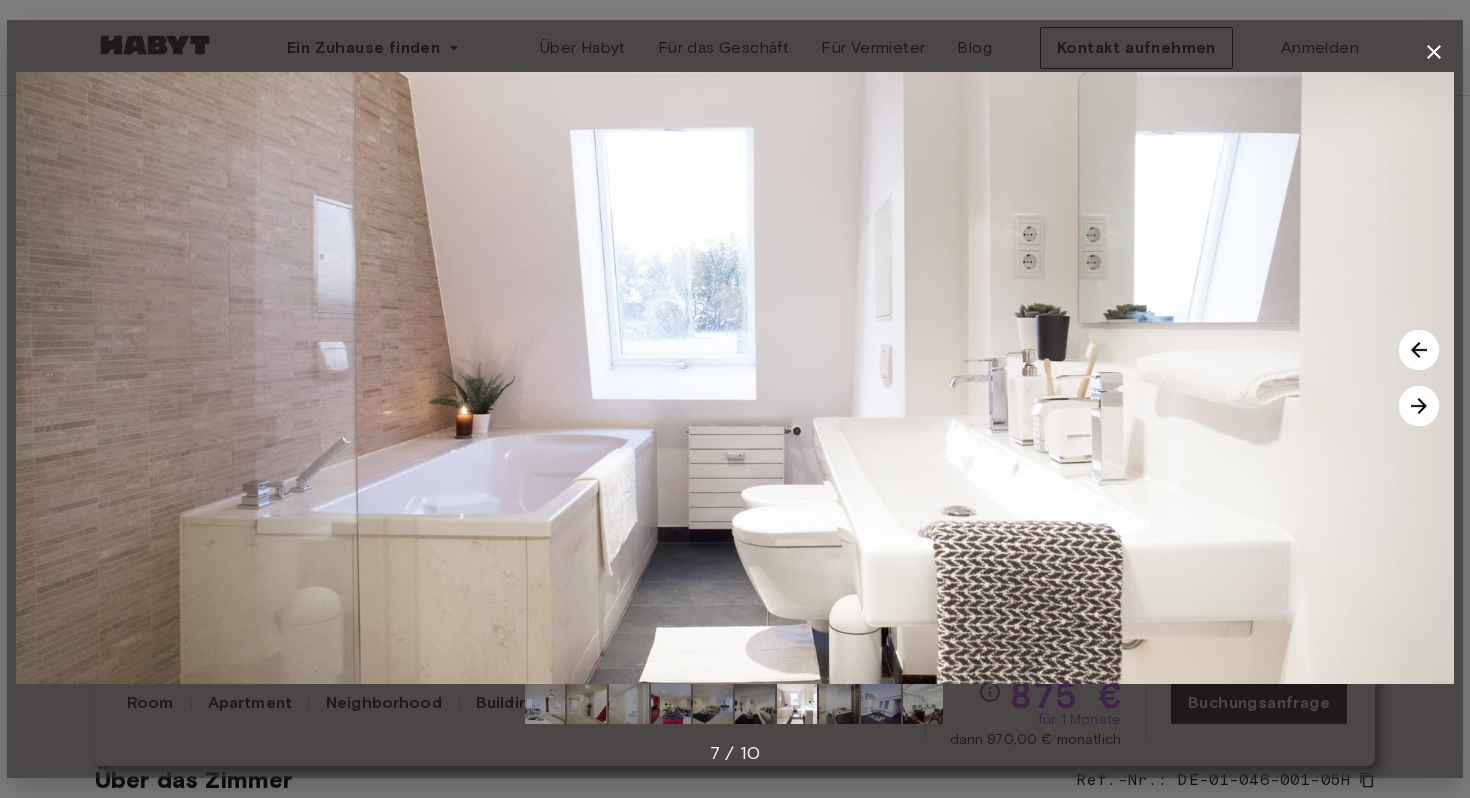 click at bounding box center [1419, 406] 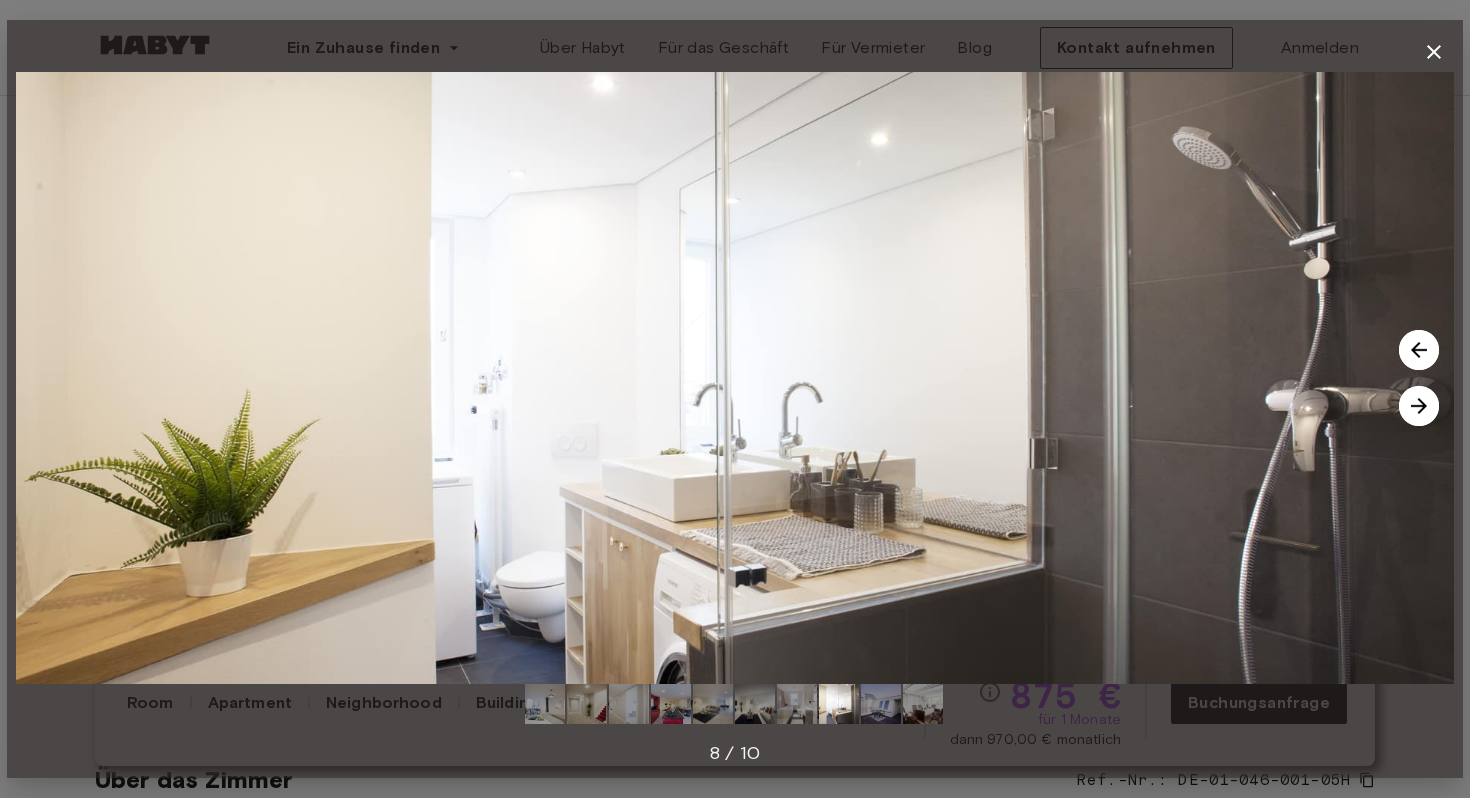 click at bounding box center [1419, 406] 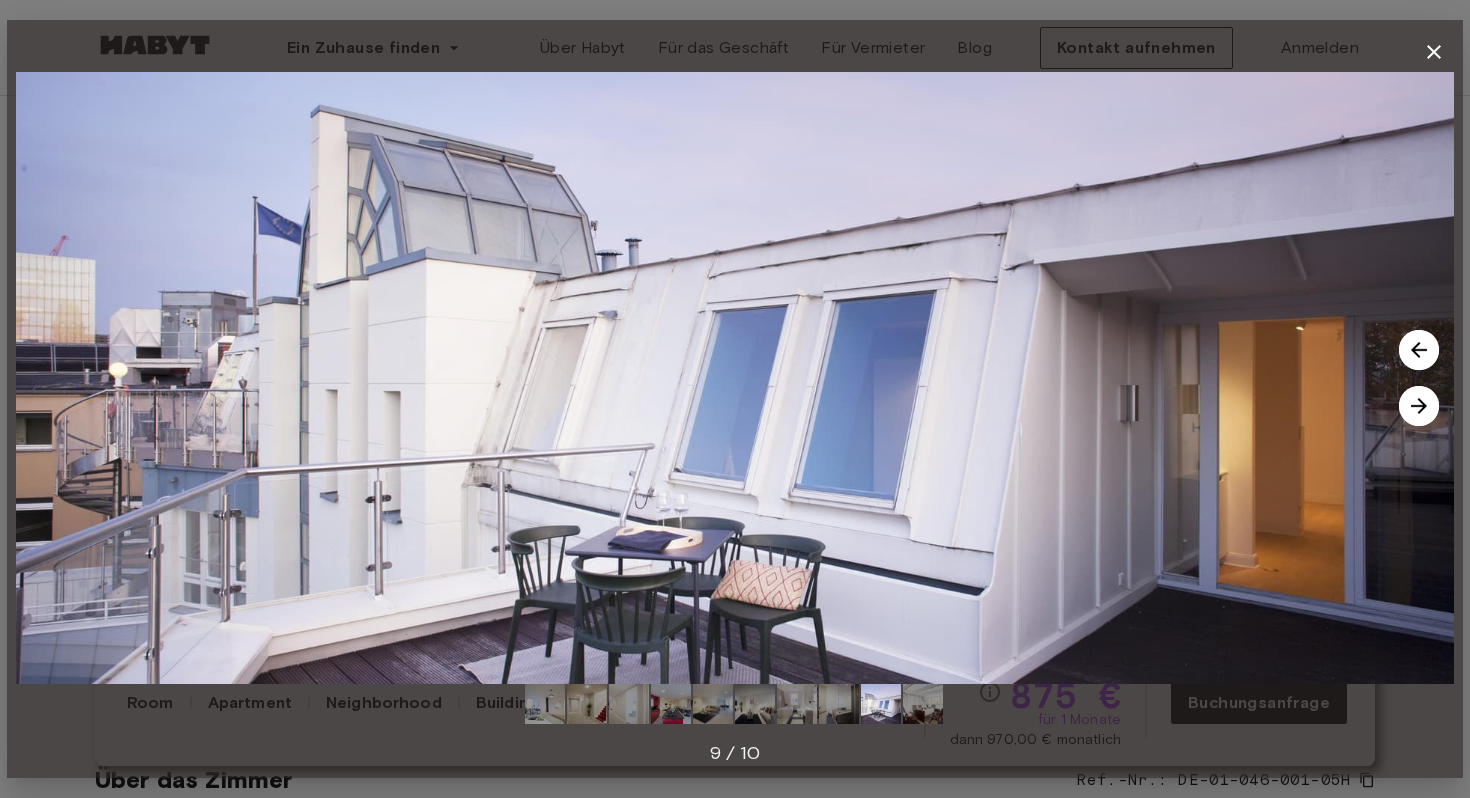click at bounding box center [1419, 406] 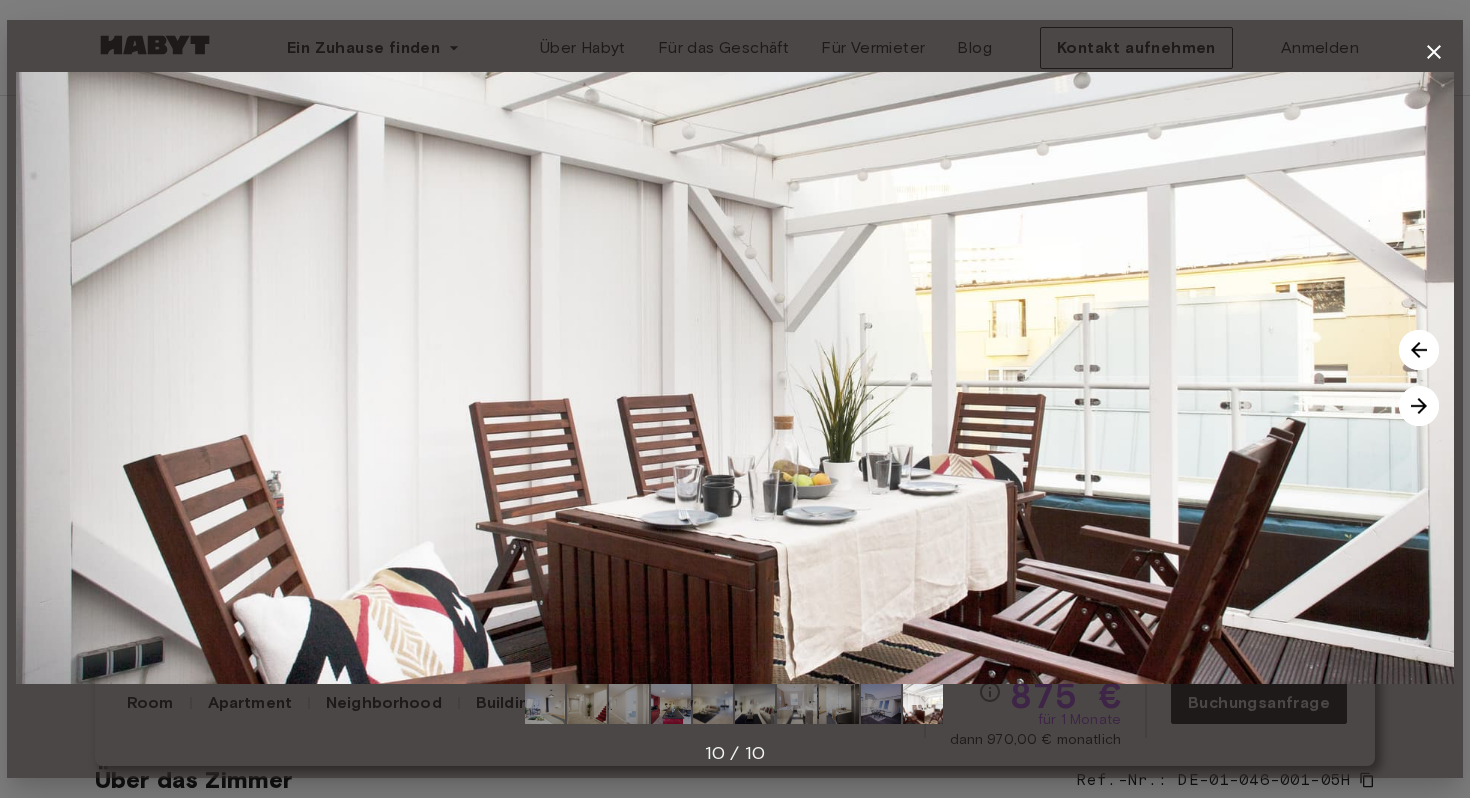 click at bounding box center [1419, 406] 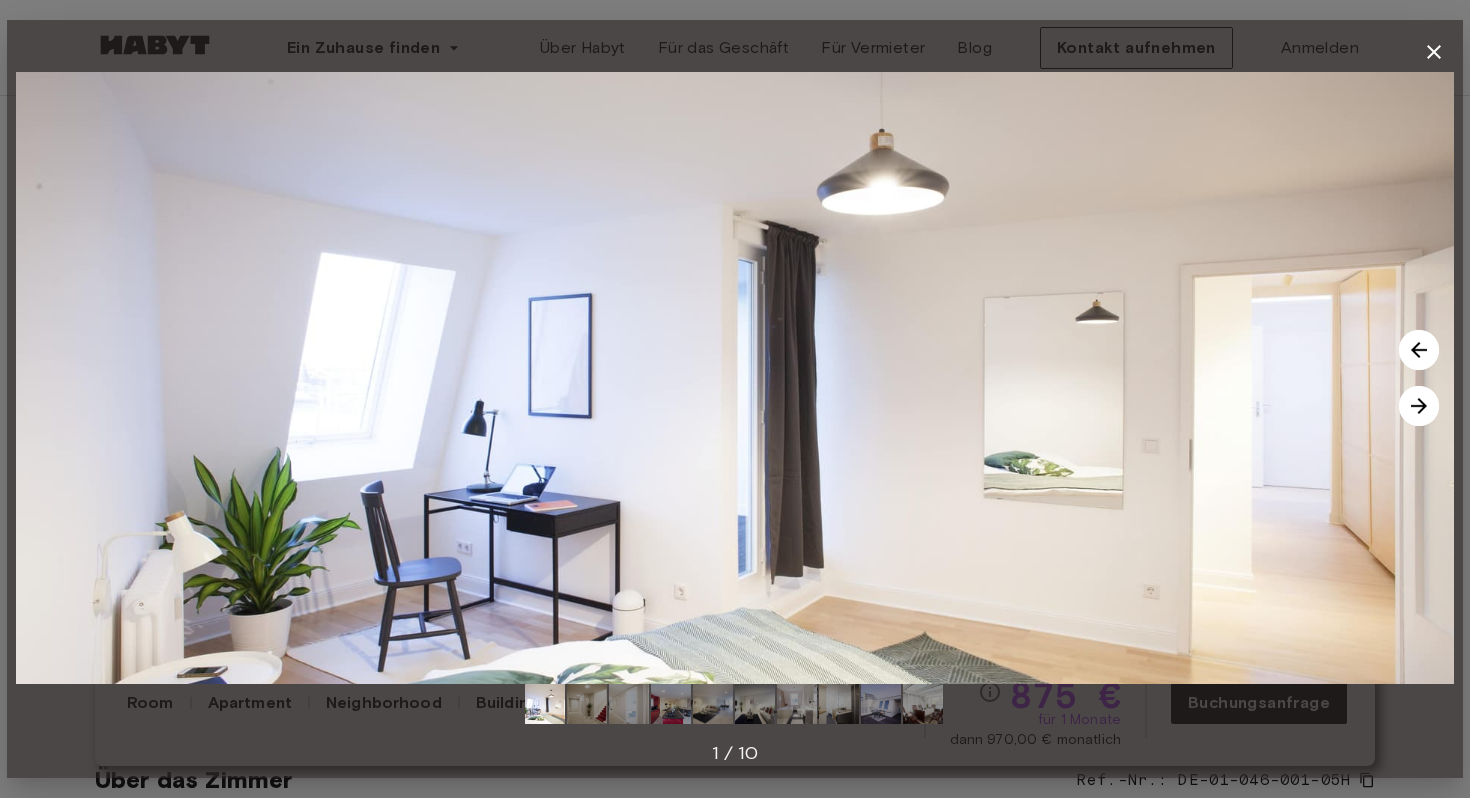 click at bounding box center (1419, 406) 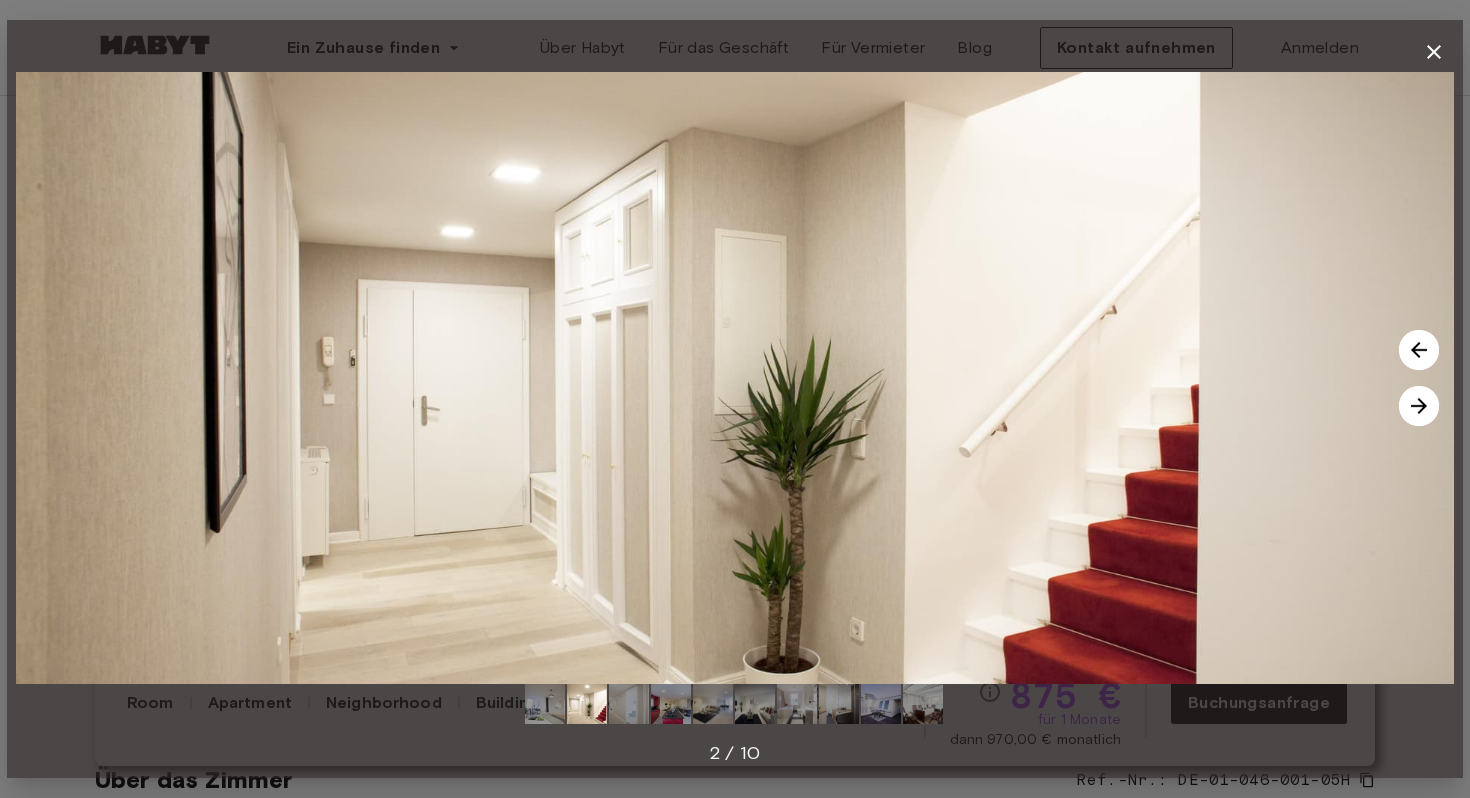 click at bounding box center (1419, 406) 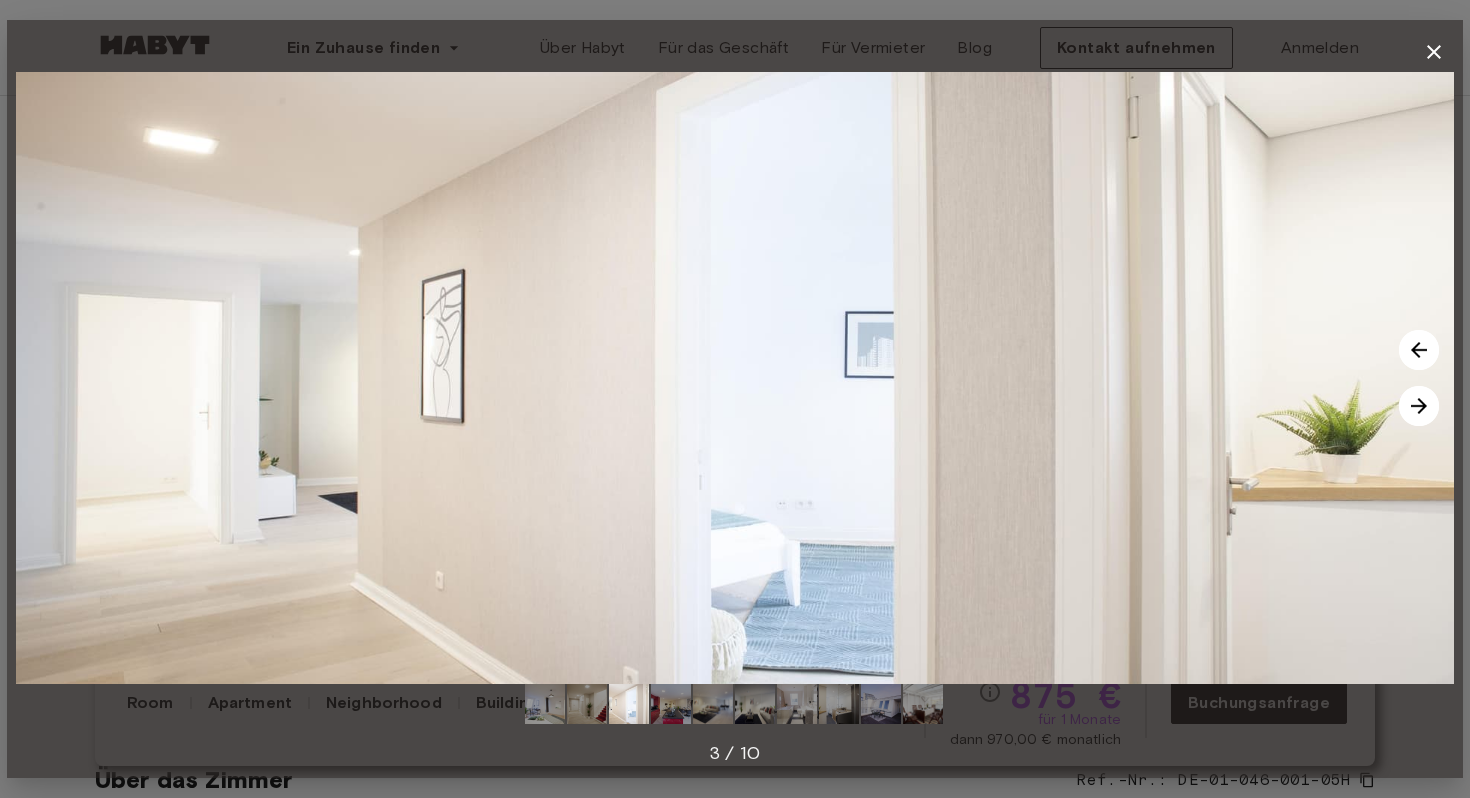 click at bounding box center (1419, 406) 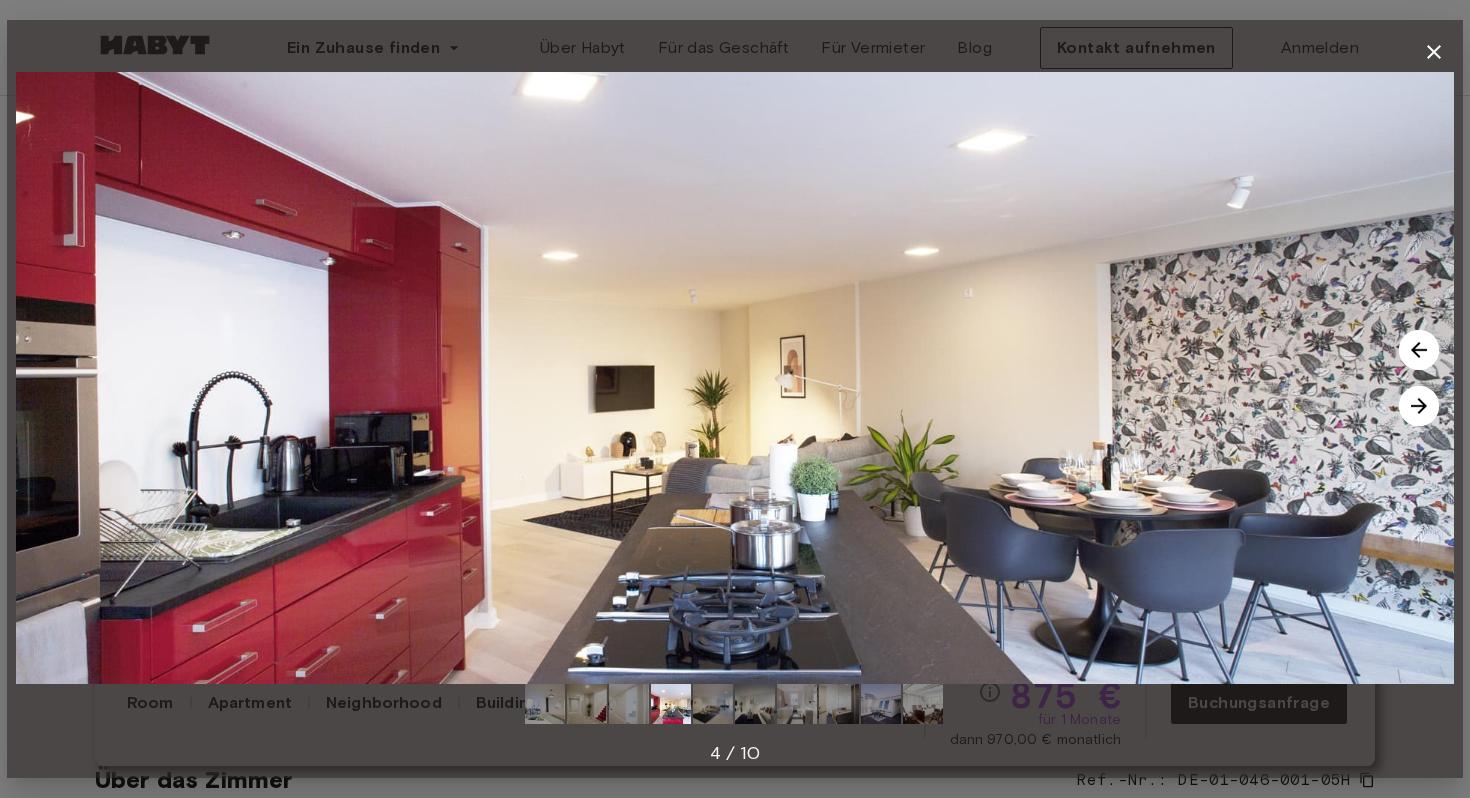 click at bounding box center [1419, 406] 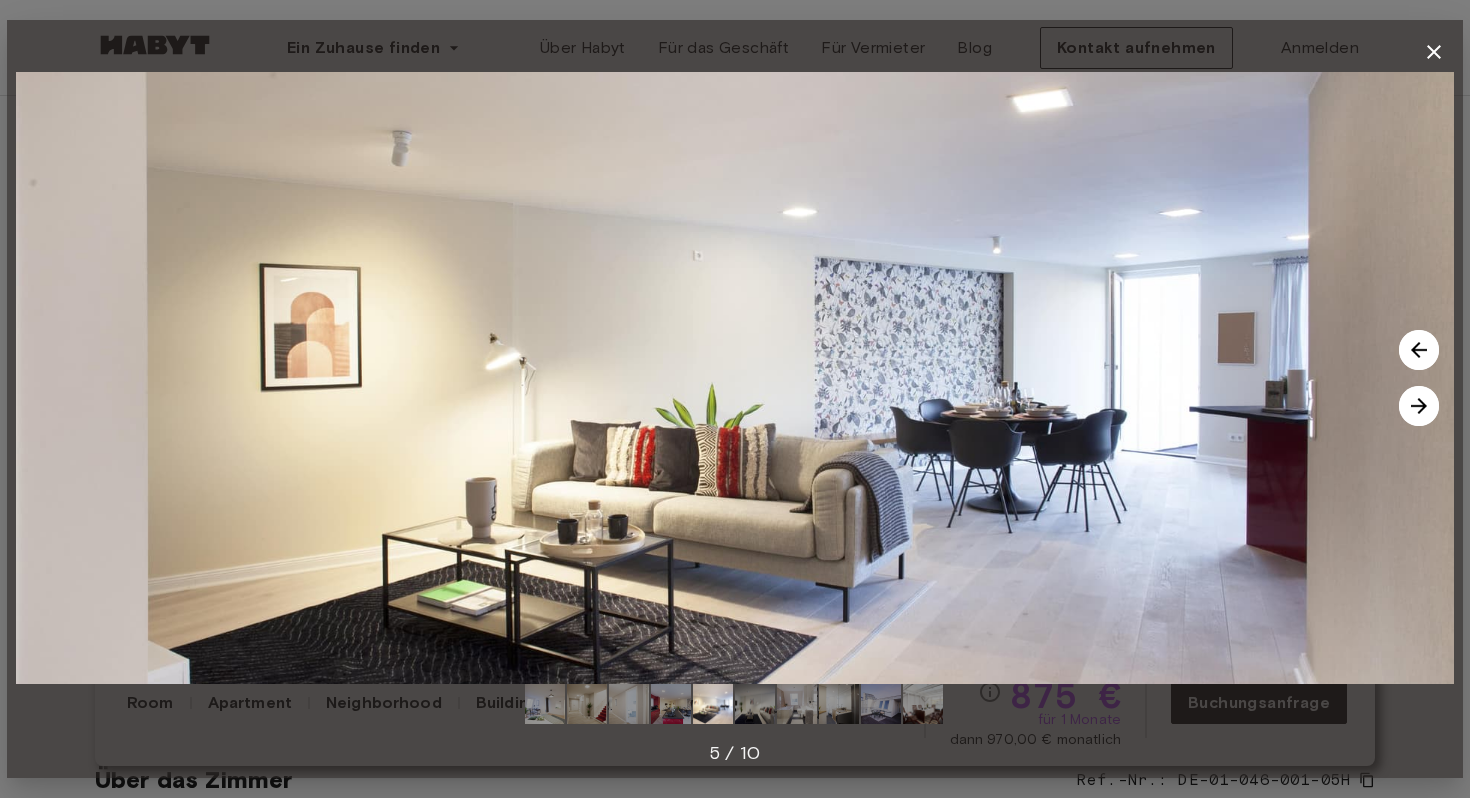 click at bounding box center [1419, 406] 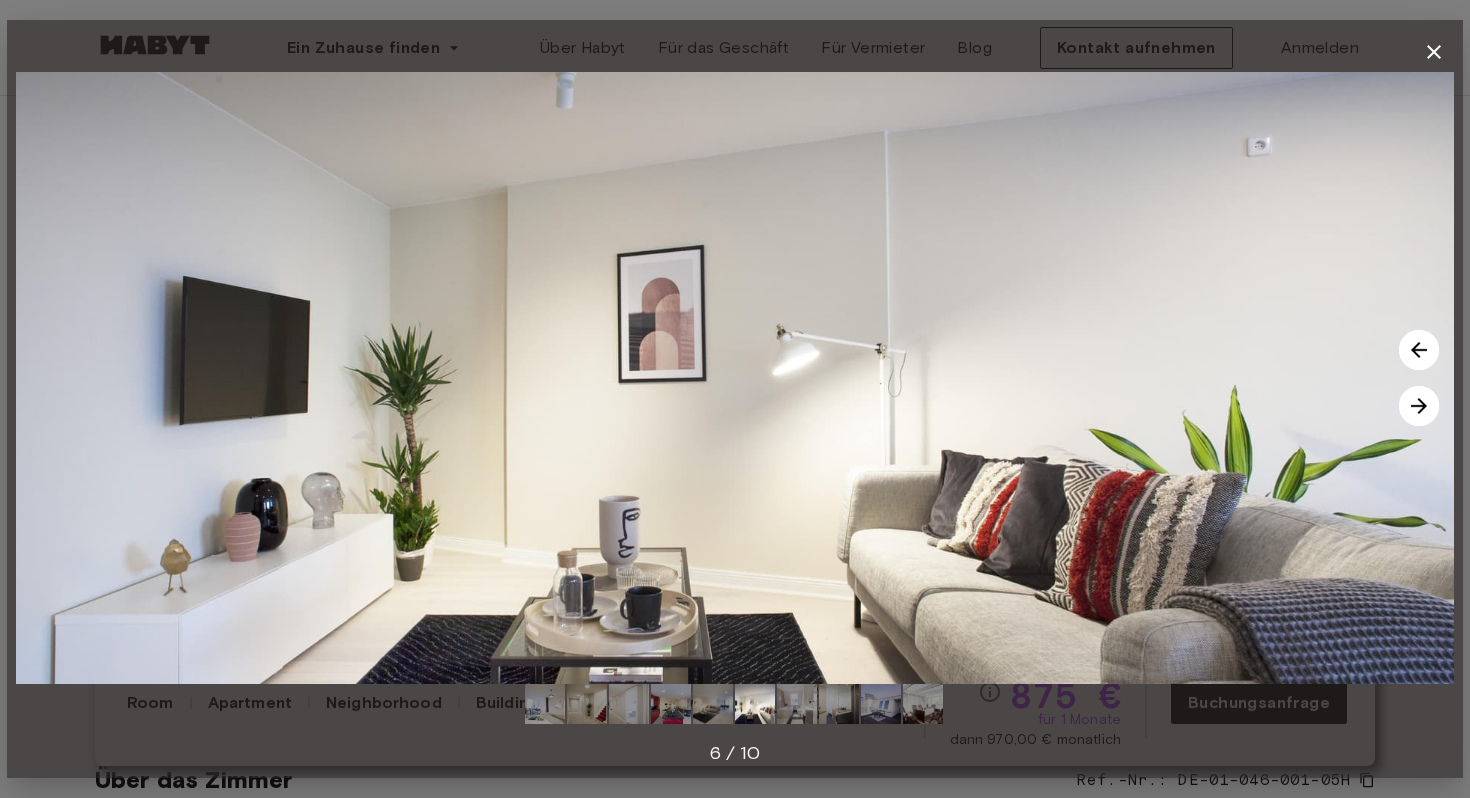 click at bounding box center [1419, 406] 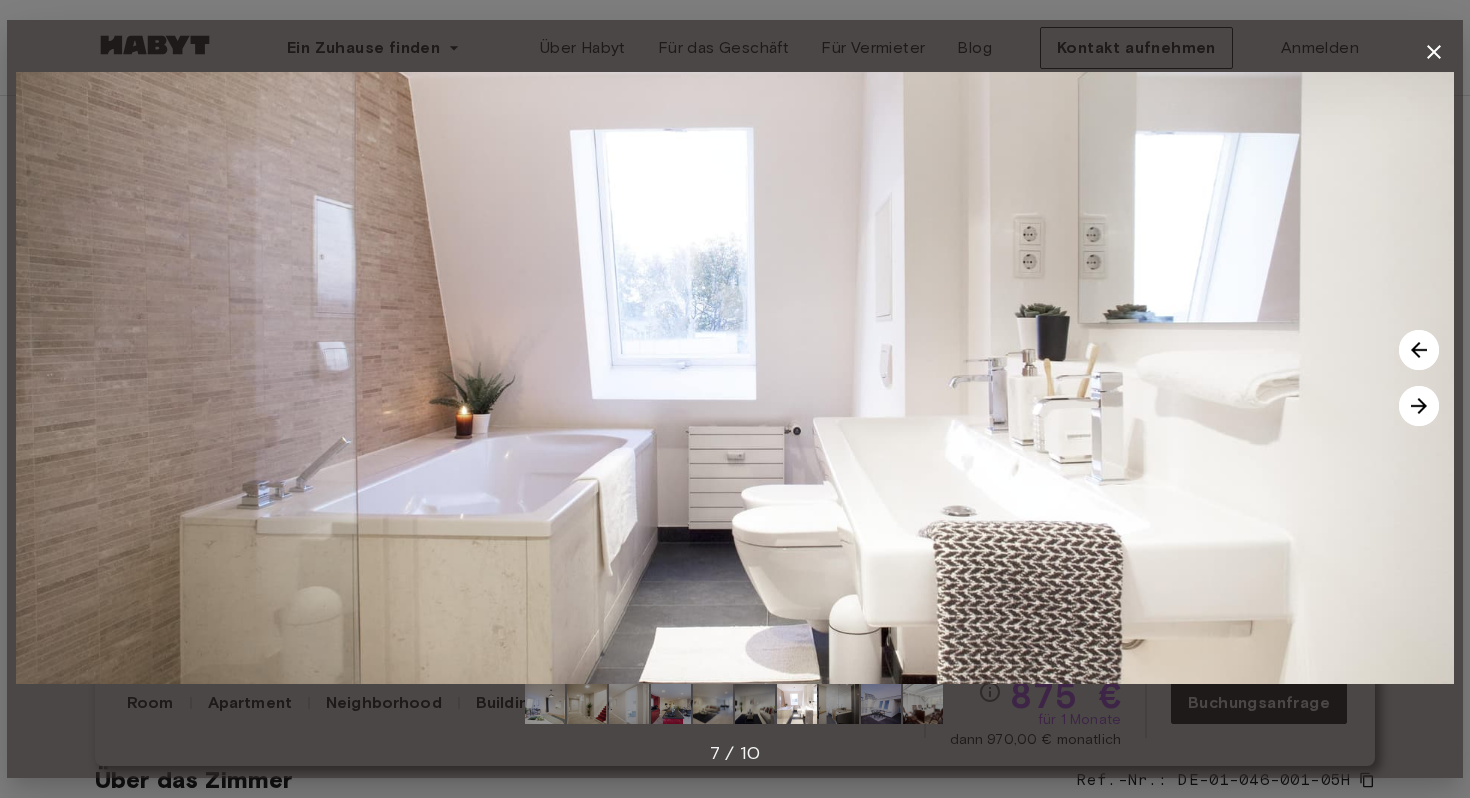 click at bounding box center (1419, 406) 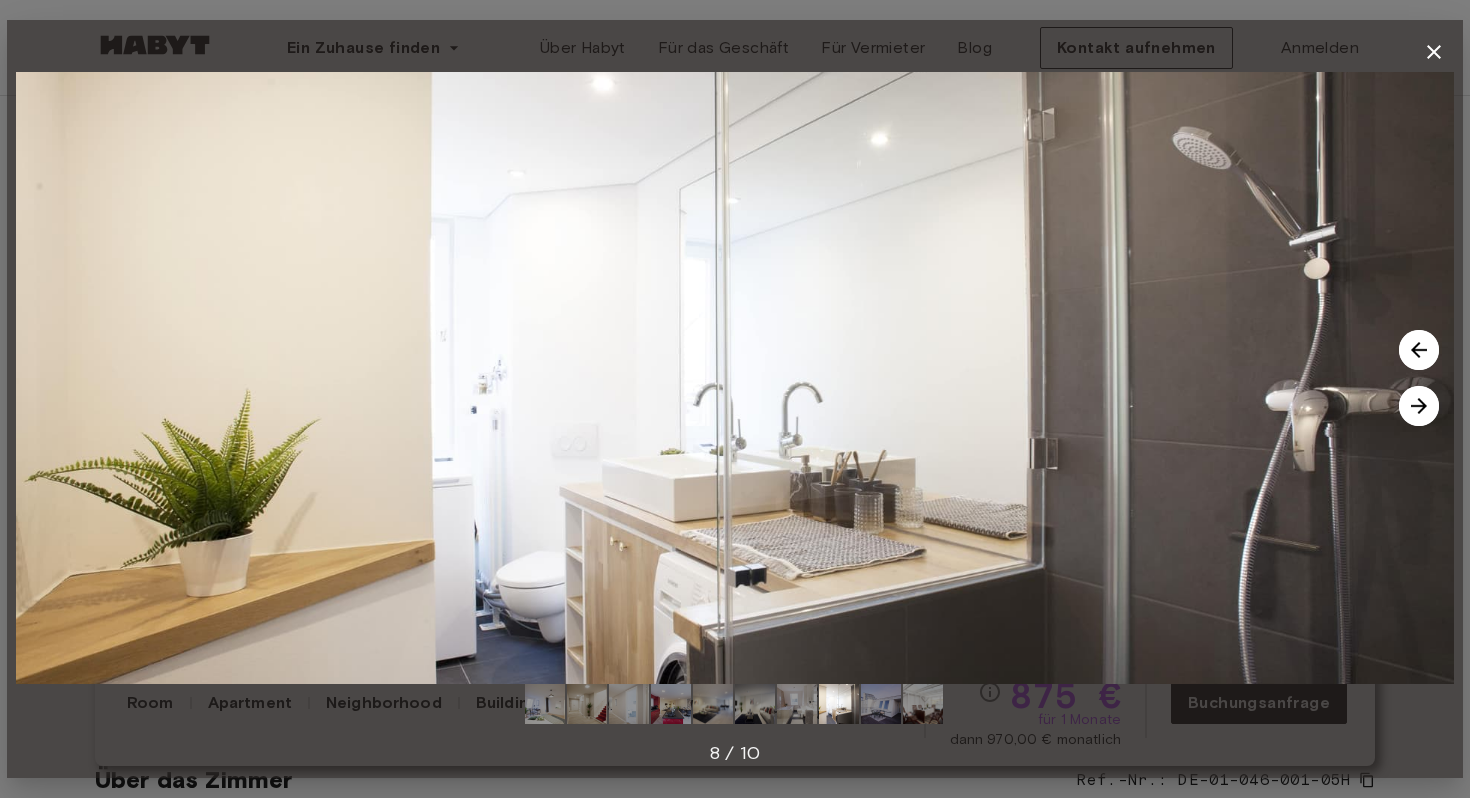 click at bounding box center (1419, 406) 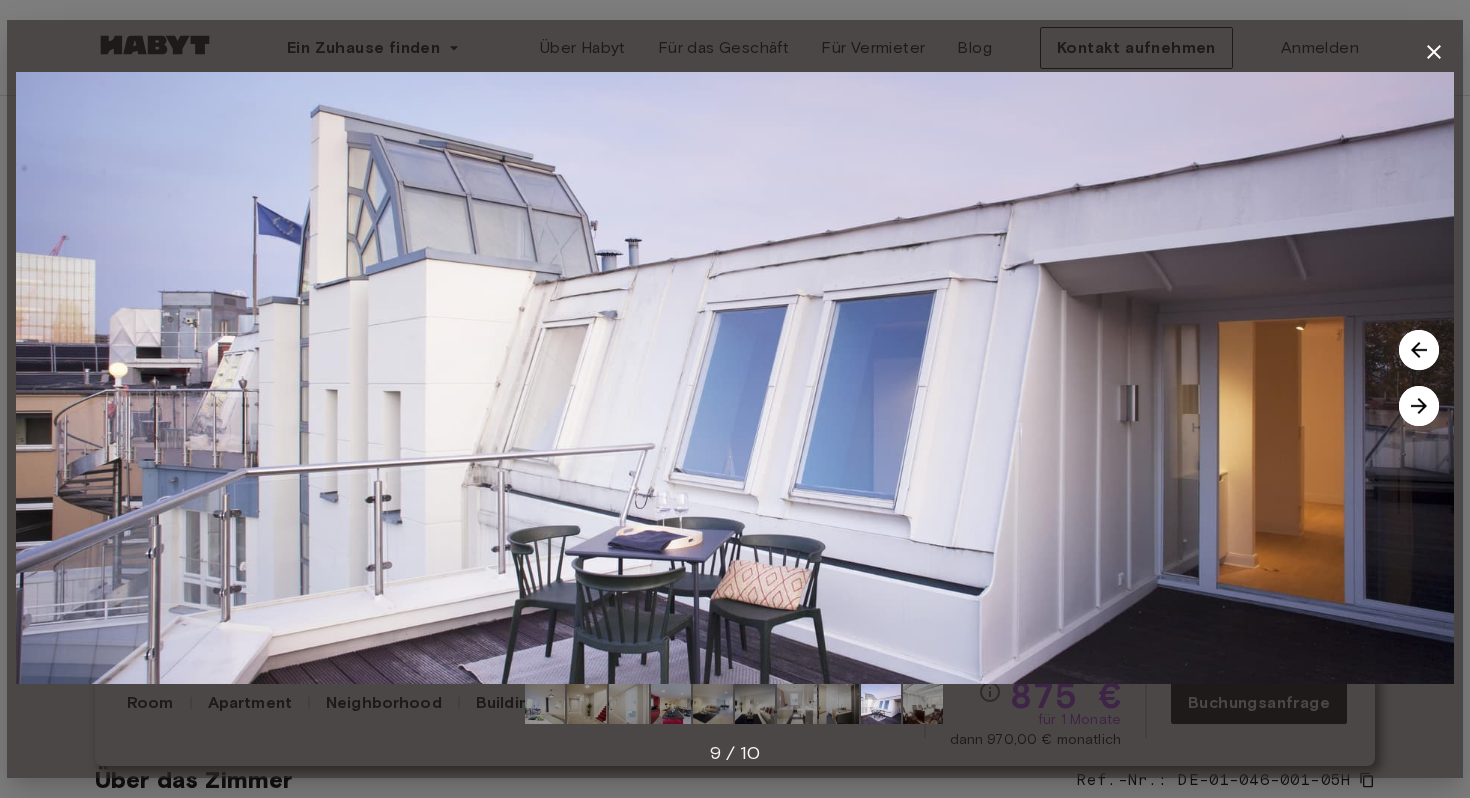click at bounding box center (1419, 406) 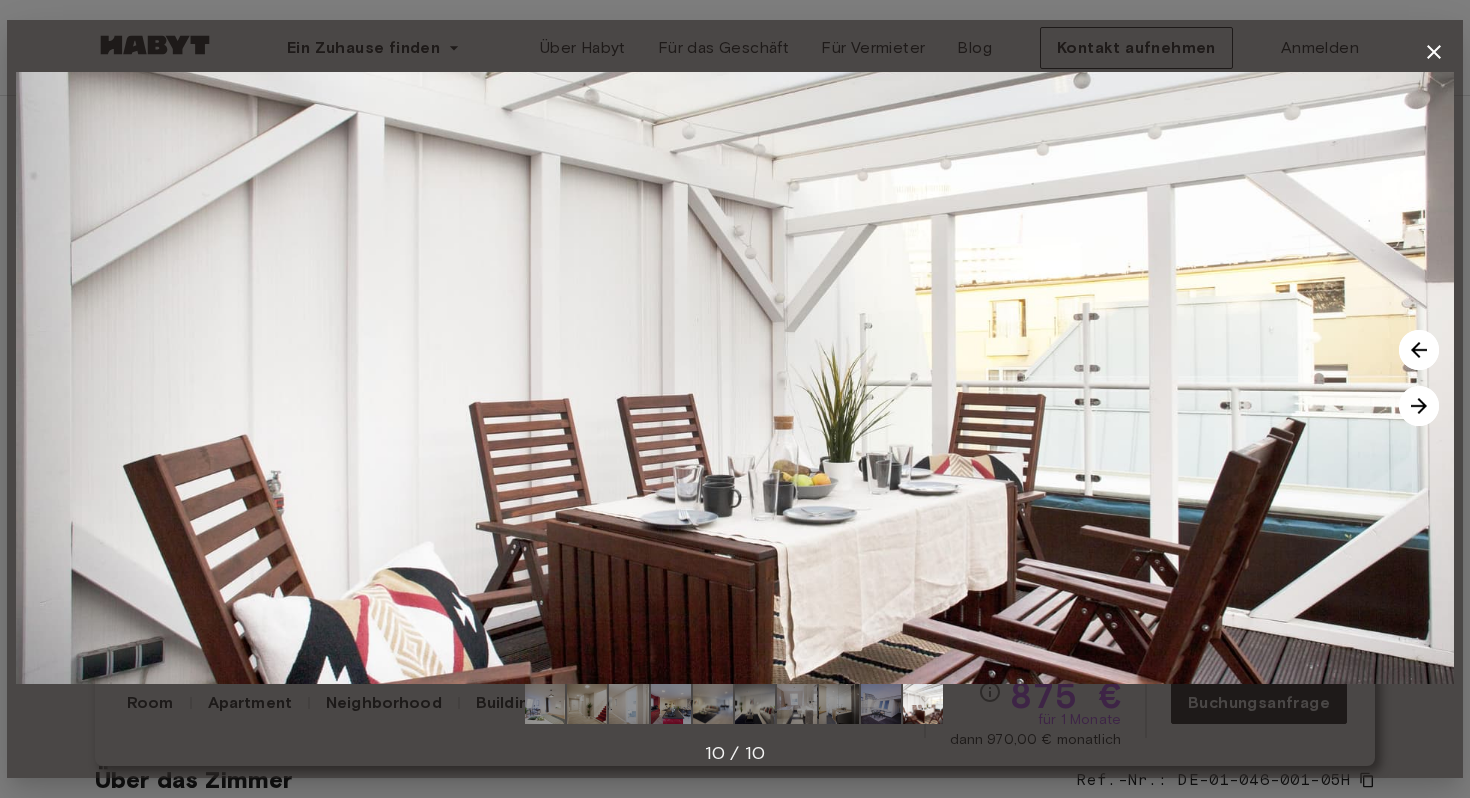 click at bounding box center (1419, 350) 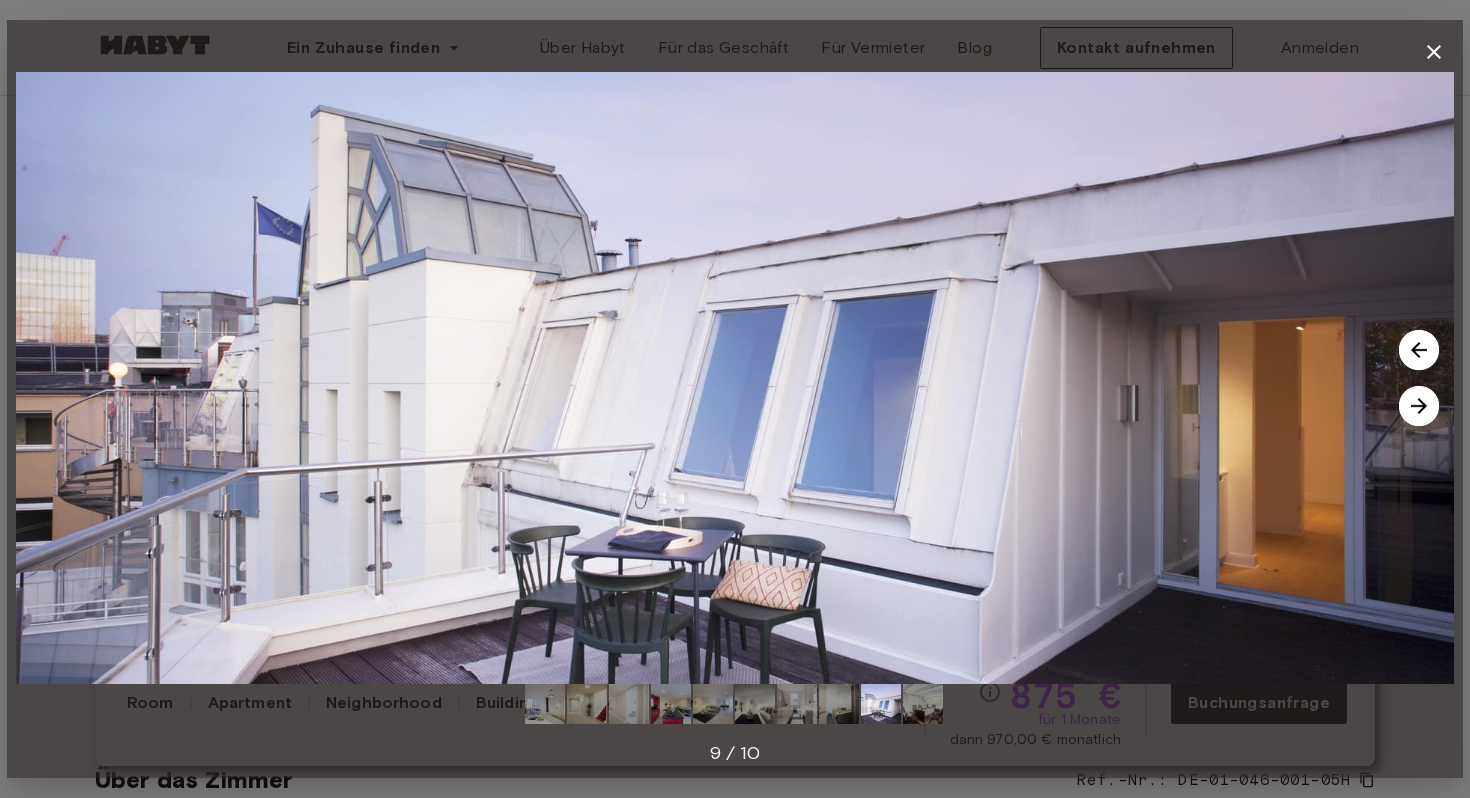 click at bounding box center (1419, 406) 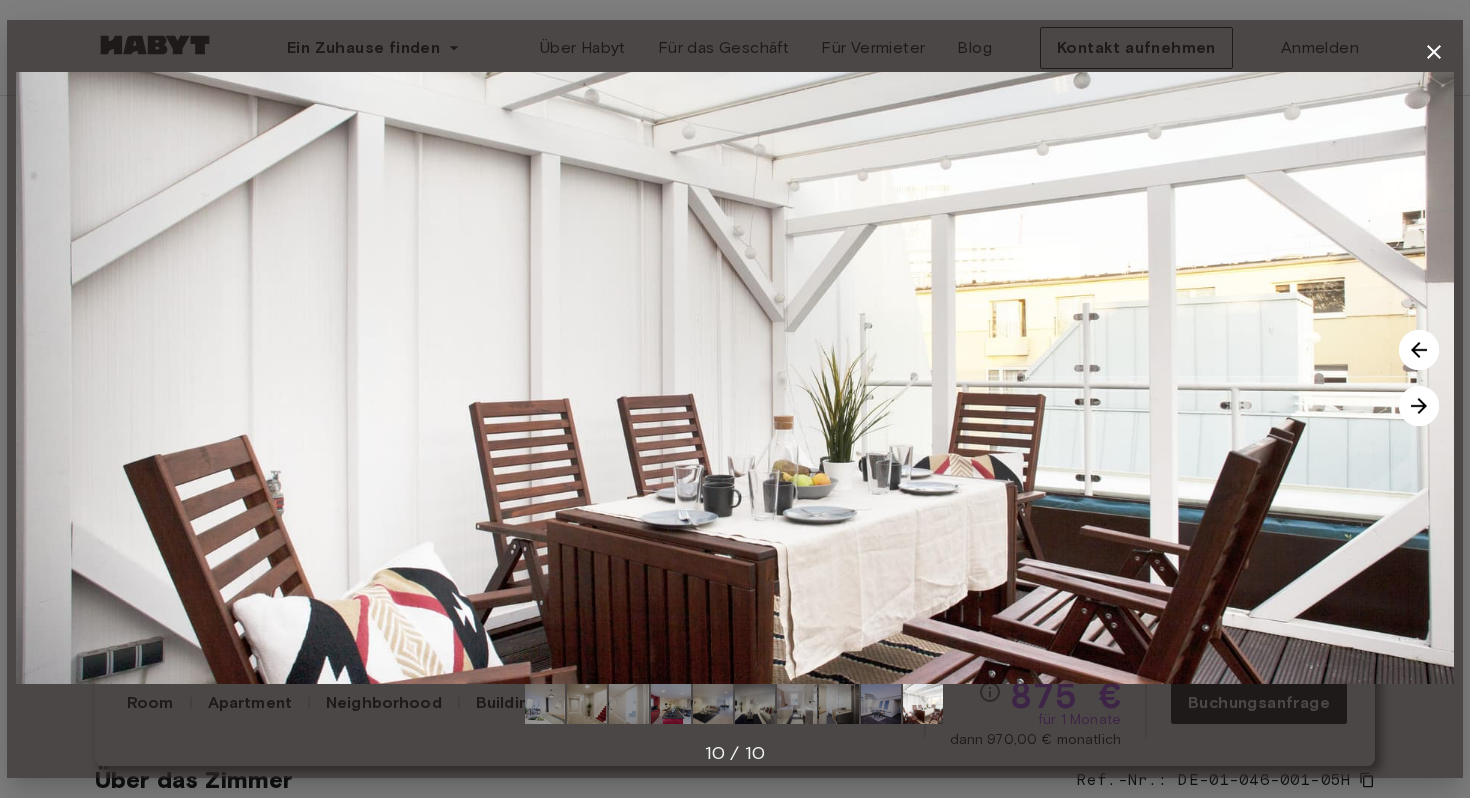 click at bounding box center [1419, 406] 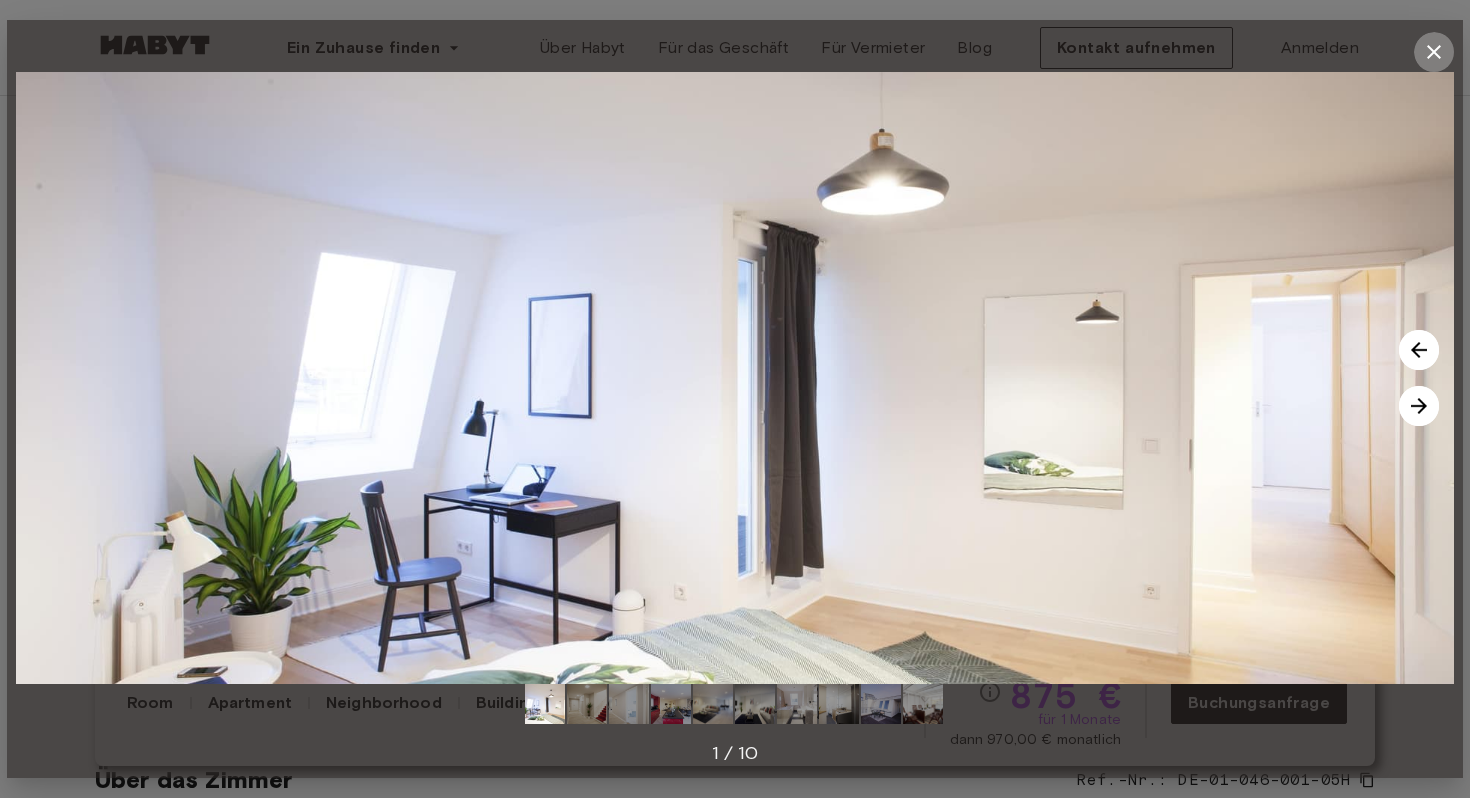 click 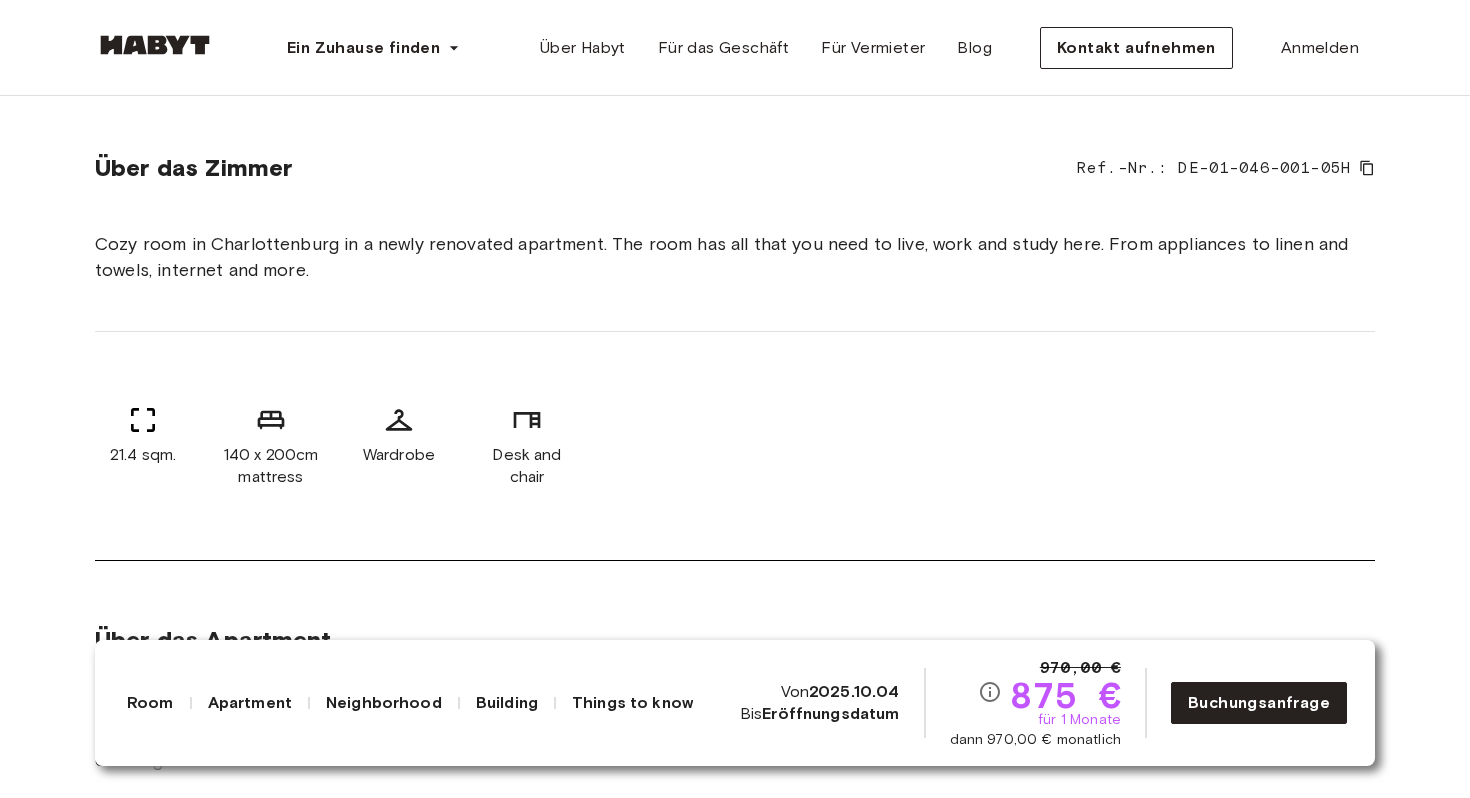 click on "21.4 sqm. 140 x 200cm mattress Wardrobe Desk and chair" at bounding box center [735, 446] 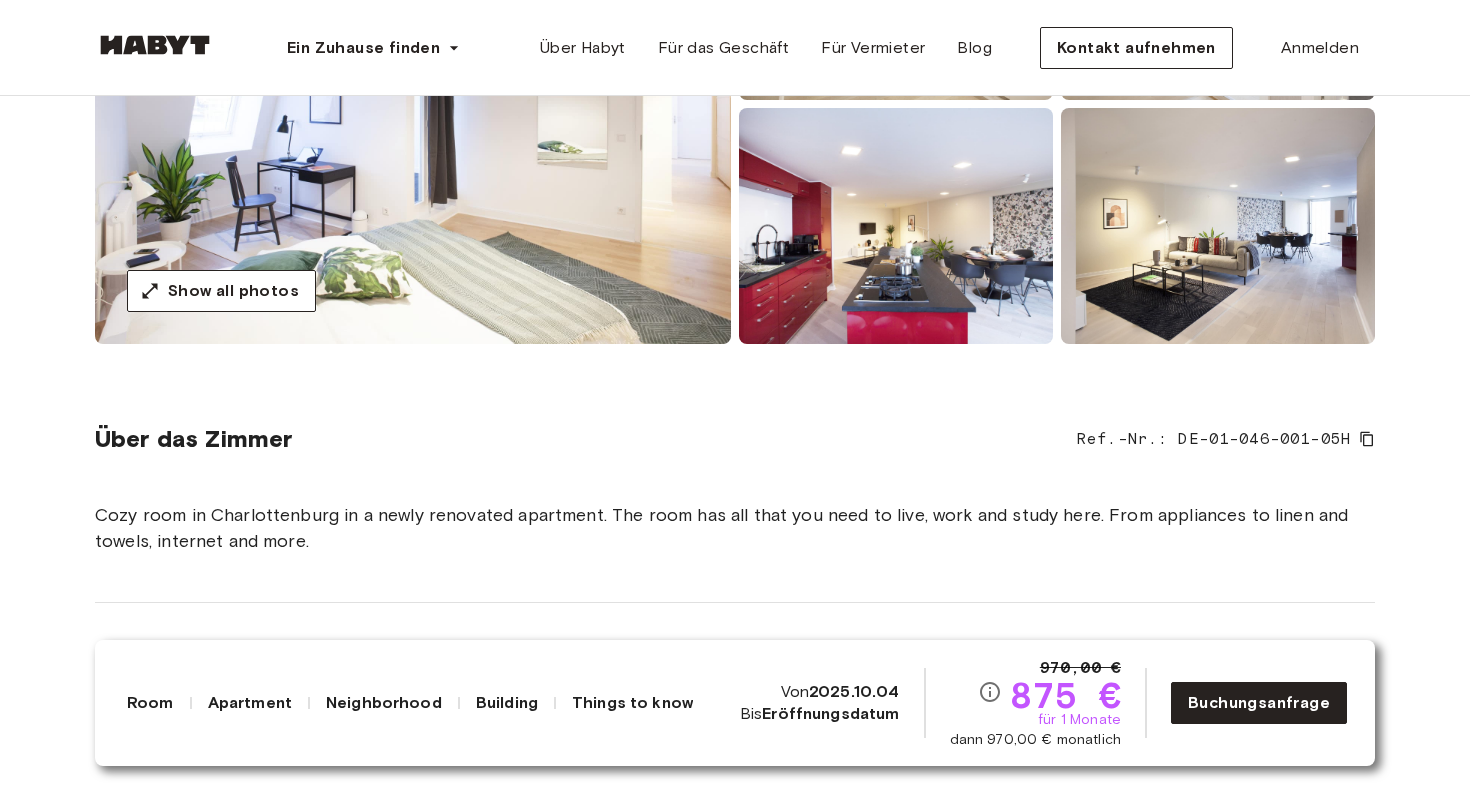 scroll, scrollTop: 0, scrollLeft: 0, axis: both 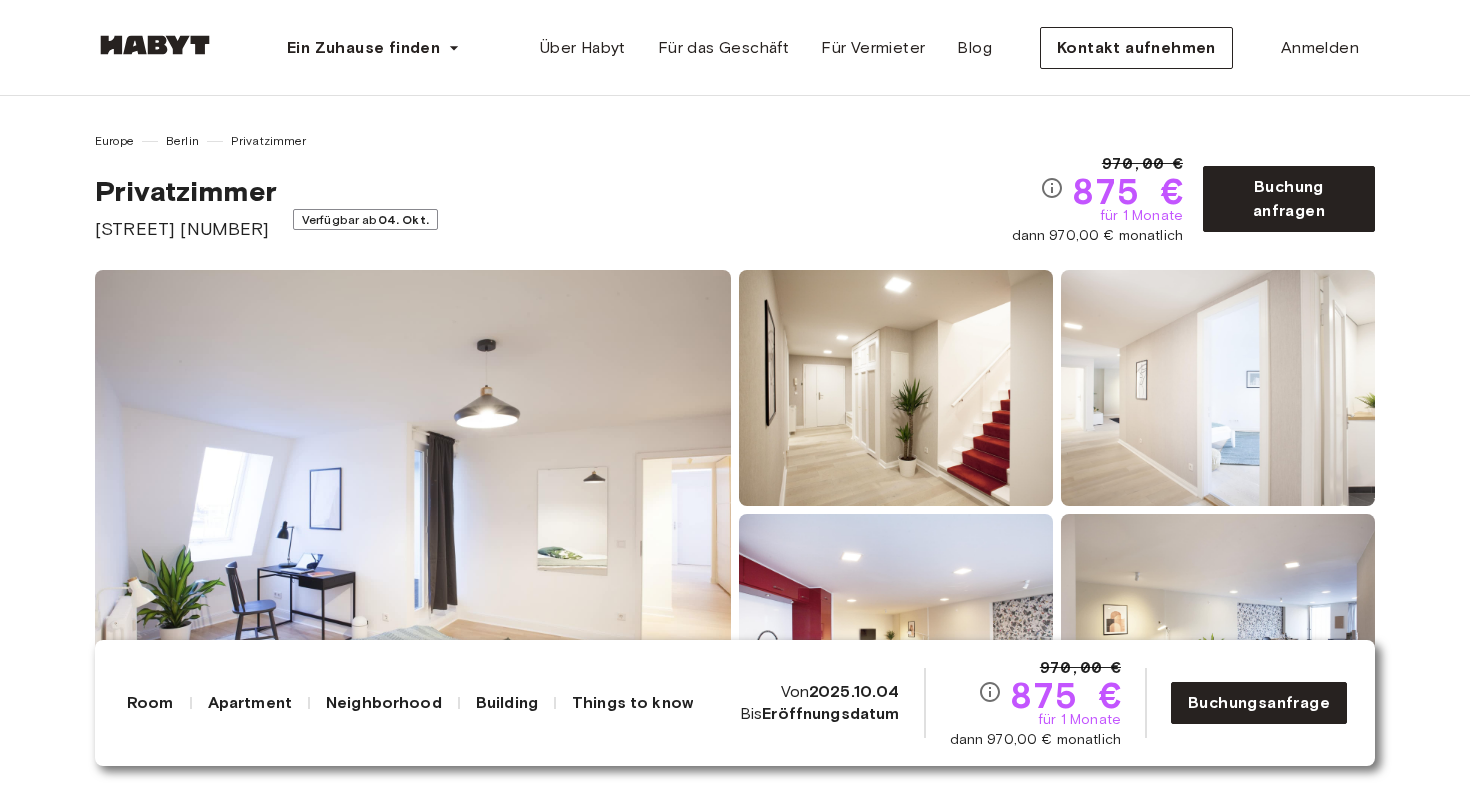 click on "Europe Berlin Privatzimmer Privatzimmer [STREET] [NUMBER] Verfügbar ab 04. Okt. 970,00 € 875 € für 1 Monate dann 970,00 € monatlich Buchung anfragen" at bounding box center (735, 187) 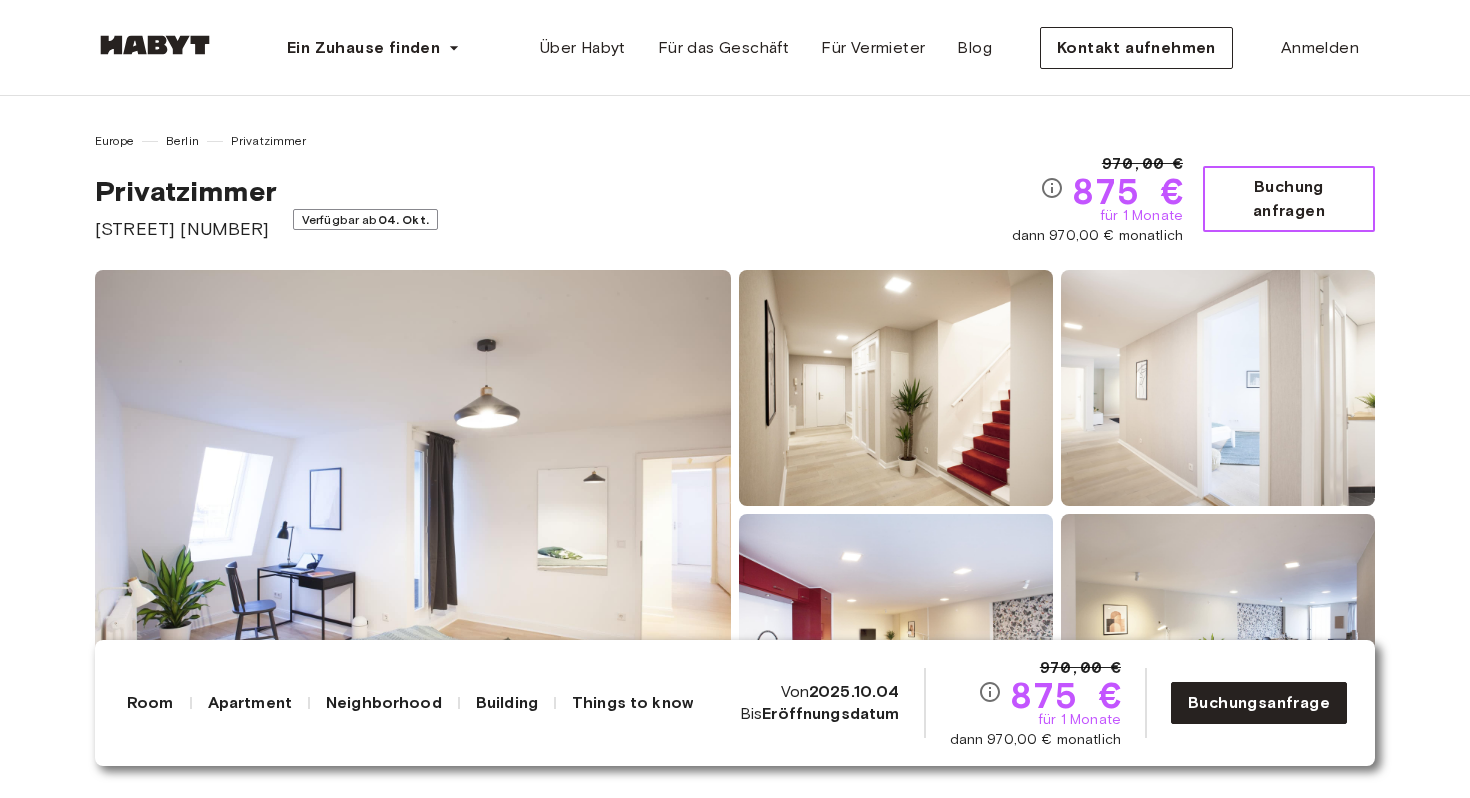 click on "Buchung anfragen" at bounding box center [1289, 199] 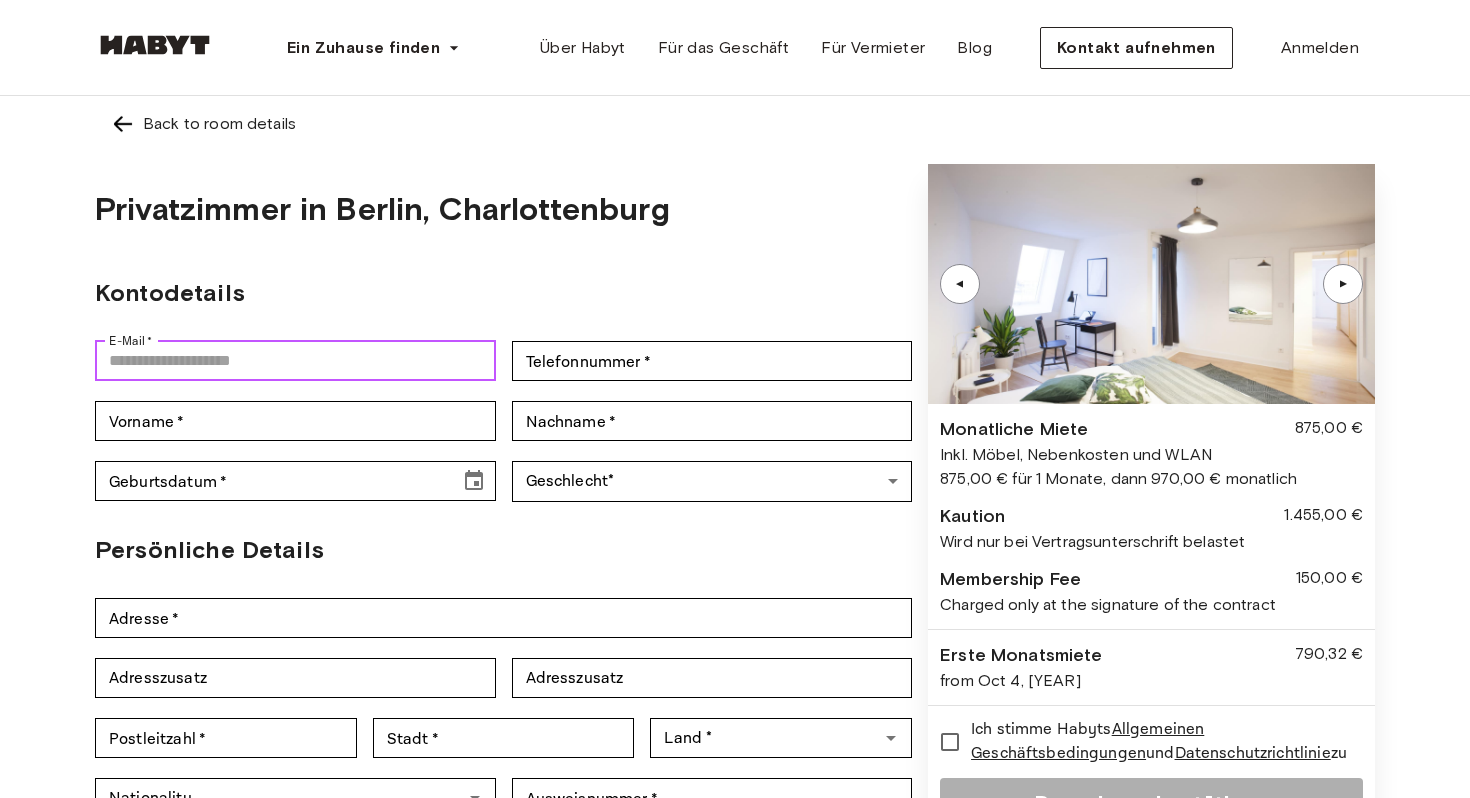 click on "E-Mail   *" at bounding box center [295, 361] 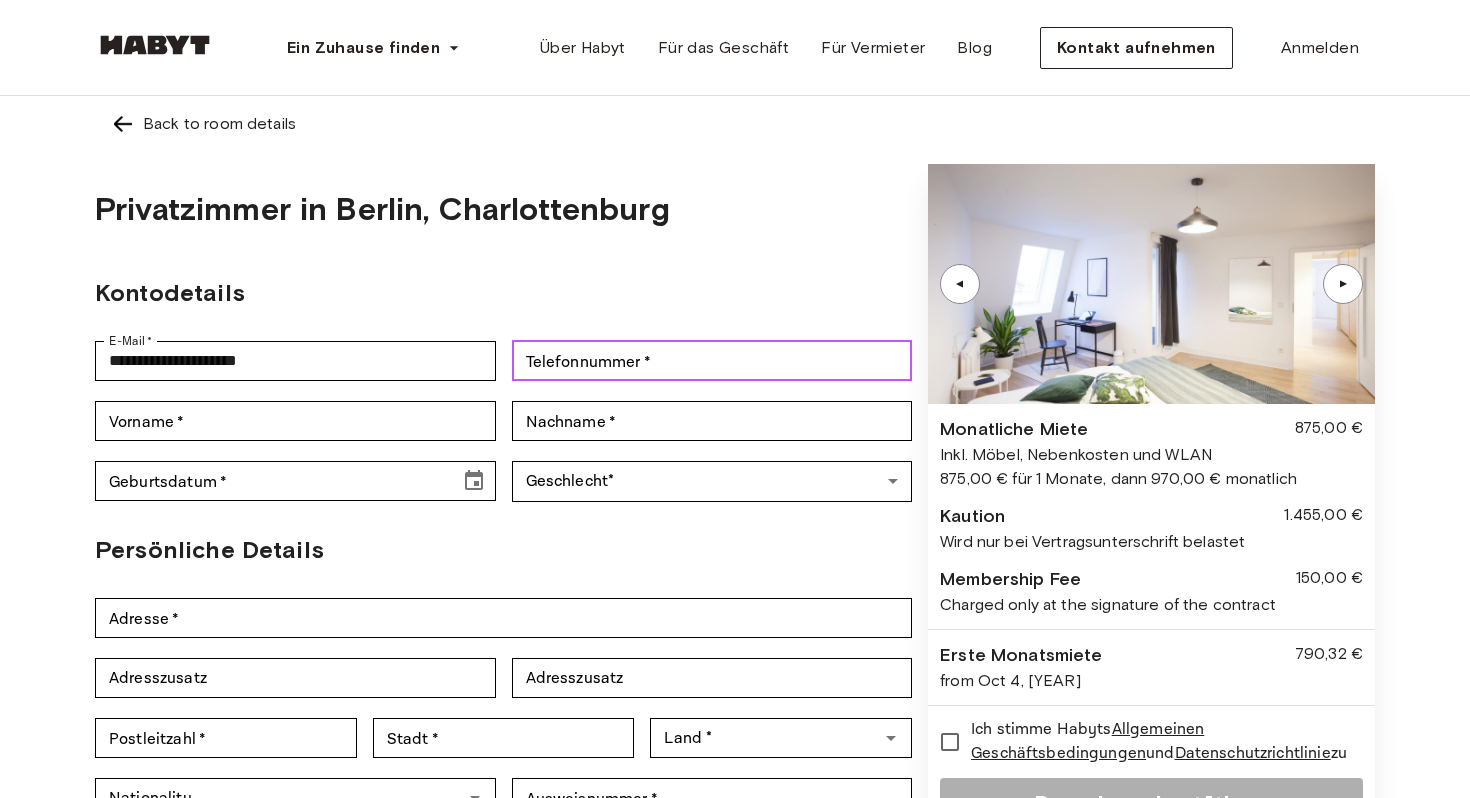 type on "**********" 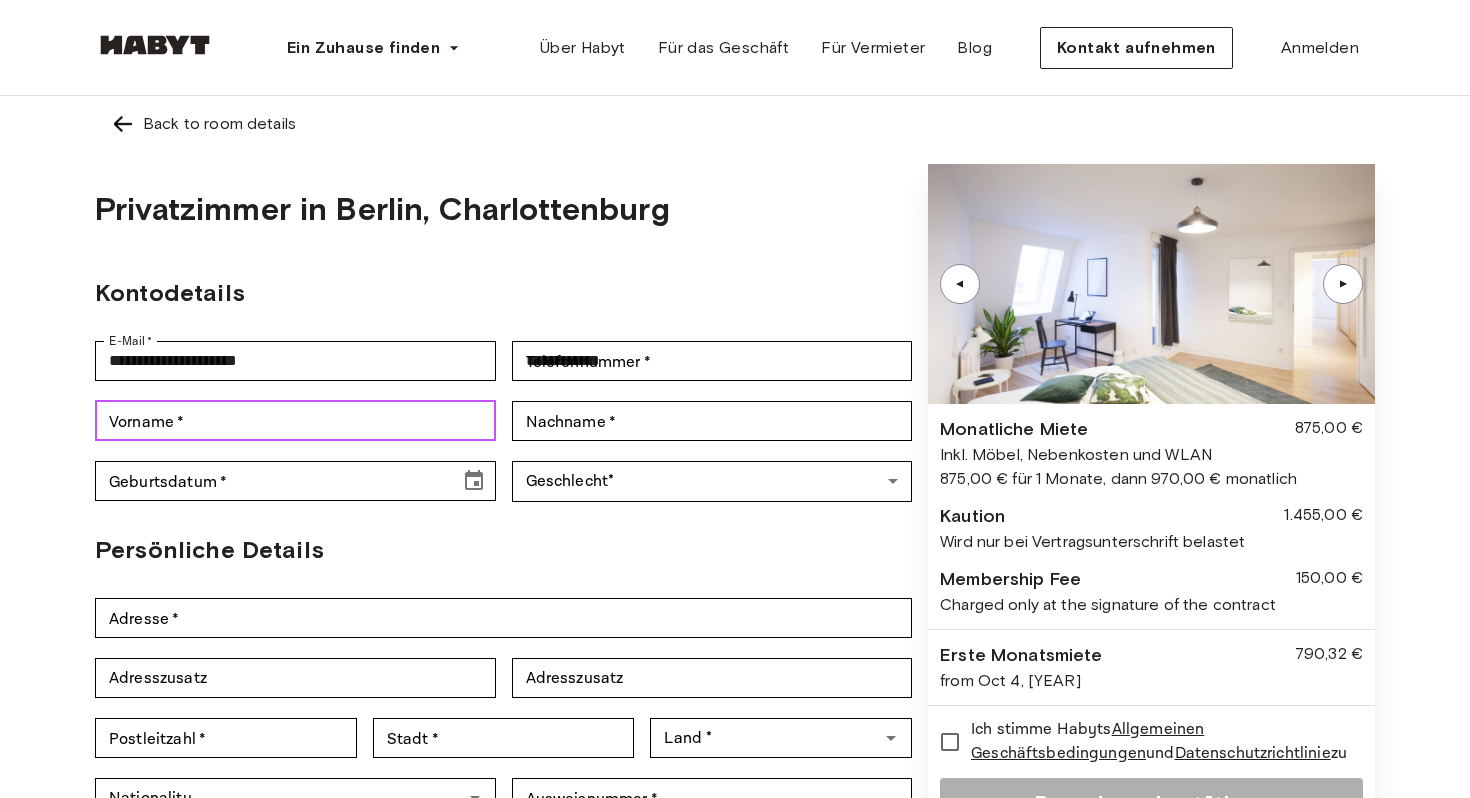 type on "********" 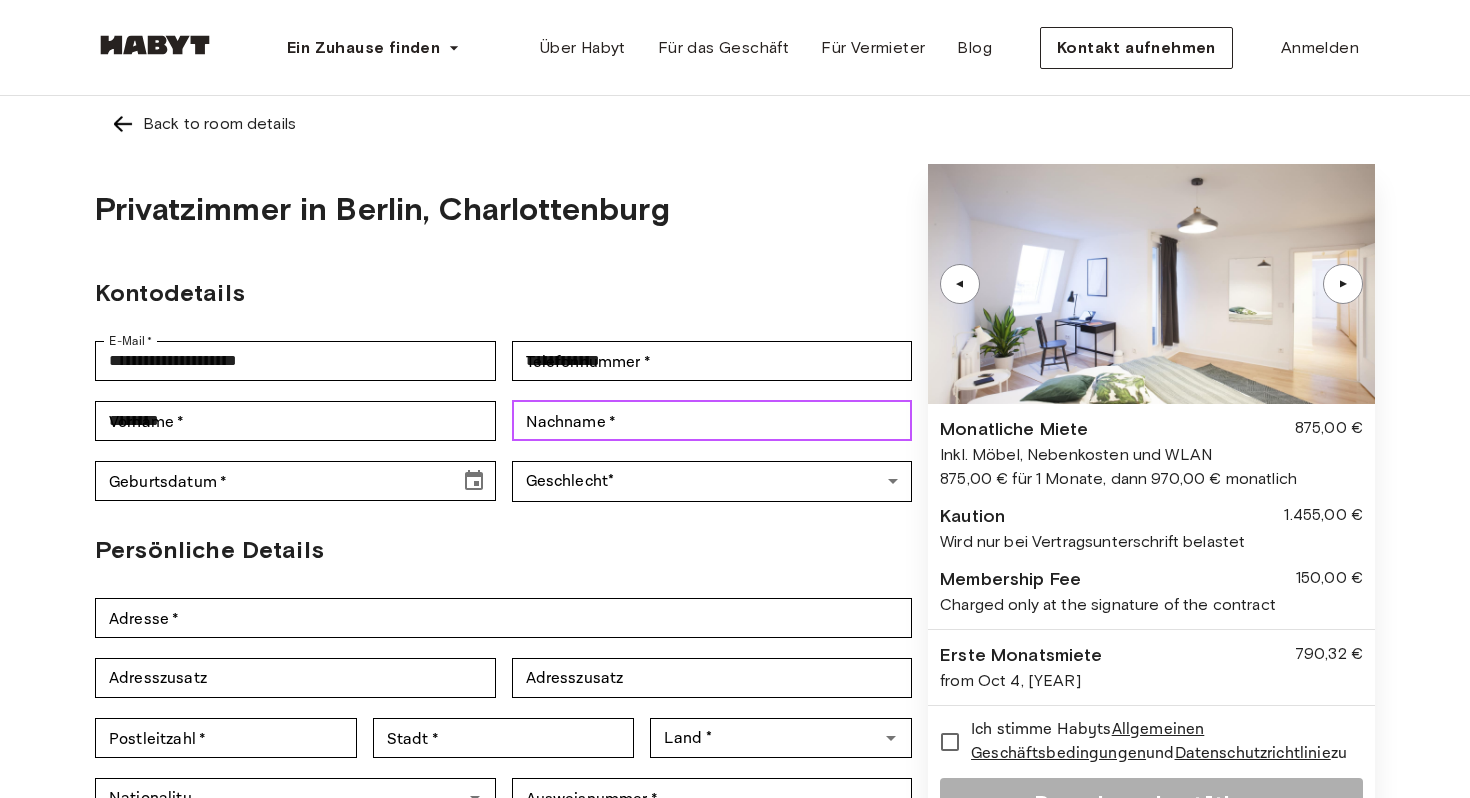 type on "*****" 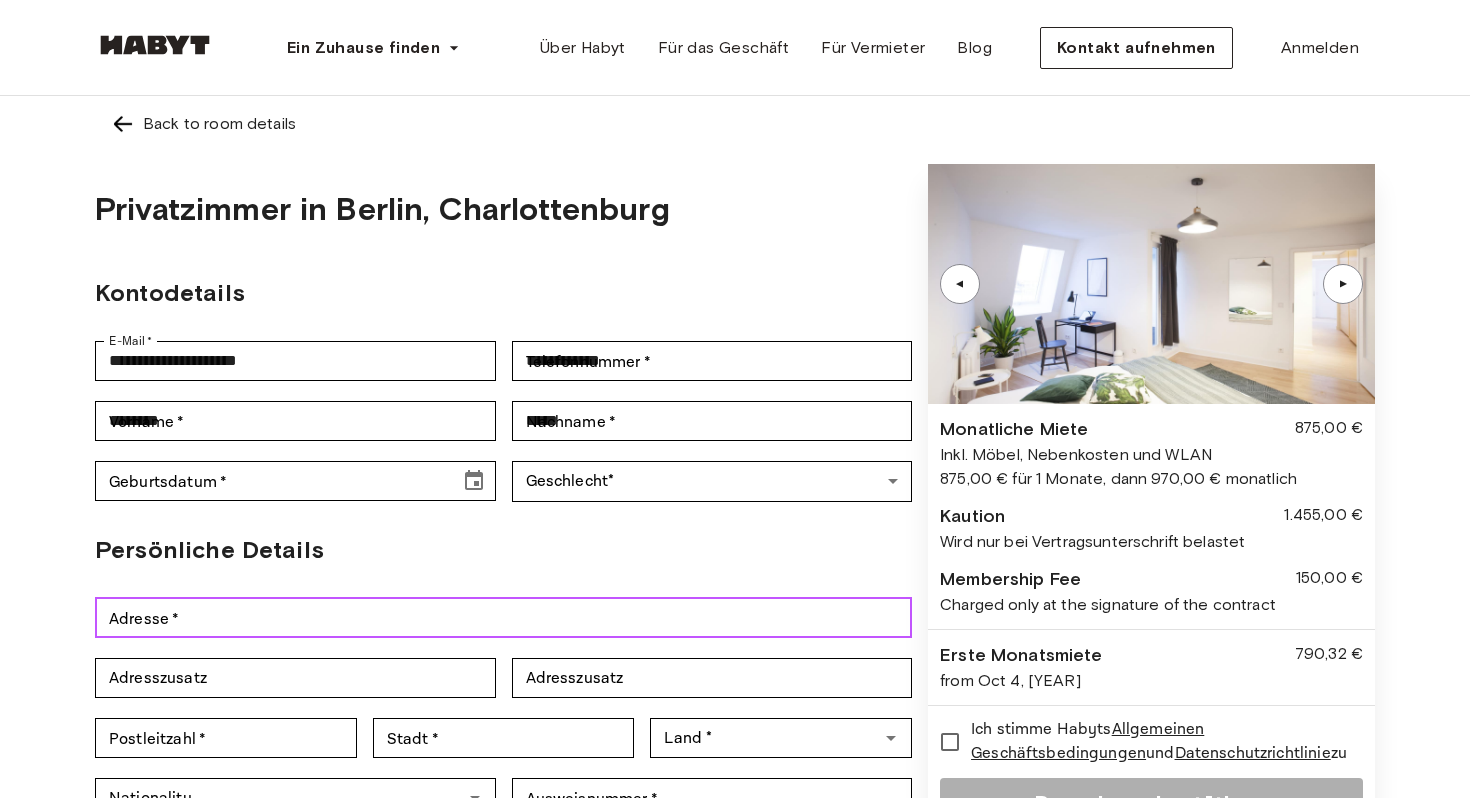 type on "**********" 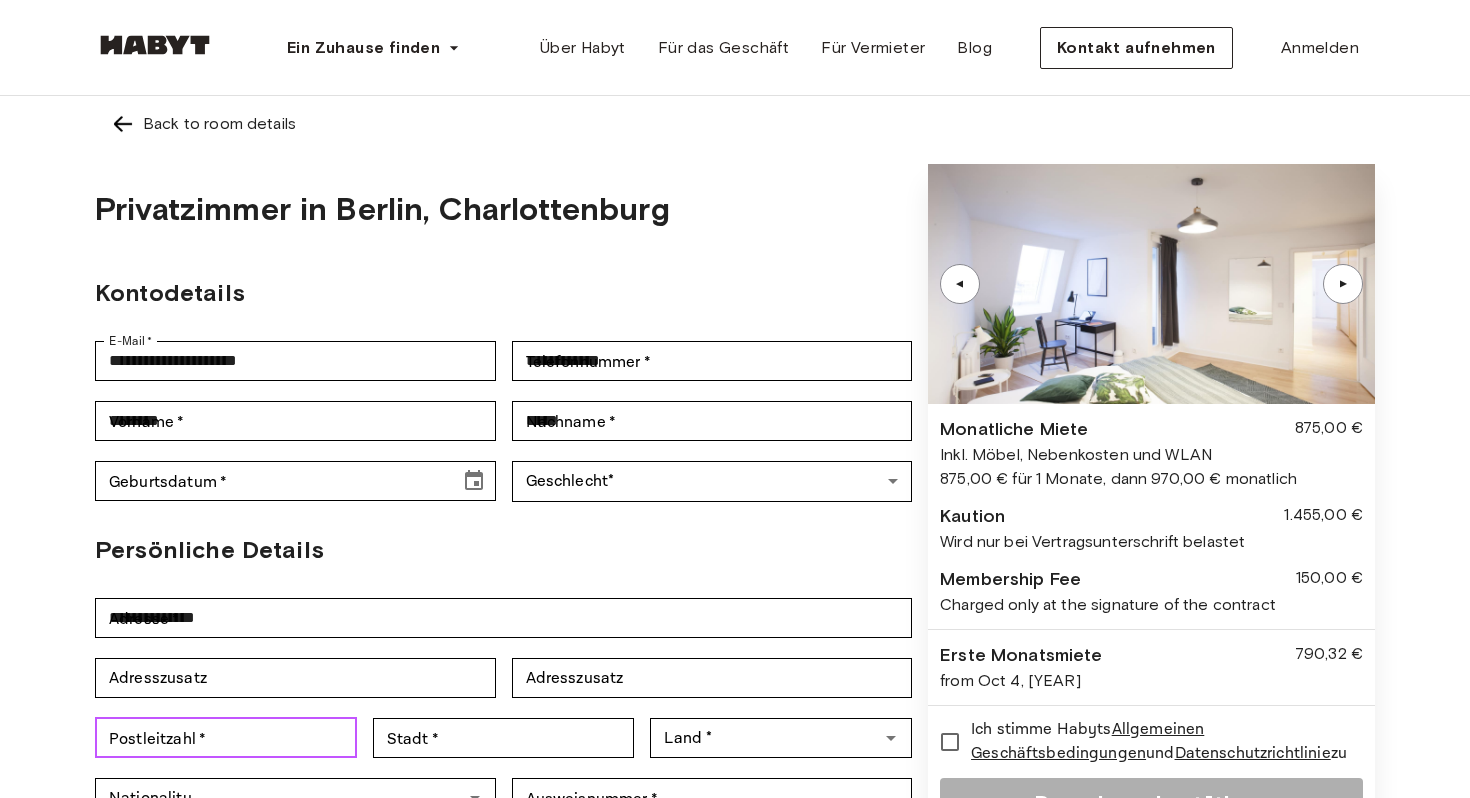 type on "*****" 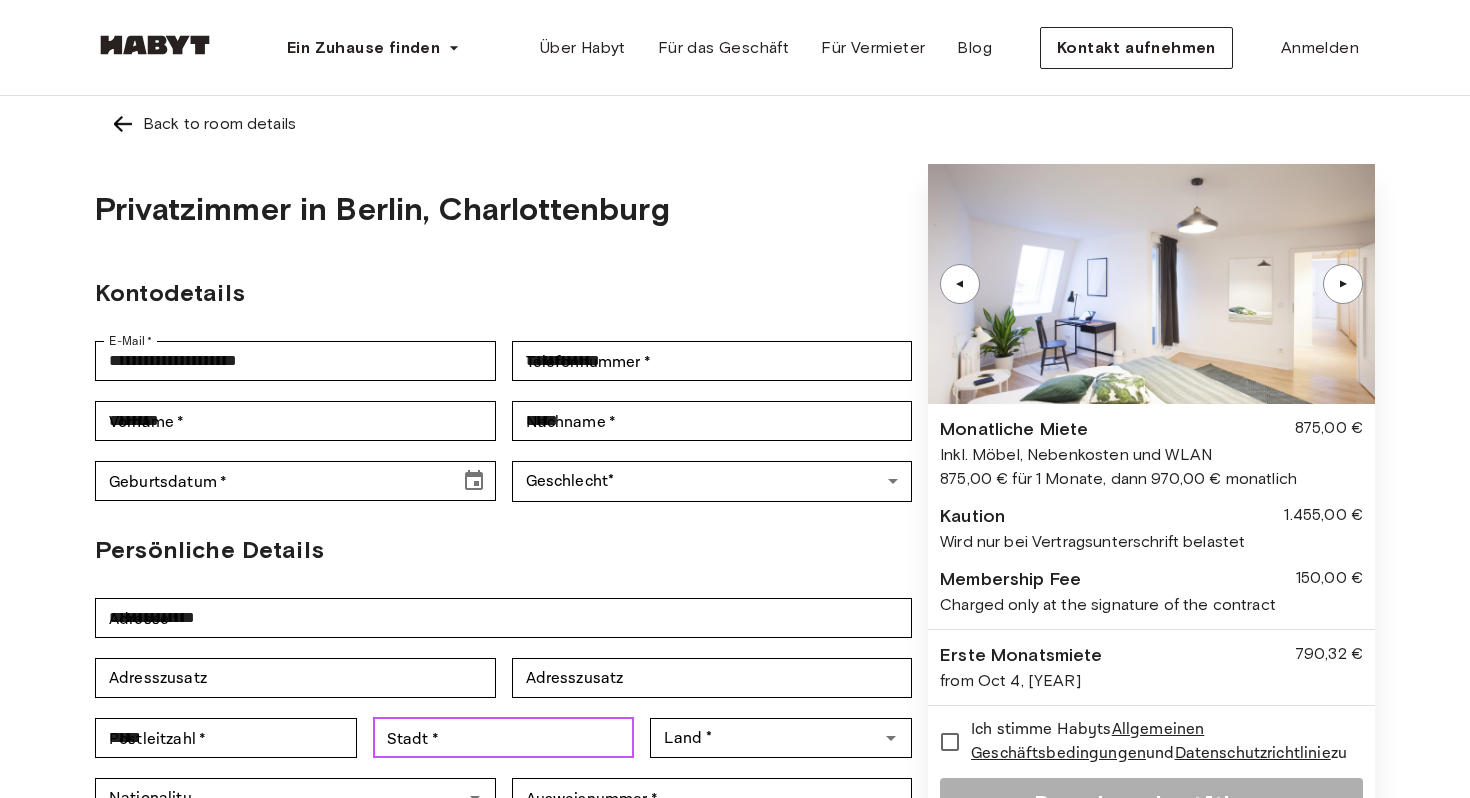 type on "**********" 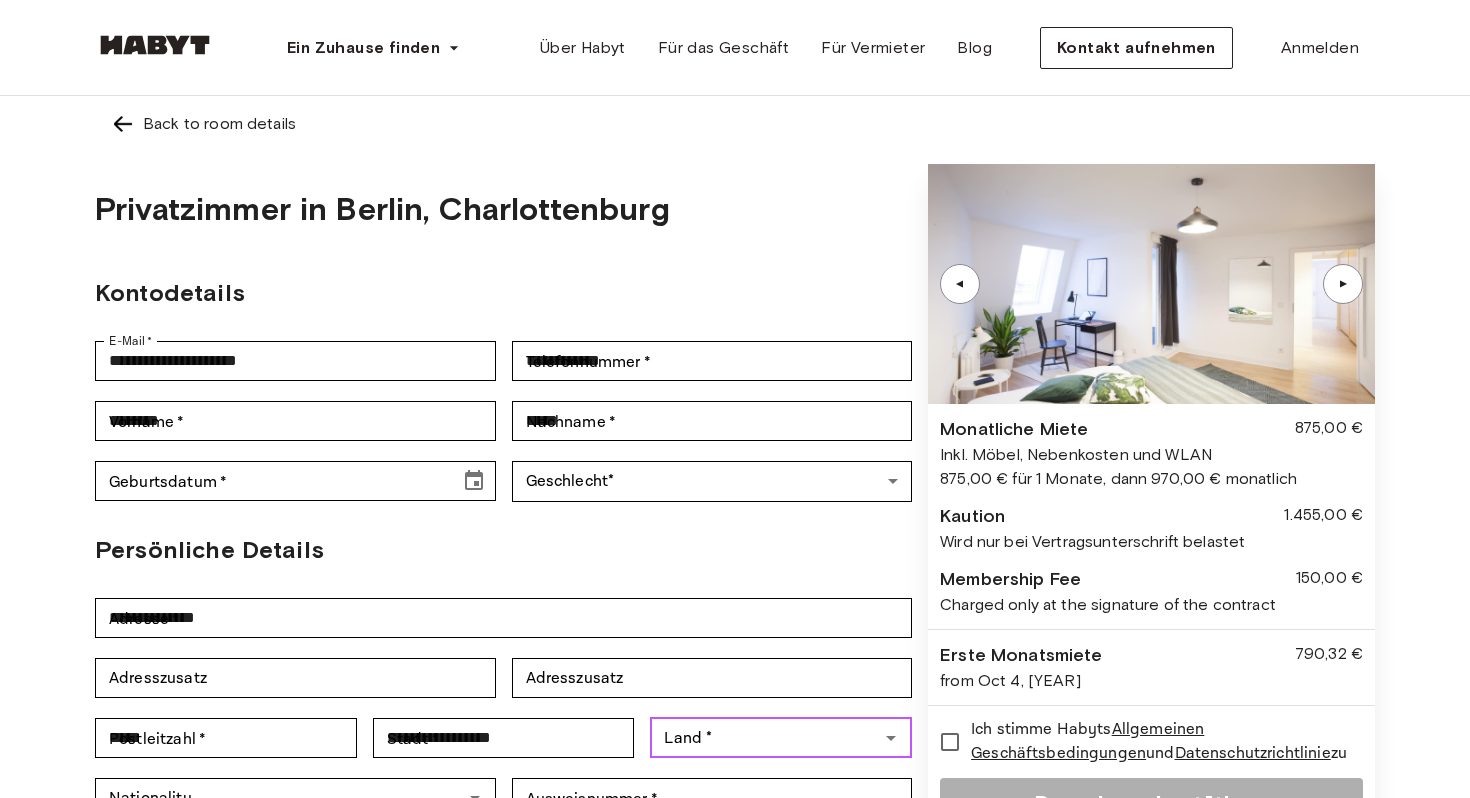 type on "**********" 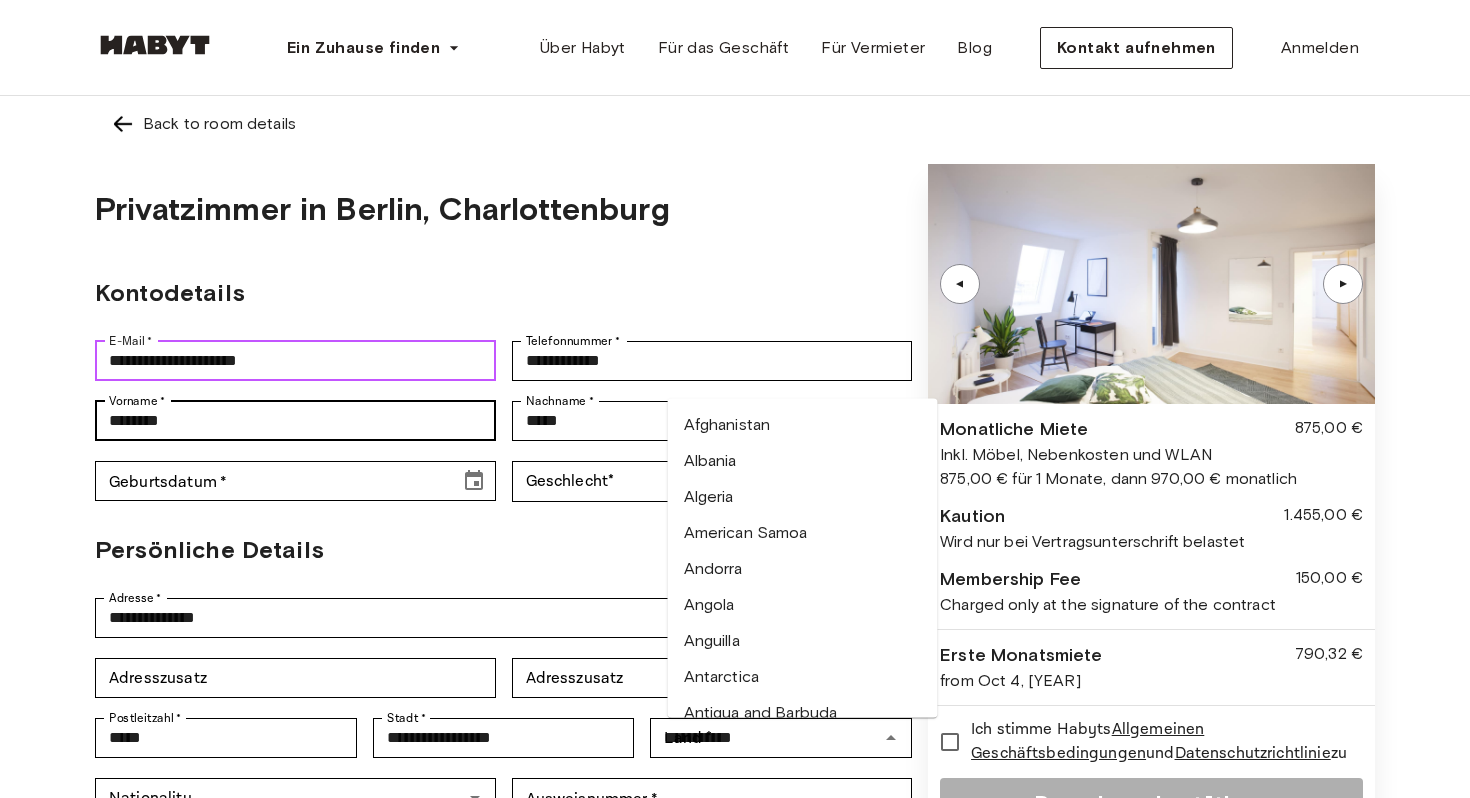 type 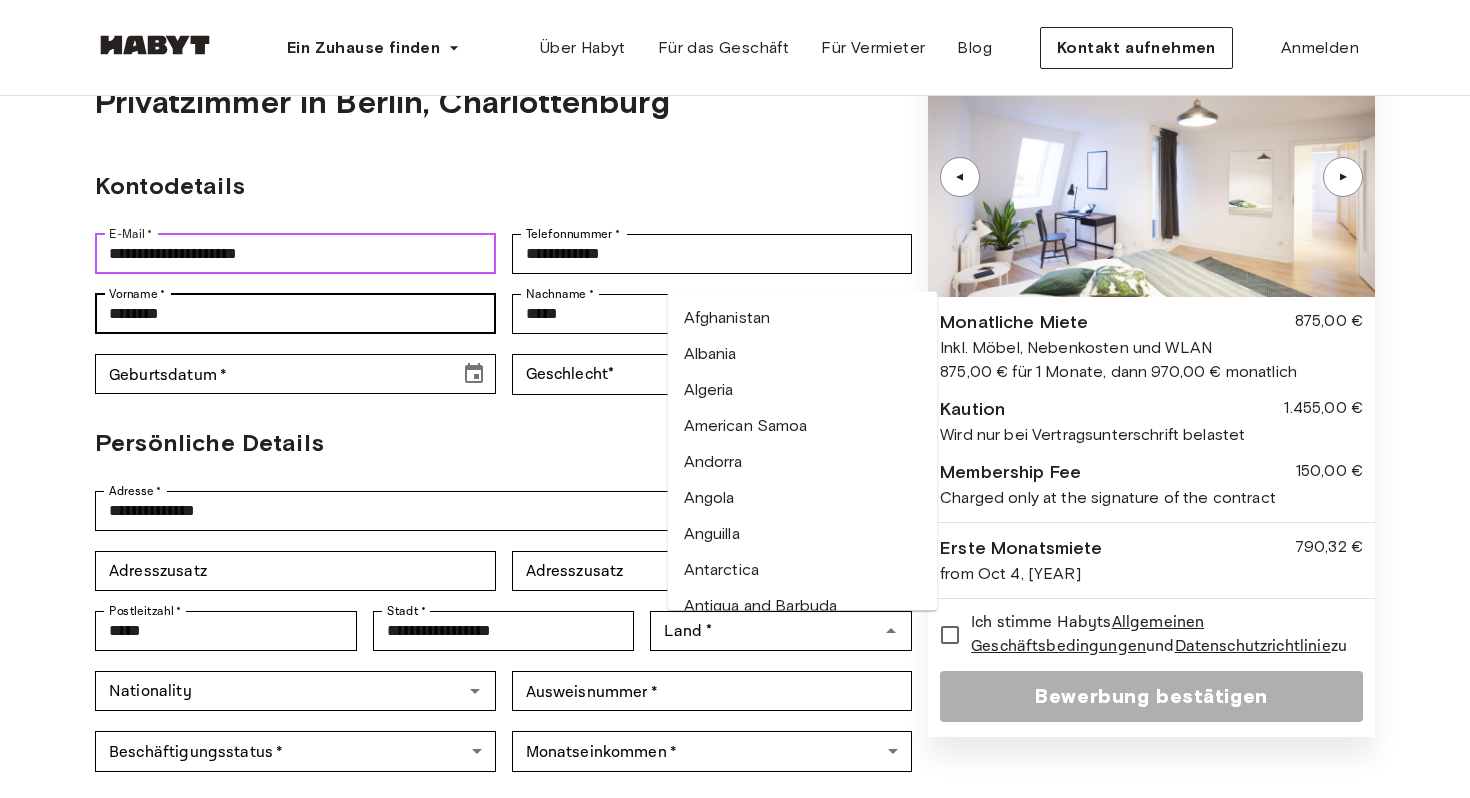 scroll, scrollTop: 121, scrollLeft: 0, axis: vertical 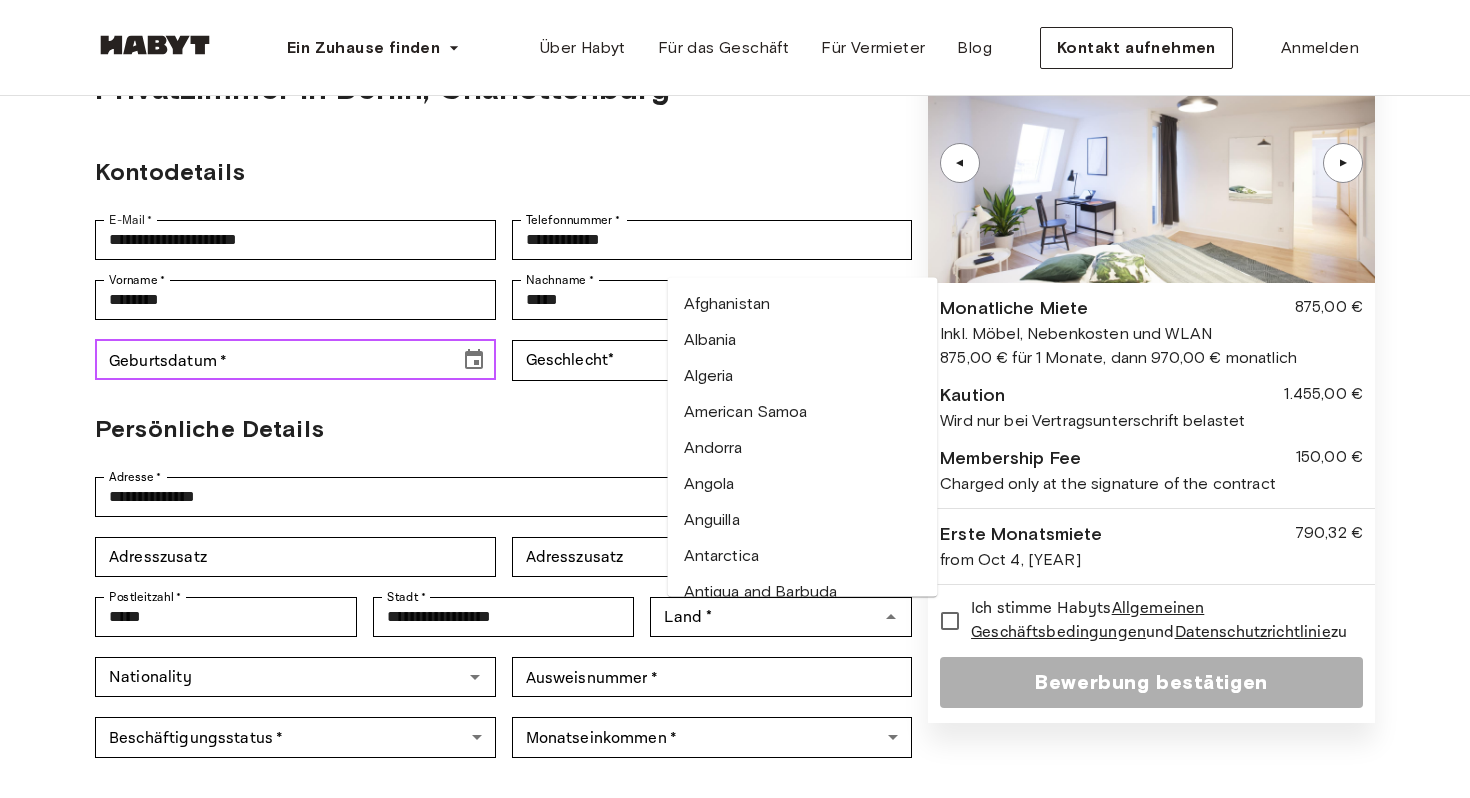 click 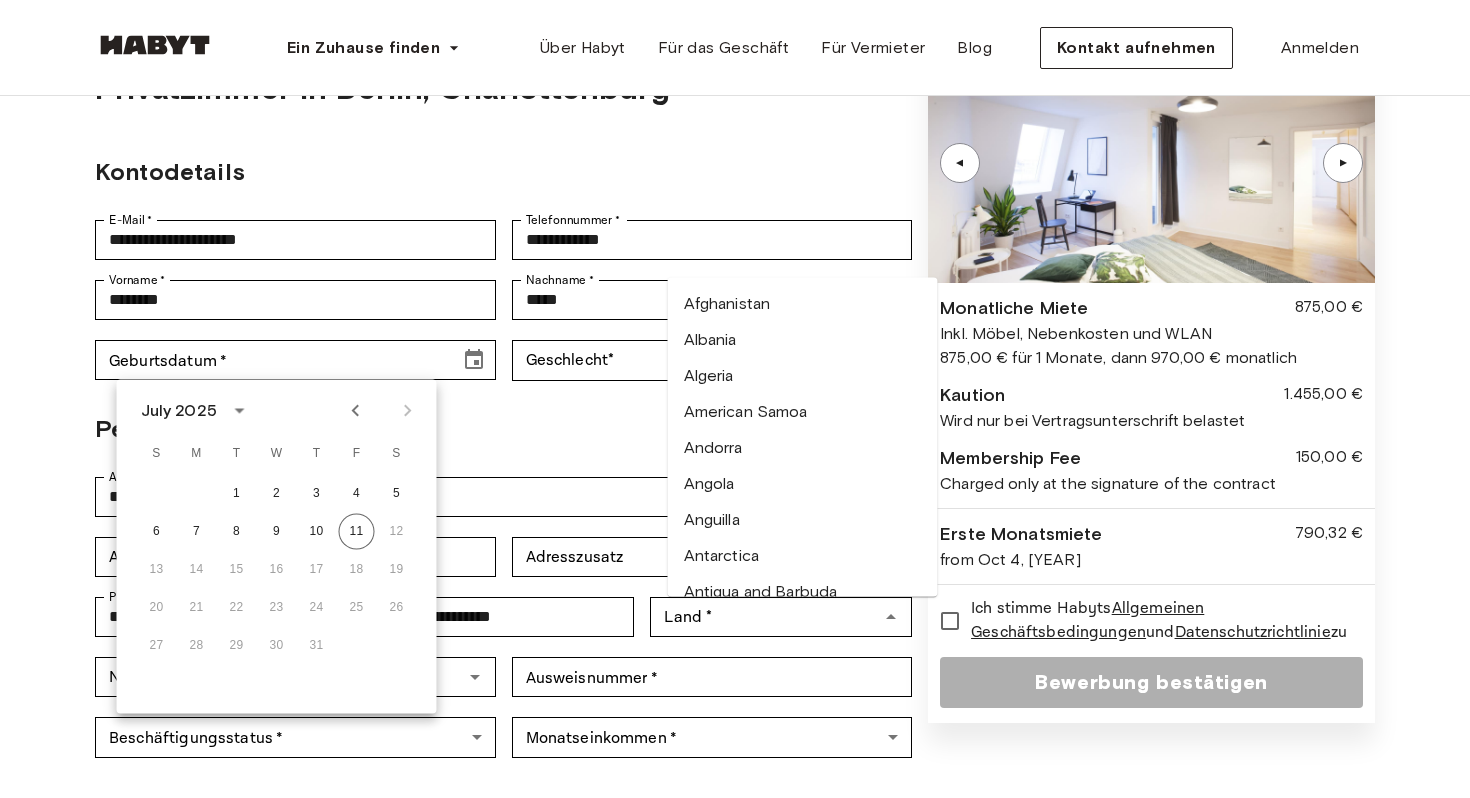 click on "July 2025" at bounding box center (179, 411) 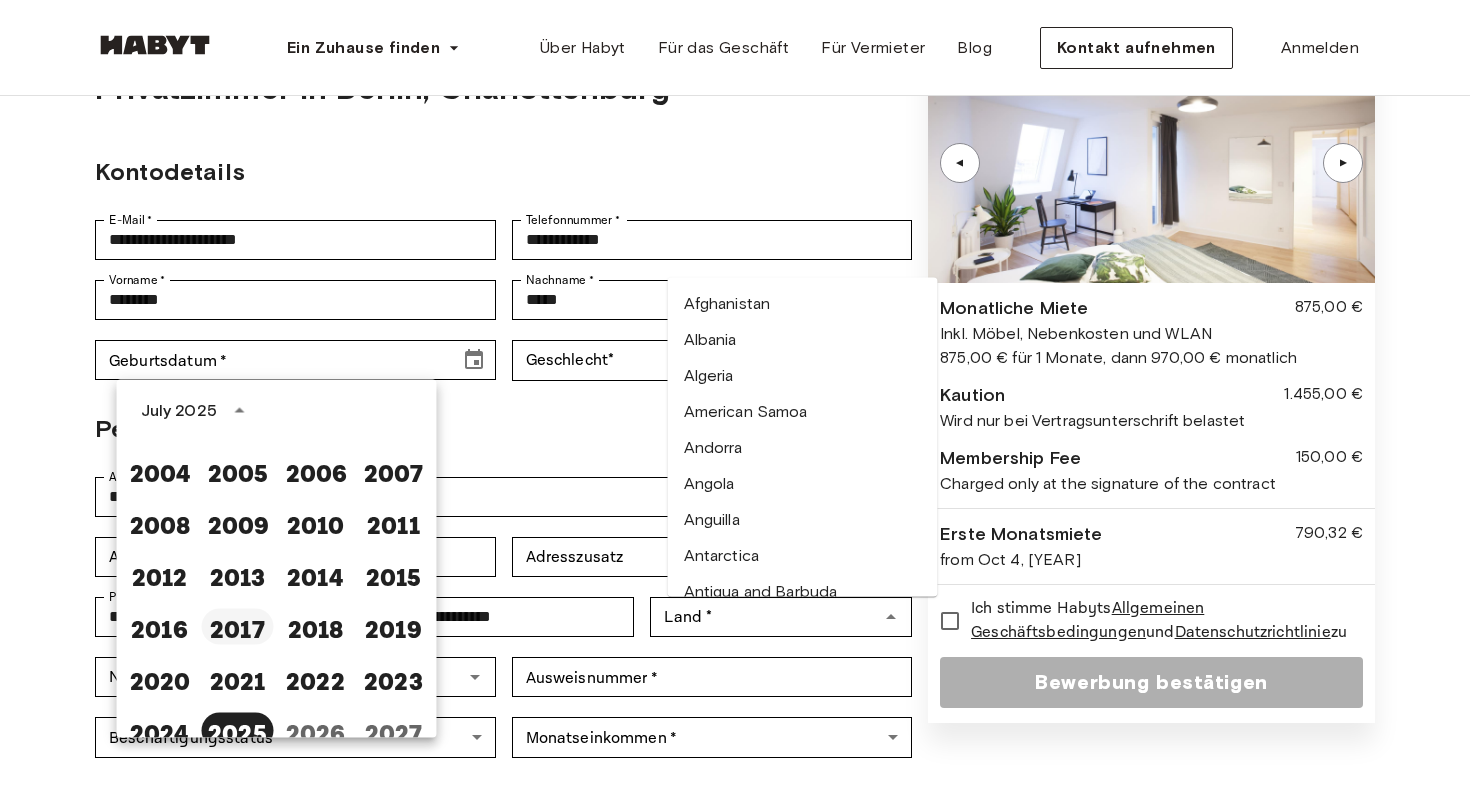scroll, scrollTop: 1276, scrollLeft: 0, axis: vertical 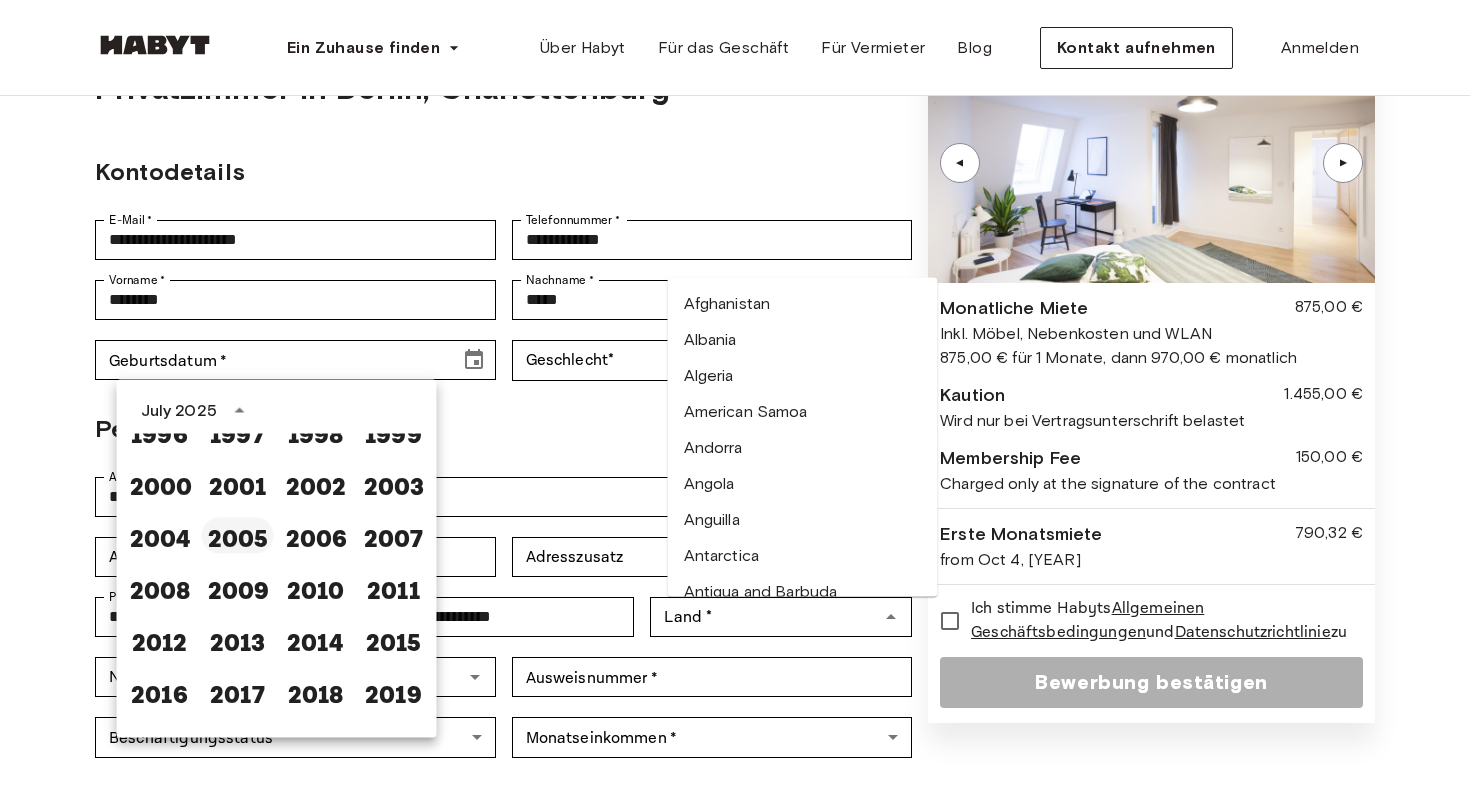 click on "2005" at bounding box center (238, 536) 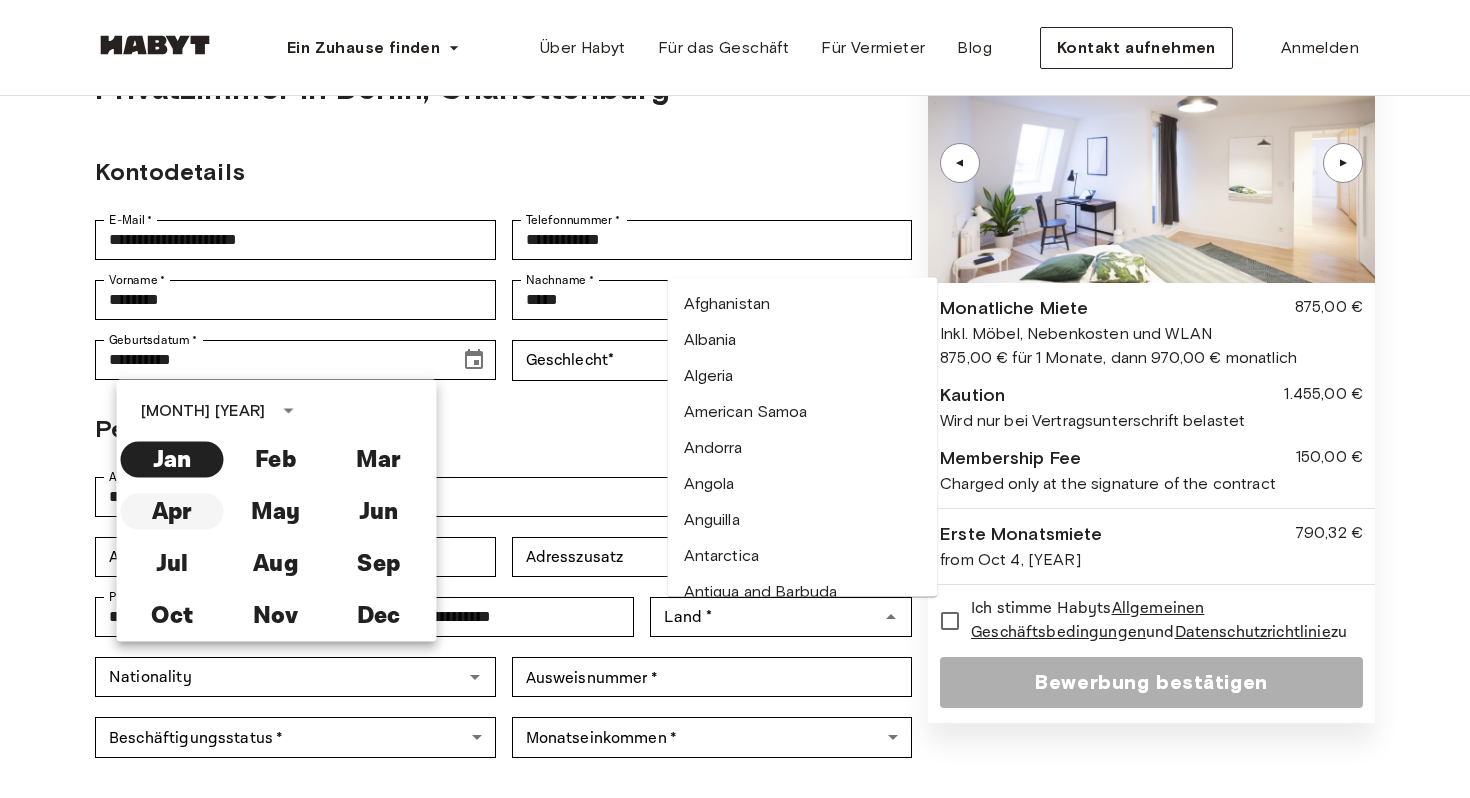 click on "Apr" at bounding box center [172, 512] 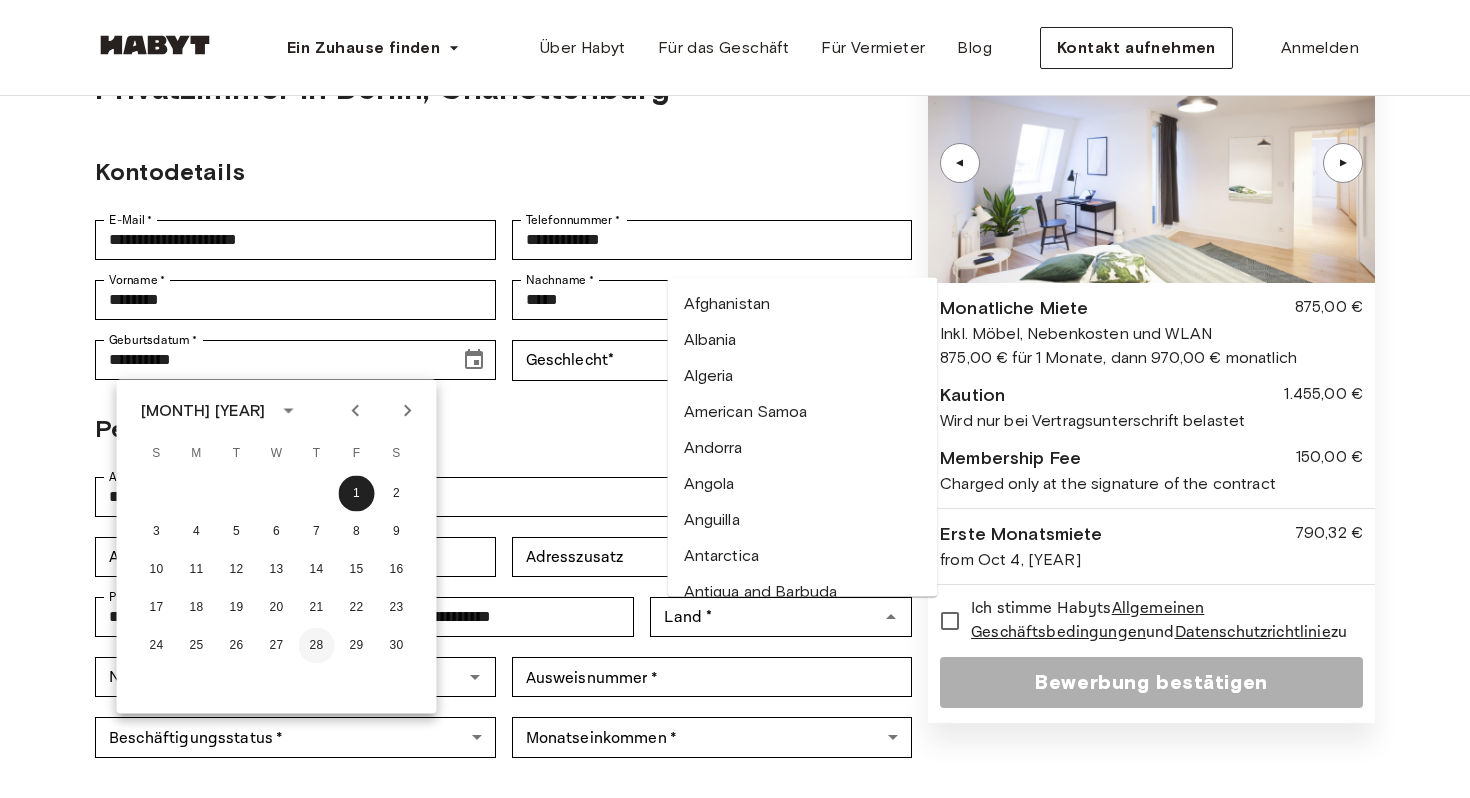 click on "28" at bounding box center (317, 646) 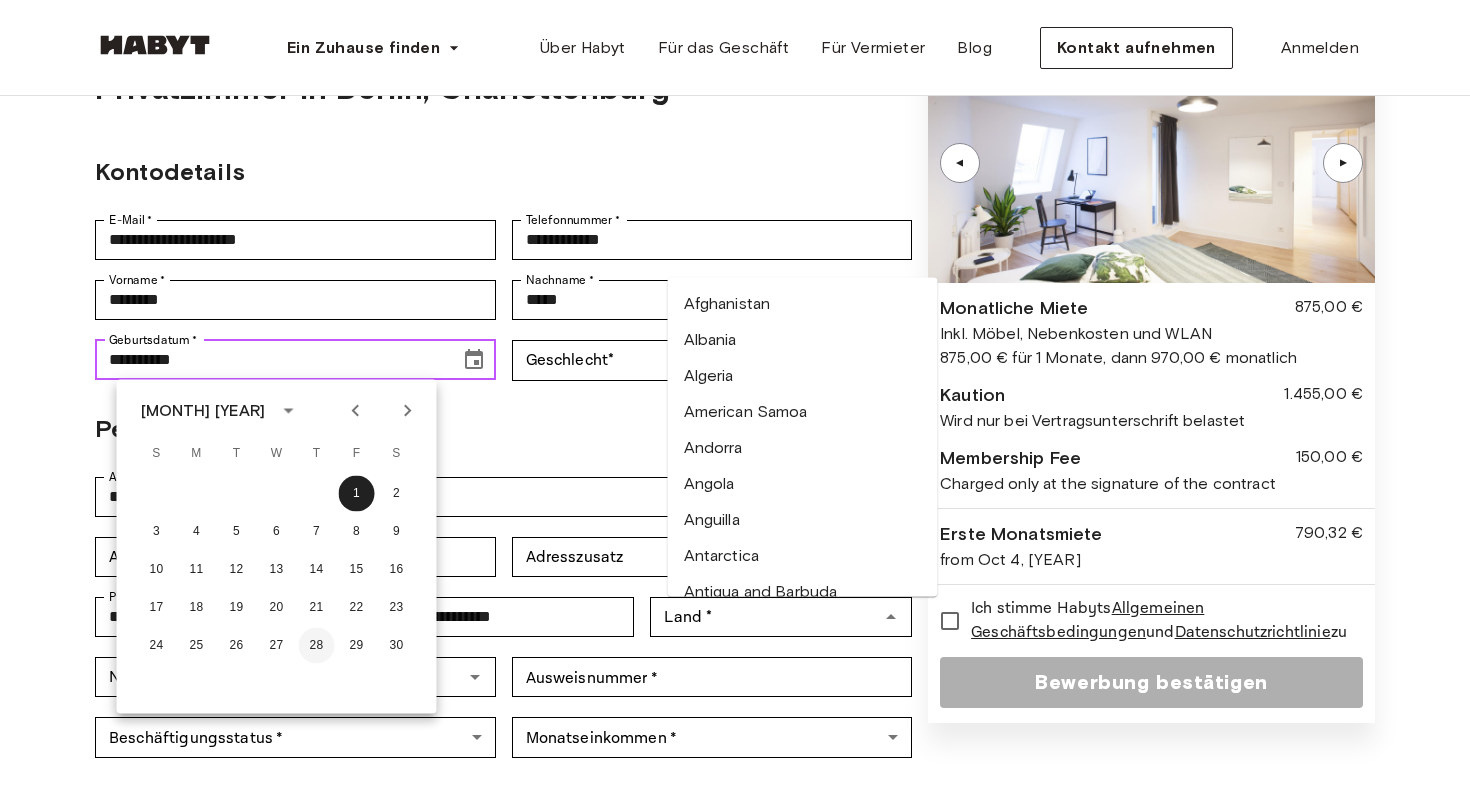 type on "**********" 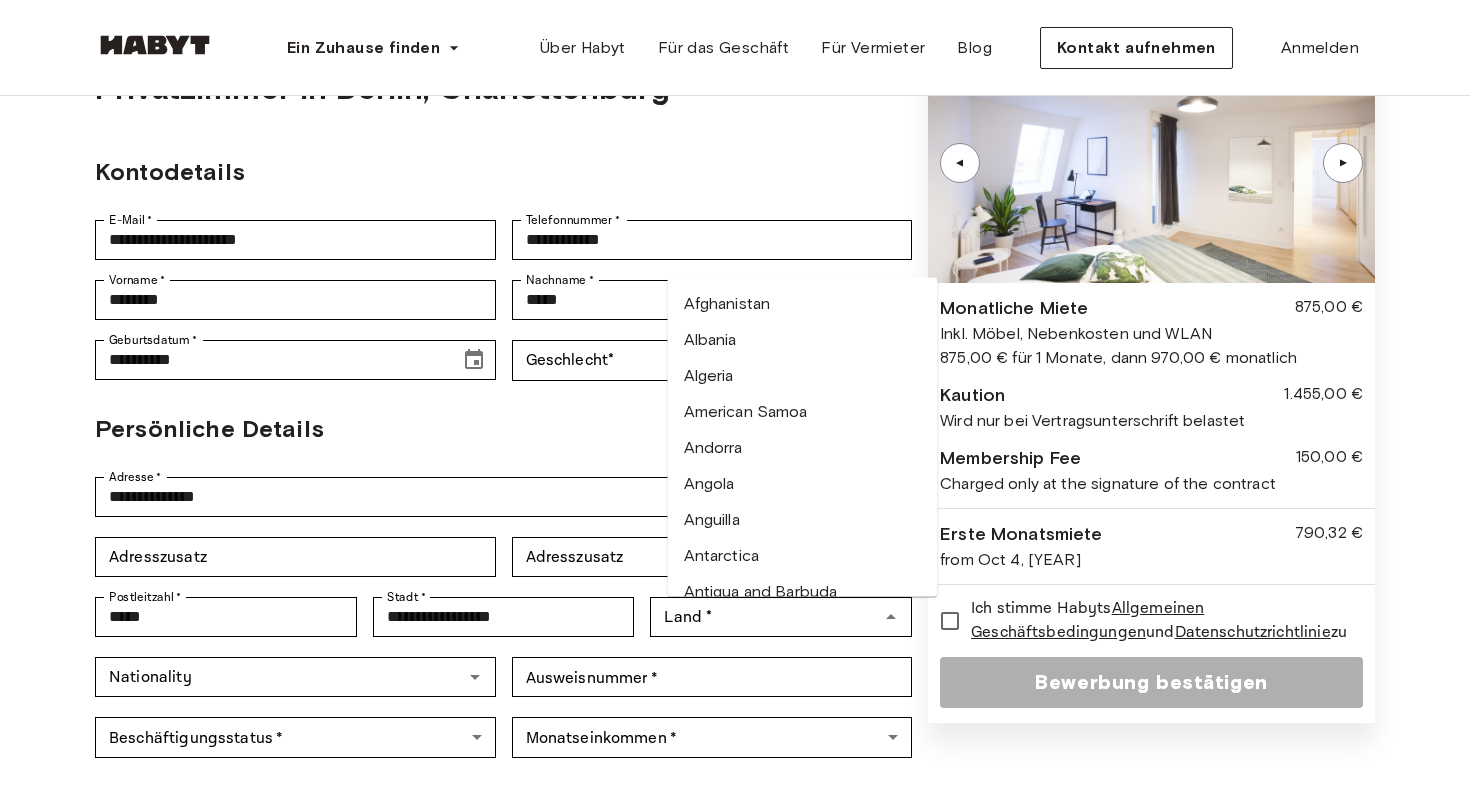 click on "Persönliche Details" at bounding box center [503, 429] 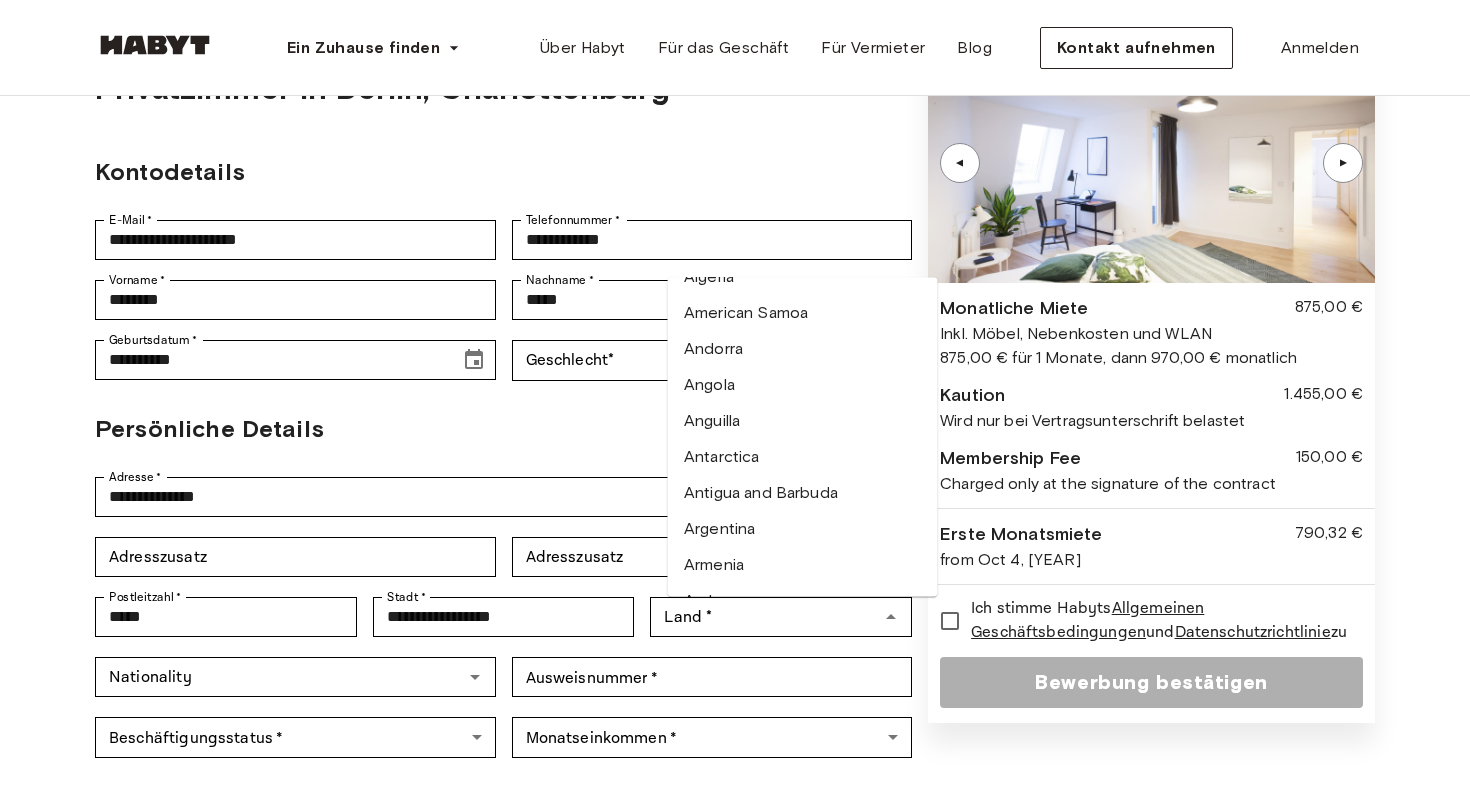 scroll, scrollTop: 119, scrollLeft: 0, axis: vertical 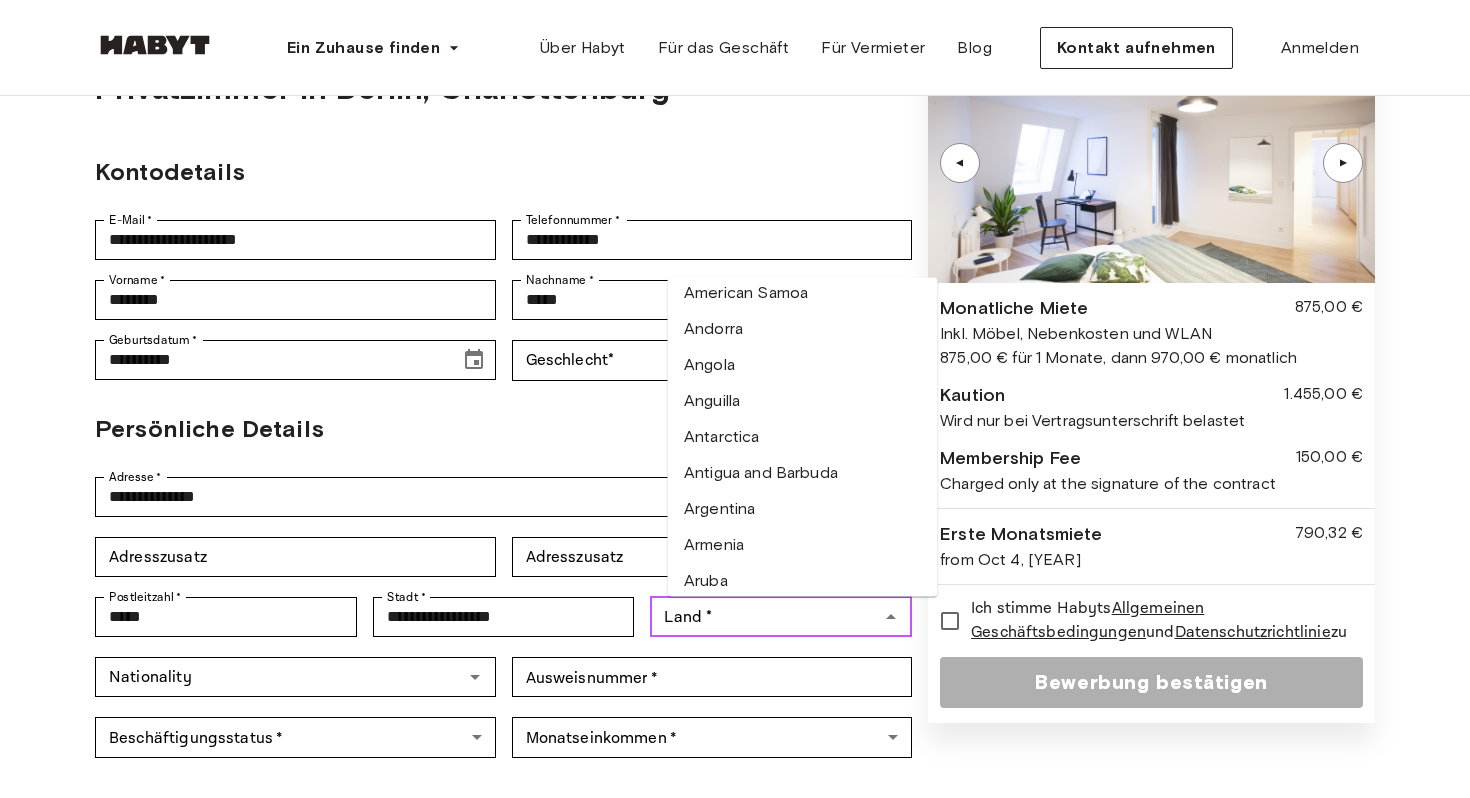 click on "Land *" at bounding box center [764, 617] 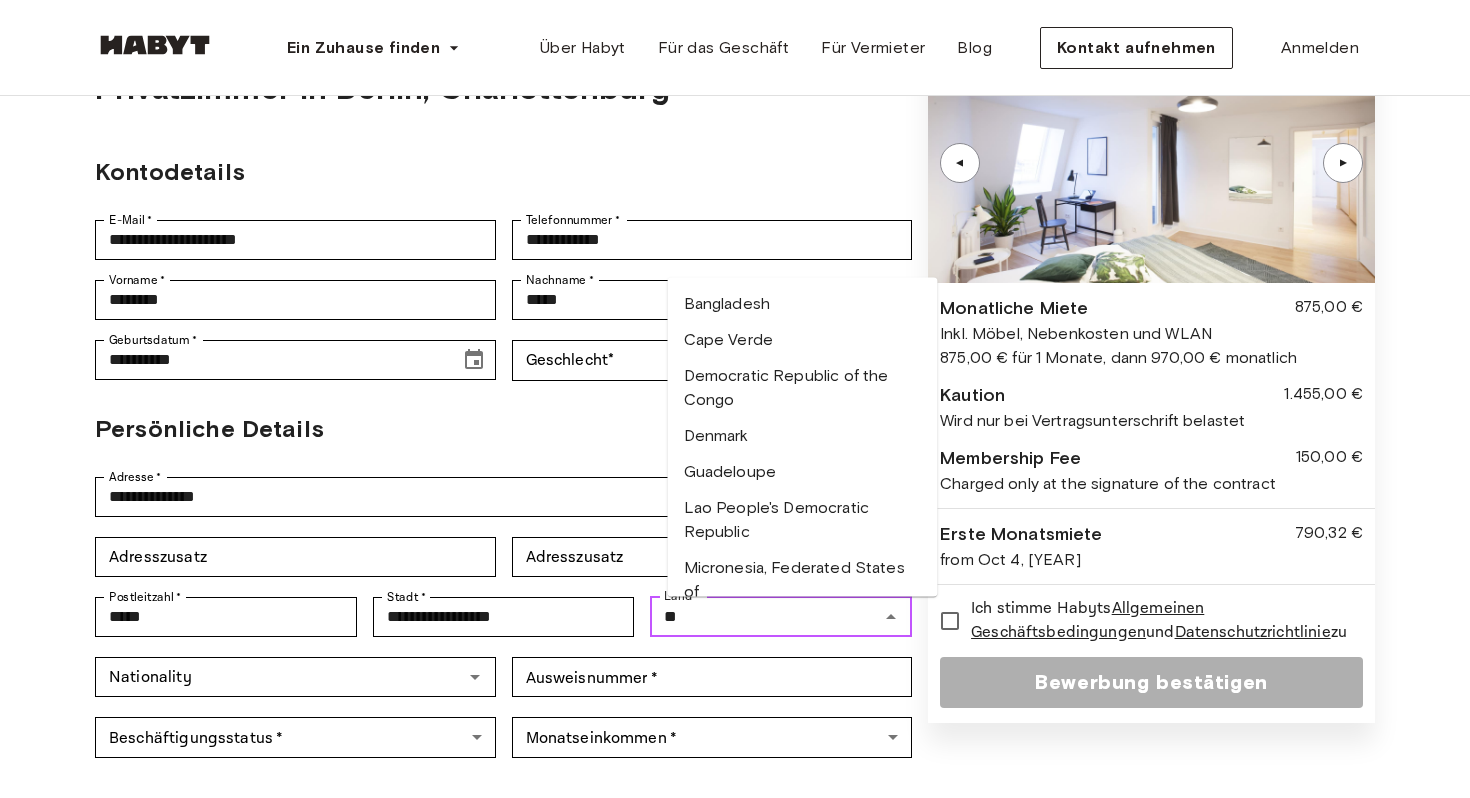 type on "*" 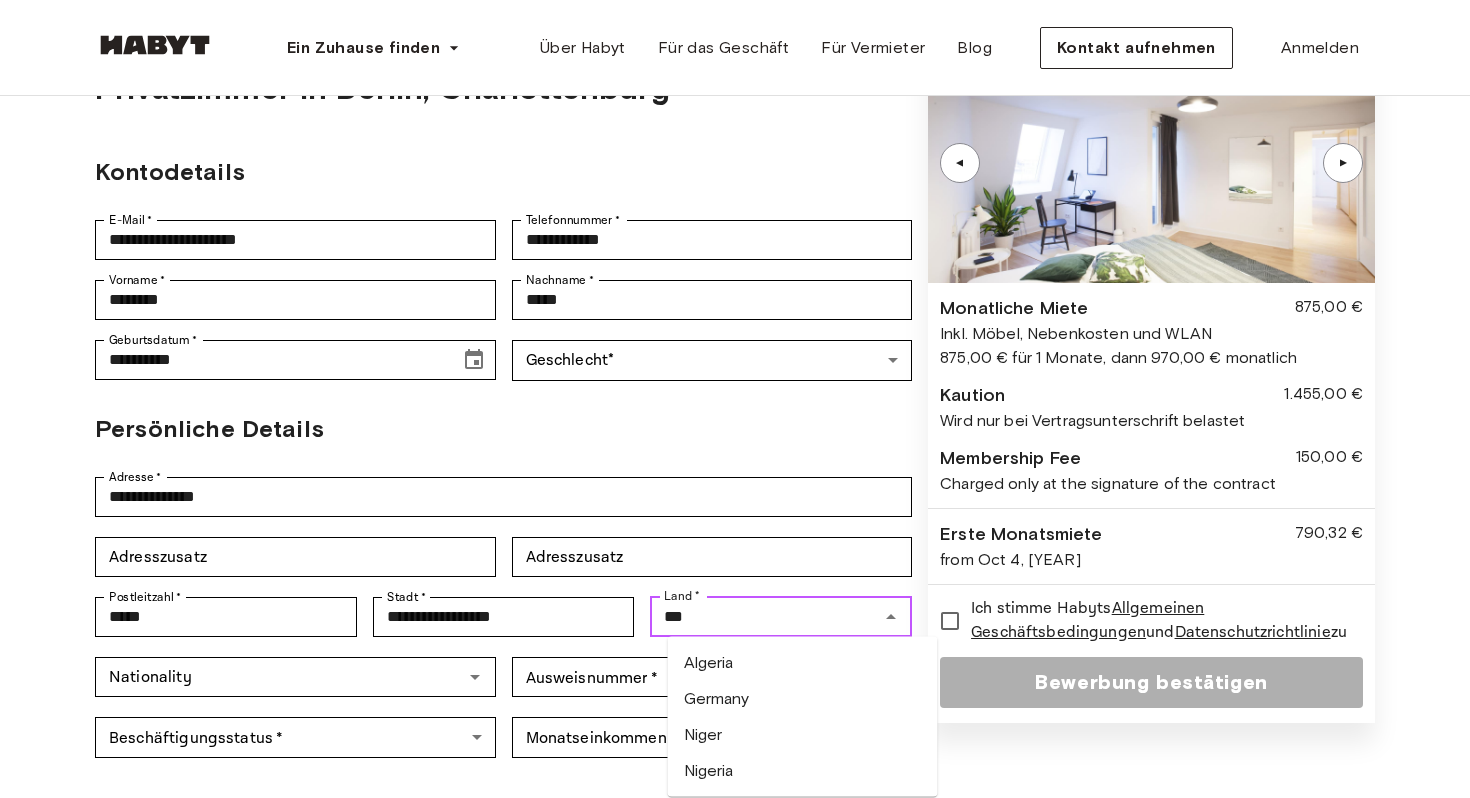 click on "Germany" at bounding box center [803, 699] 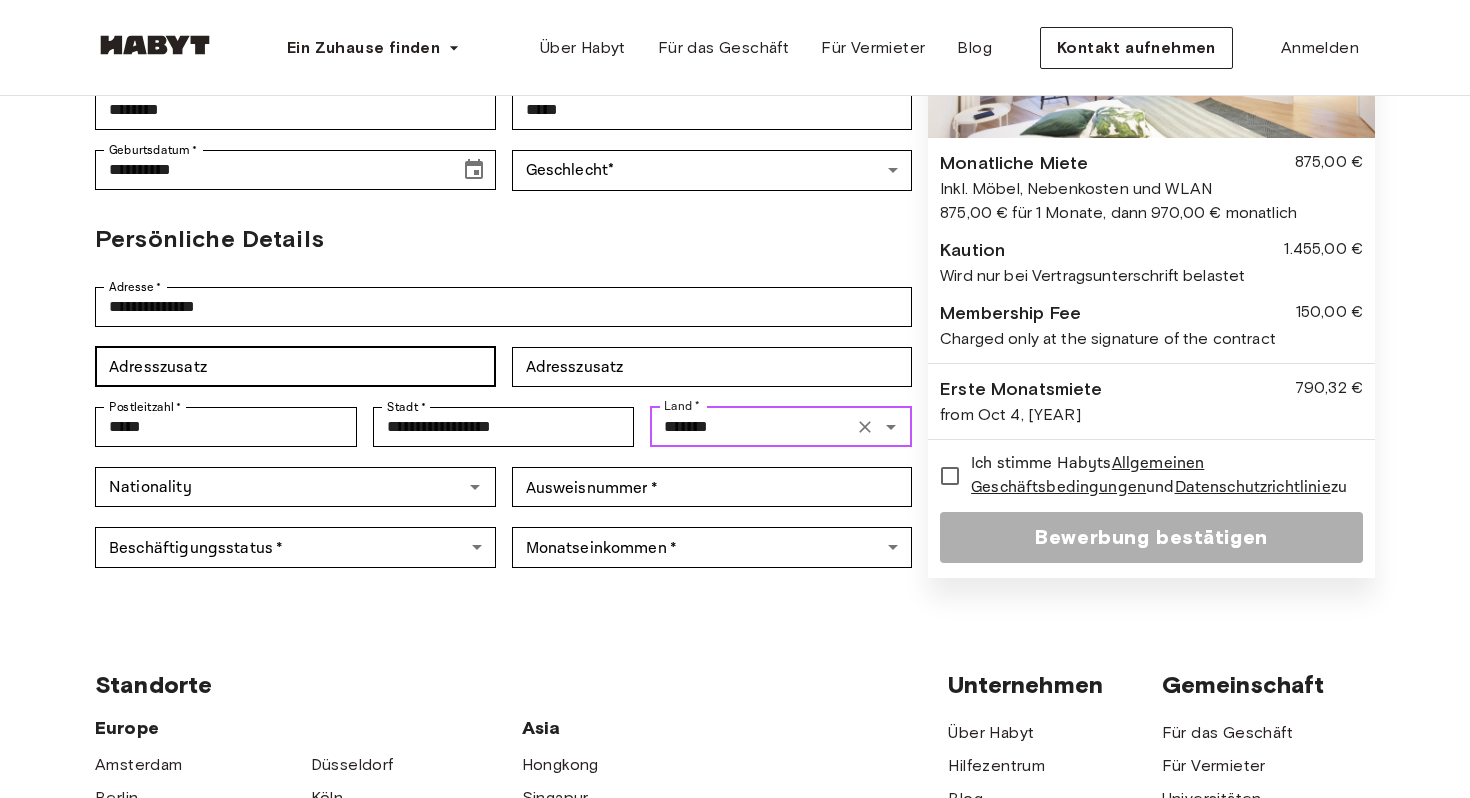 scroll, scrollTop: 330, scrollLeft: 0, axis: vertical 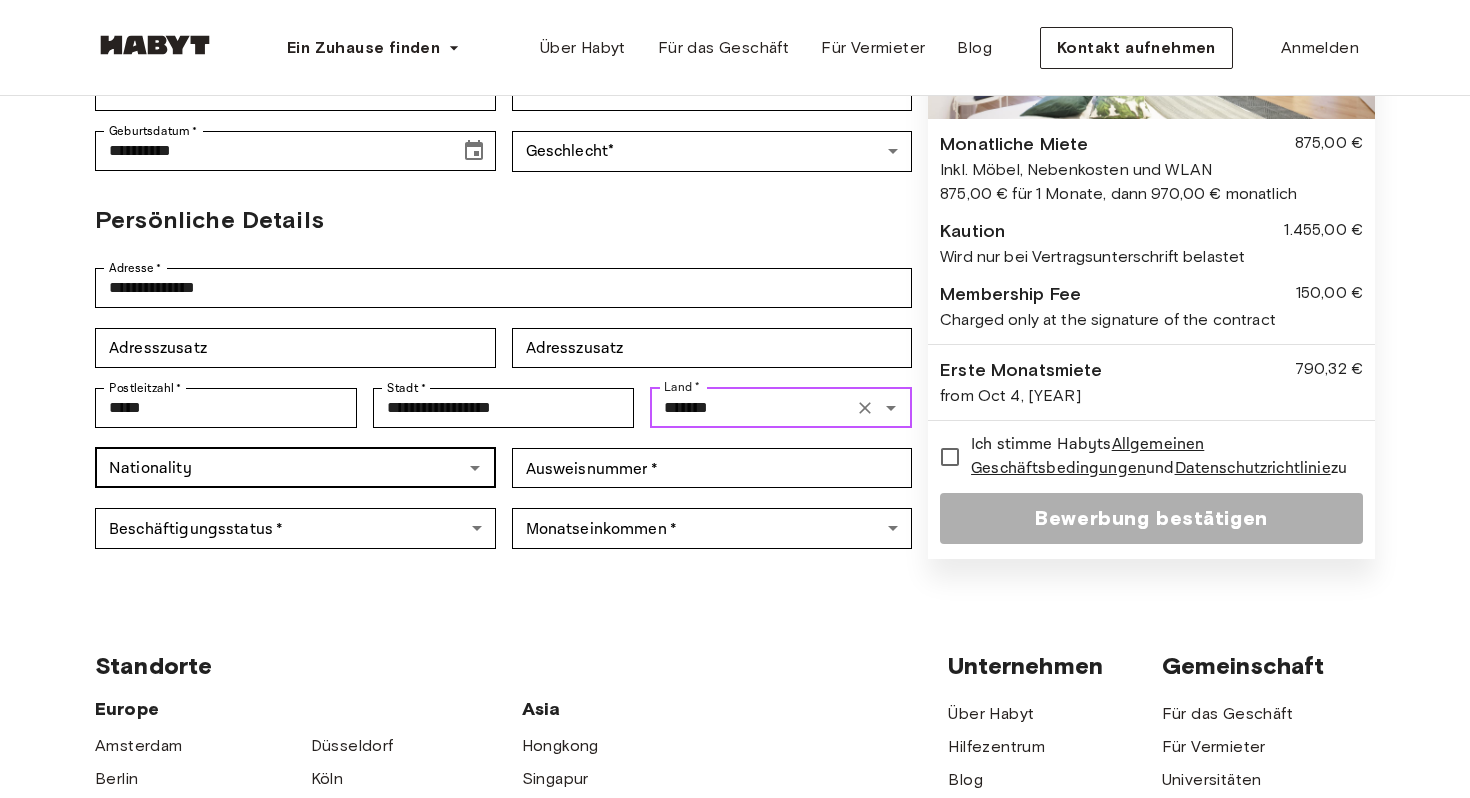 type on "*******" 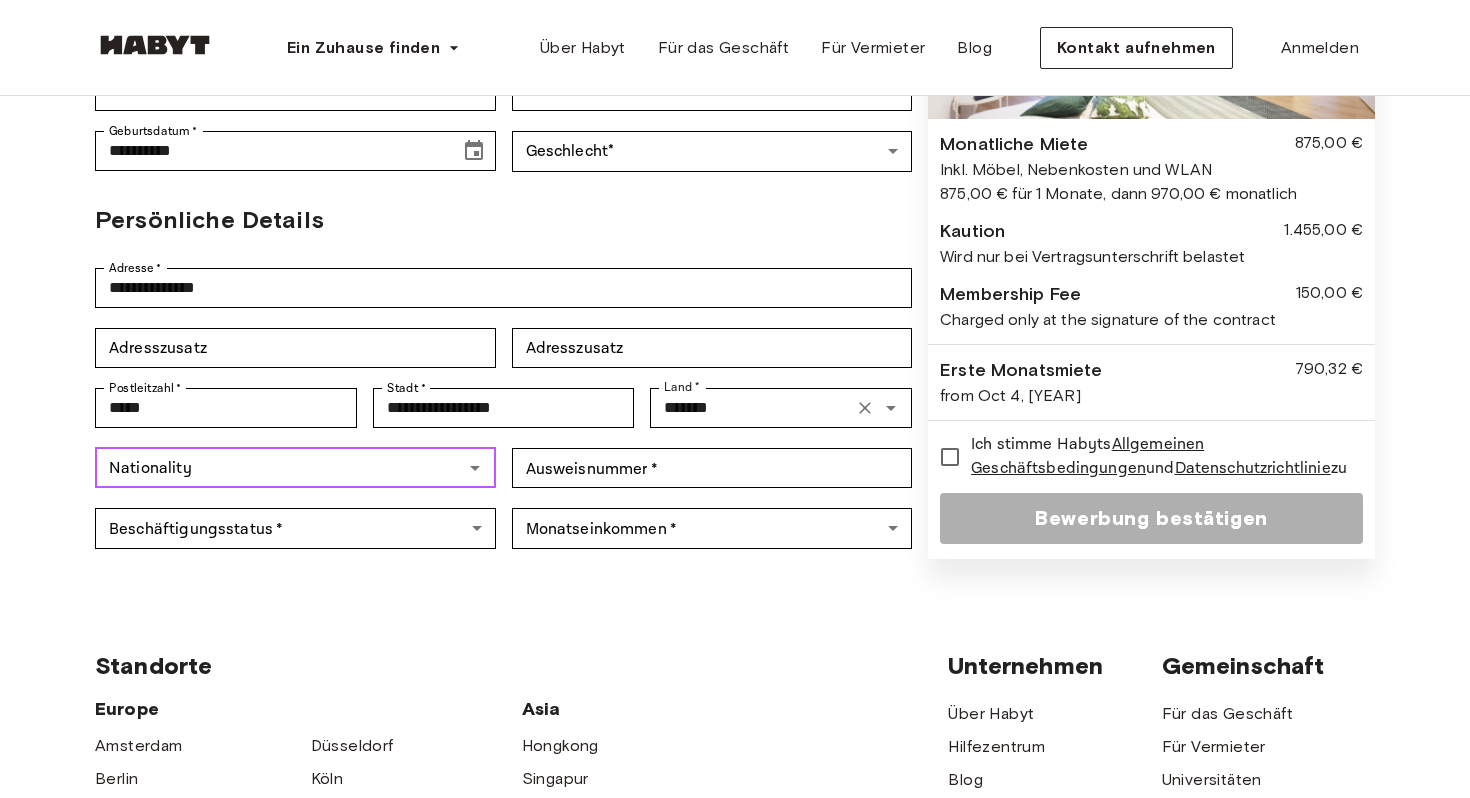 click on "Nationality" at bounding box center [279, 468] 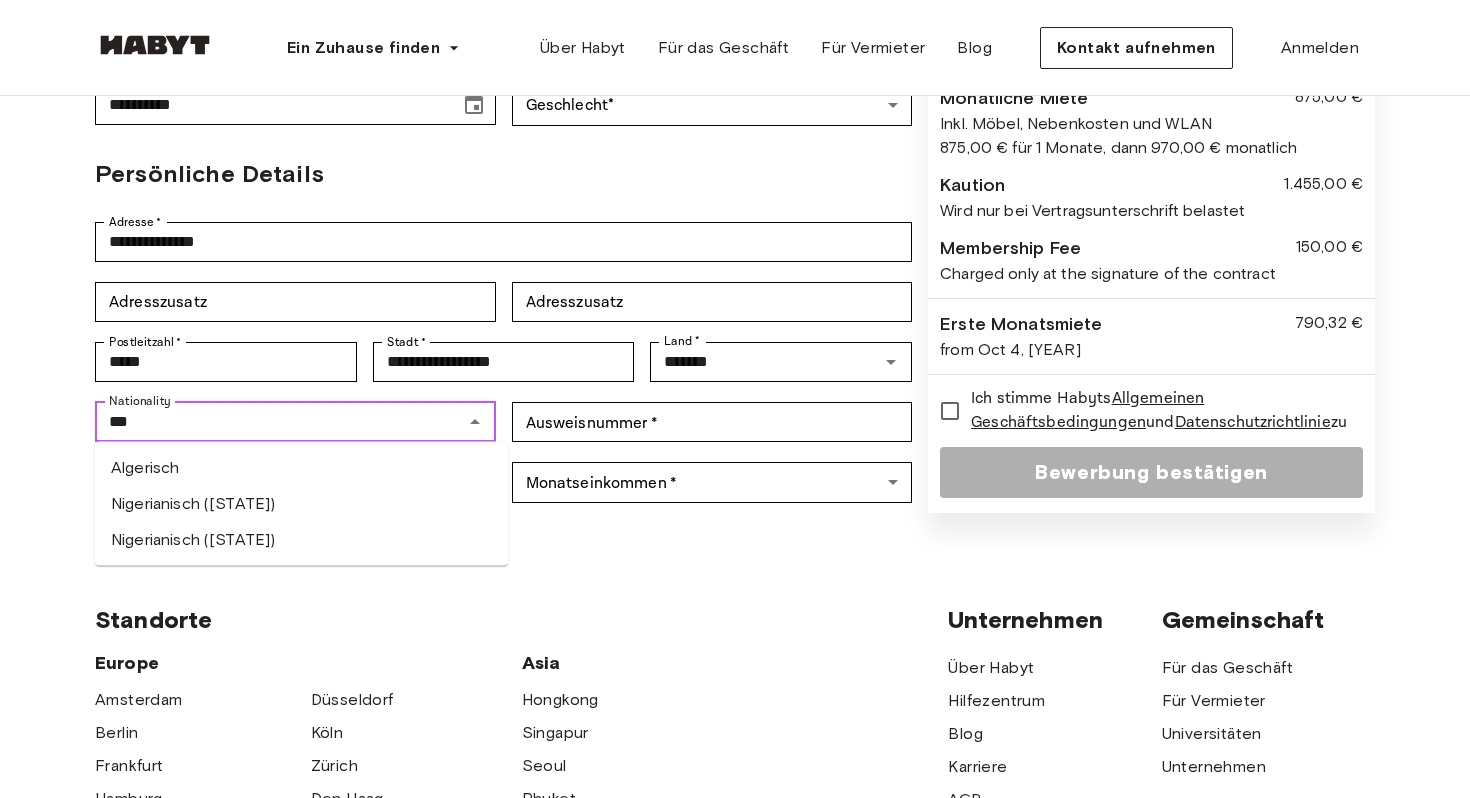 scroll, scrollTop: 379, scrollLeft: 0, axis: vertical 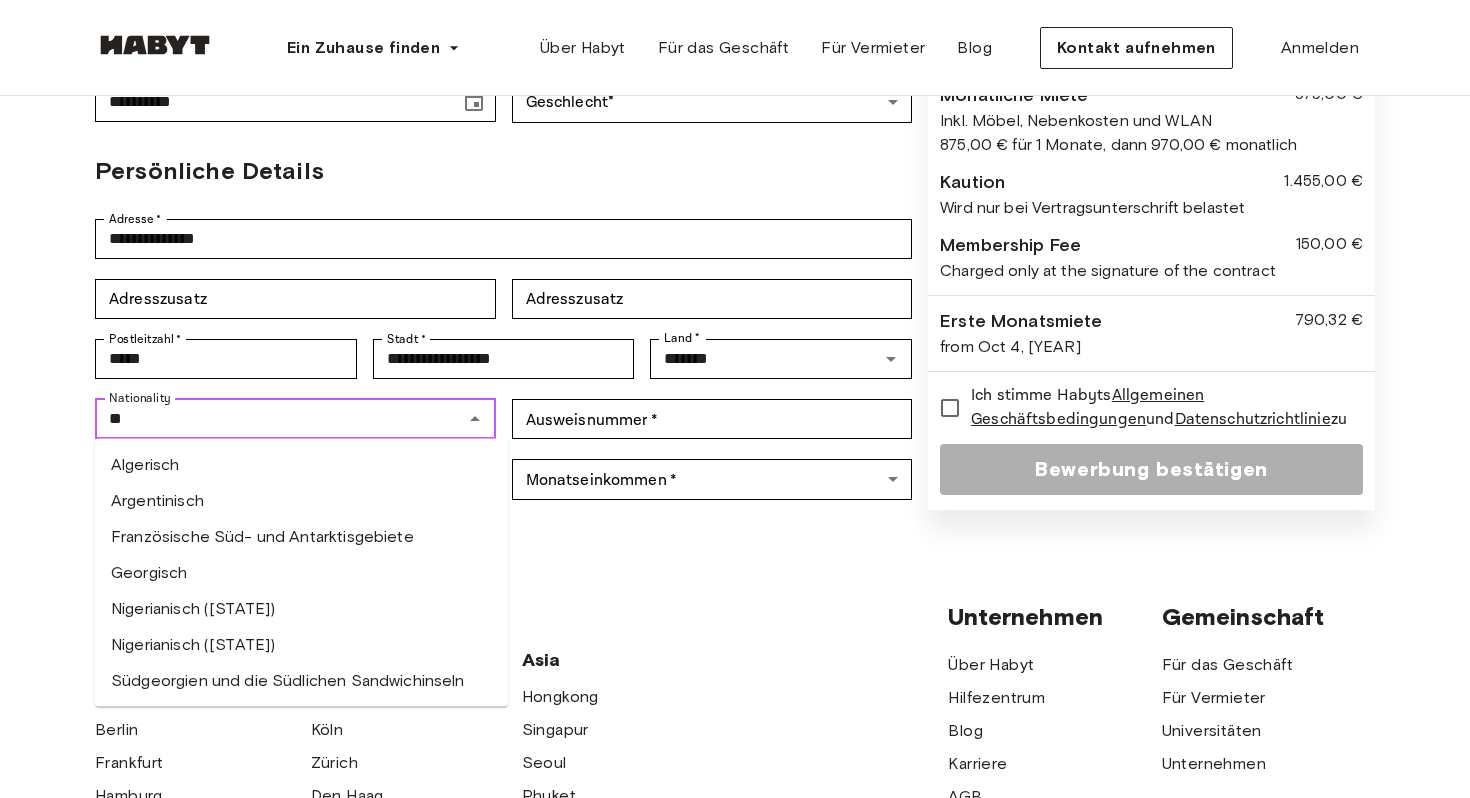 type on "*" 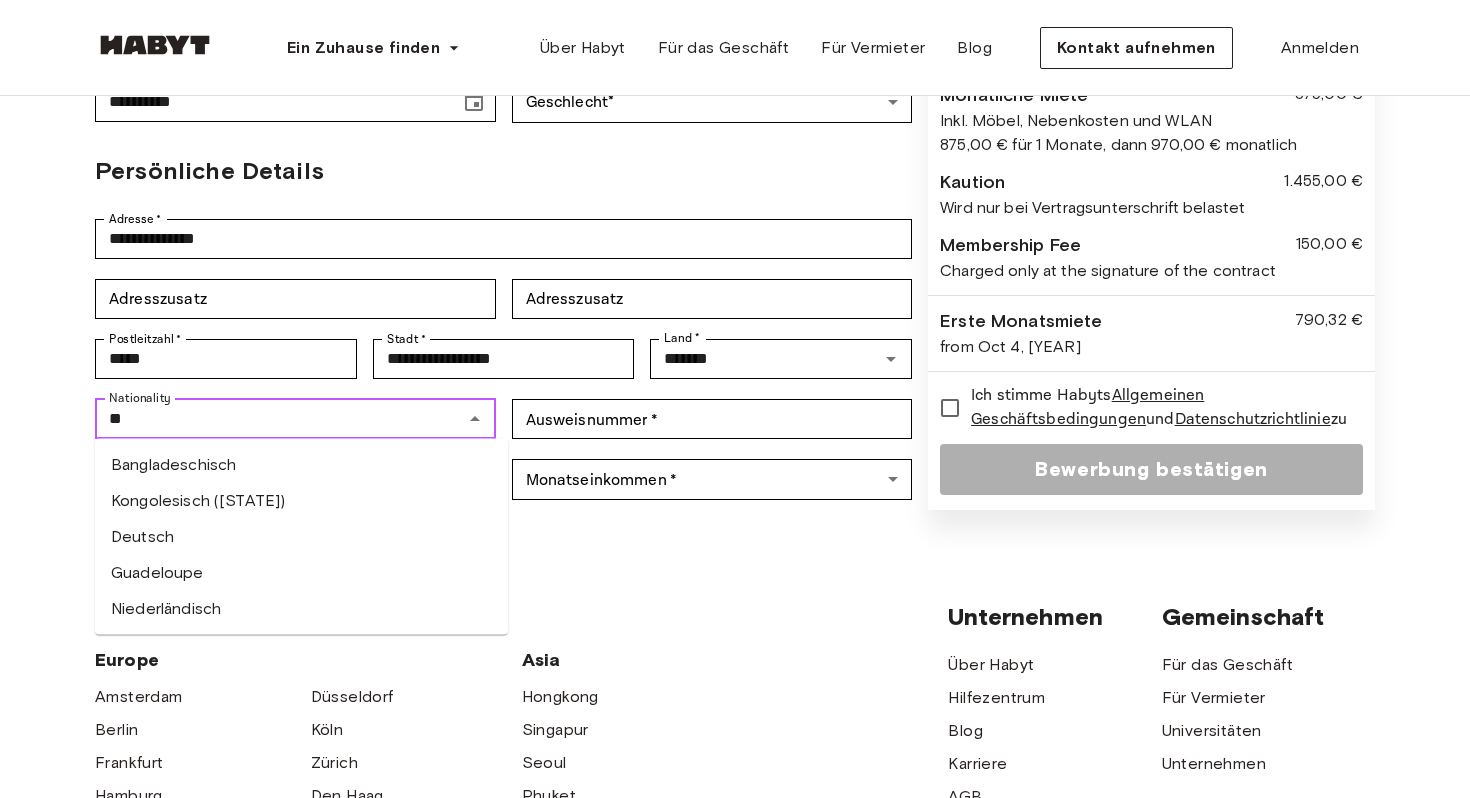 click on "Deutsch" at bounding box center (301, 537) 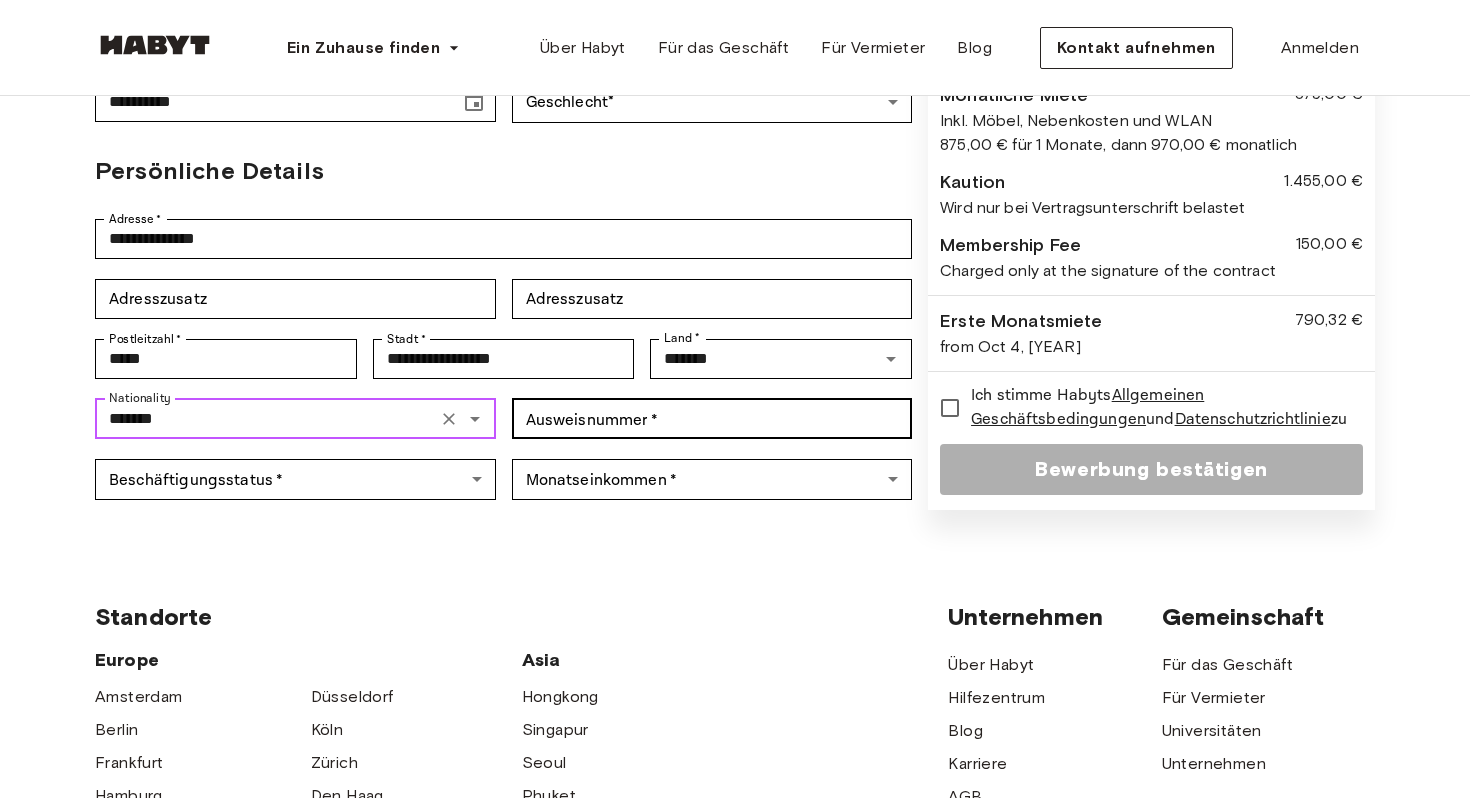 type on "*******" 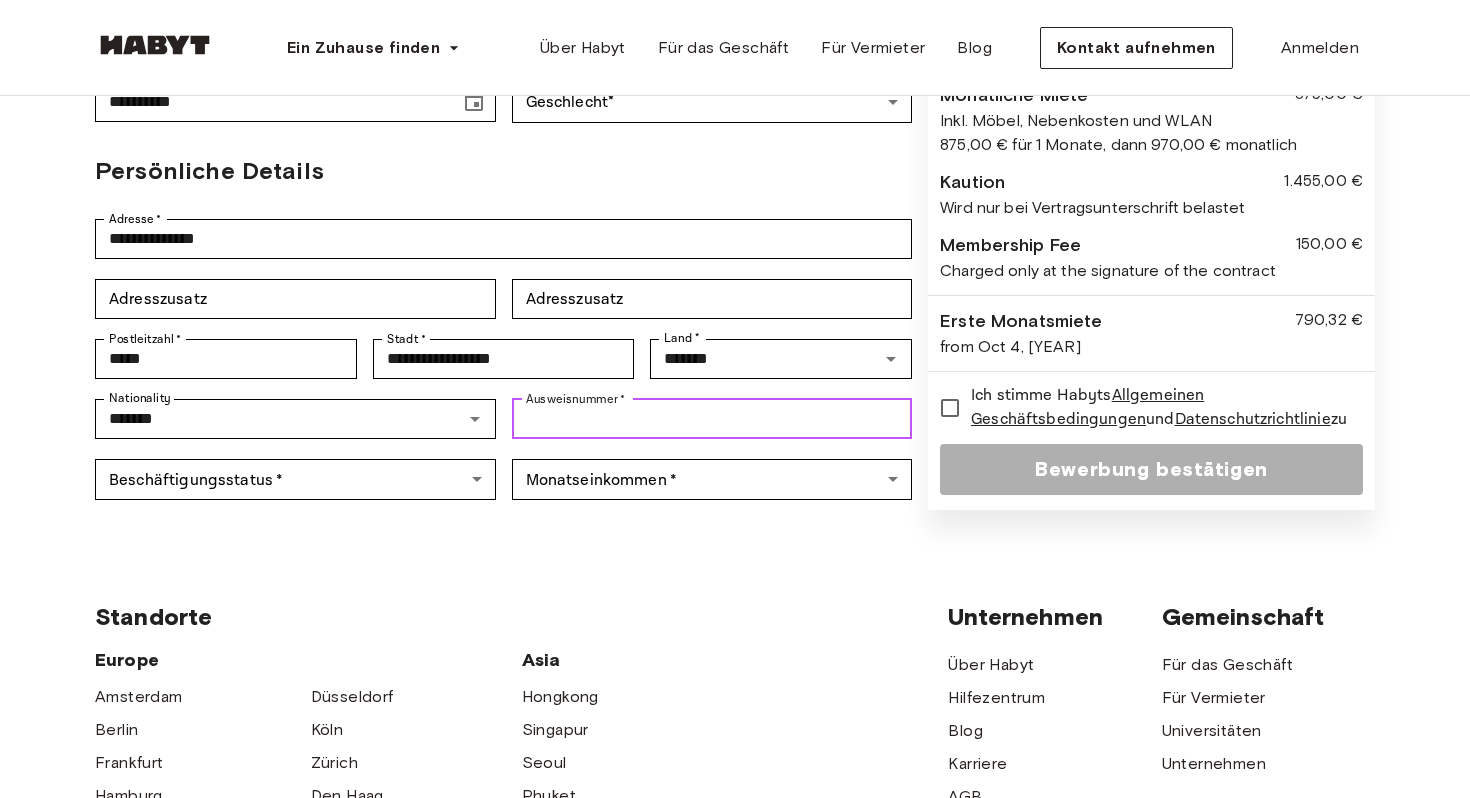 click on "Ausweisnummer   *" at bounding box center [712, 419] 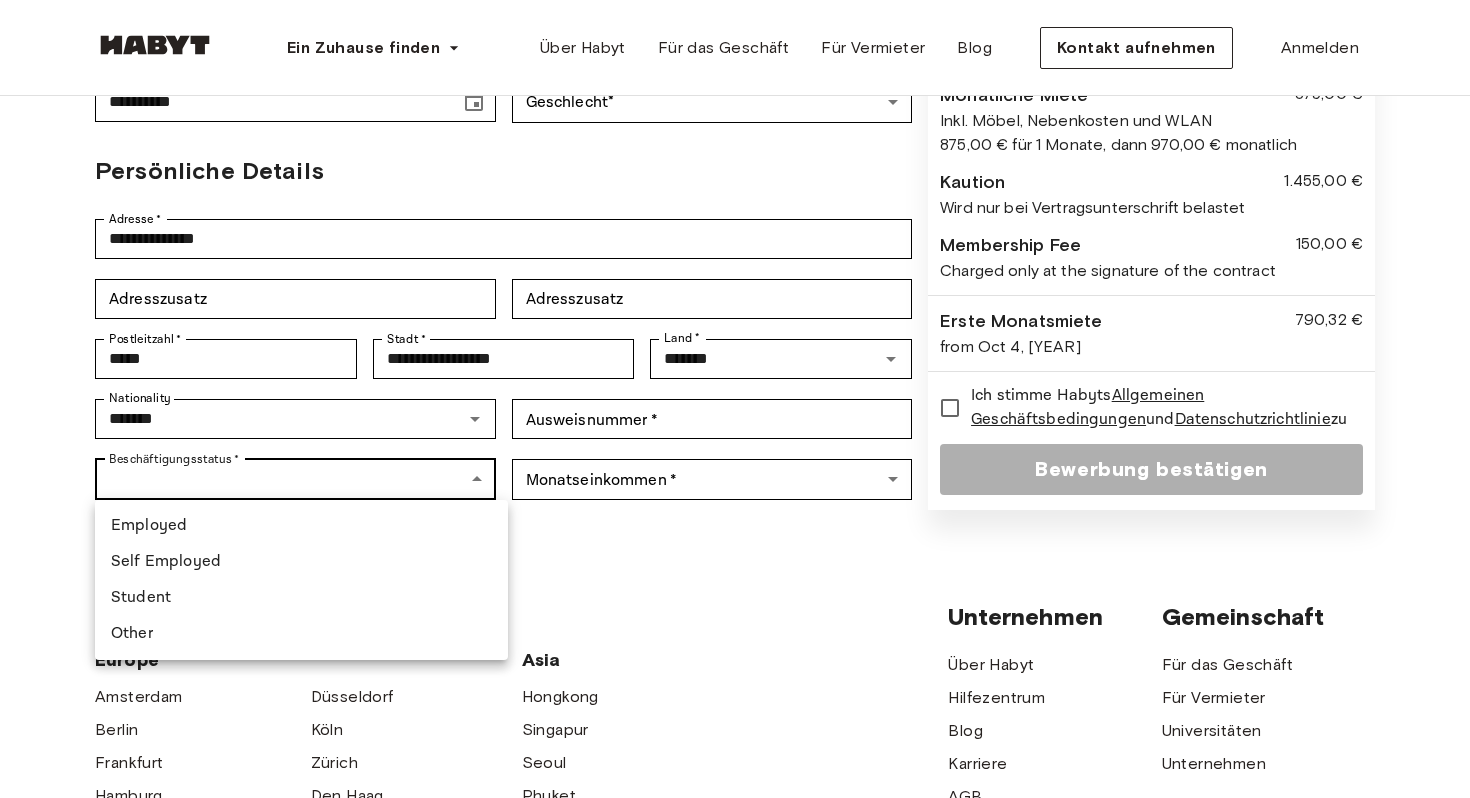 click on "**********" at bounding box center [735, 539] 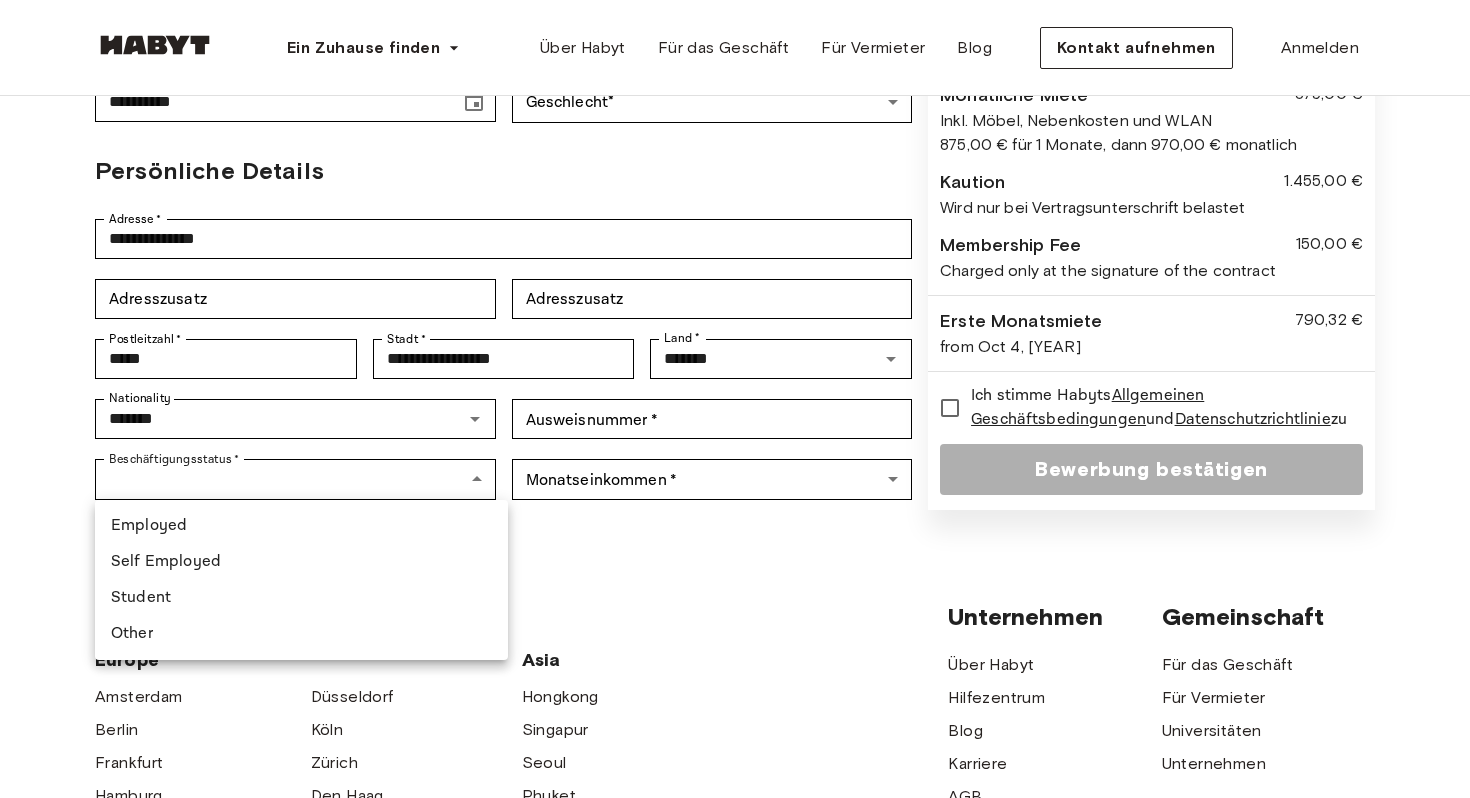 click on "Student" at bounding box center [301, 598] 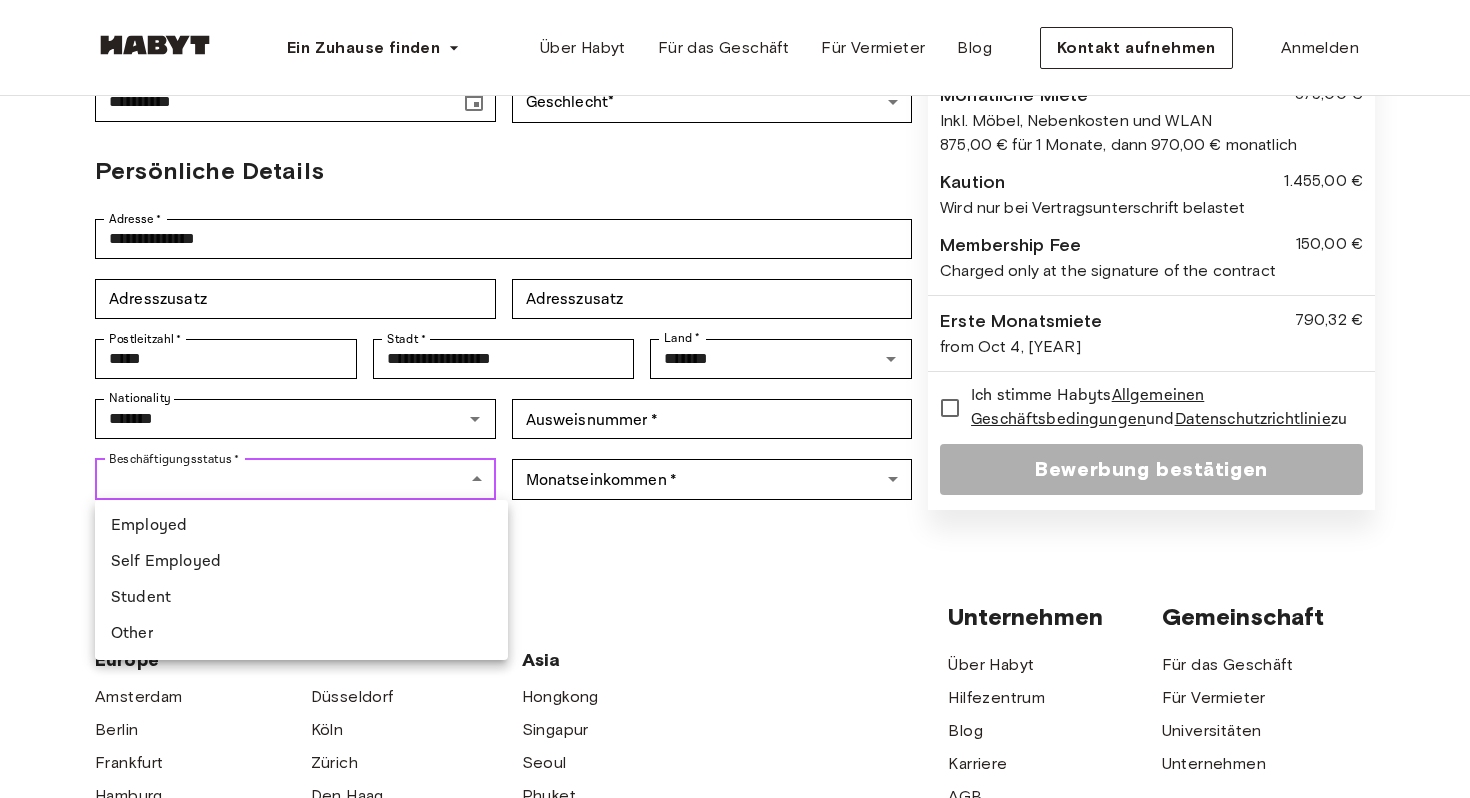 type on "*******" 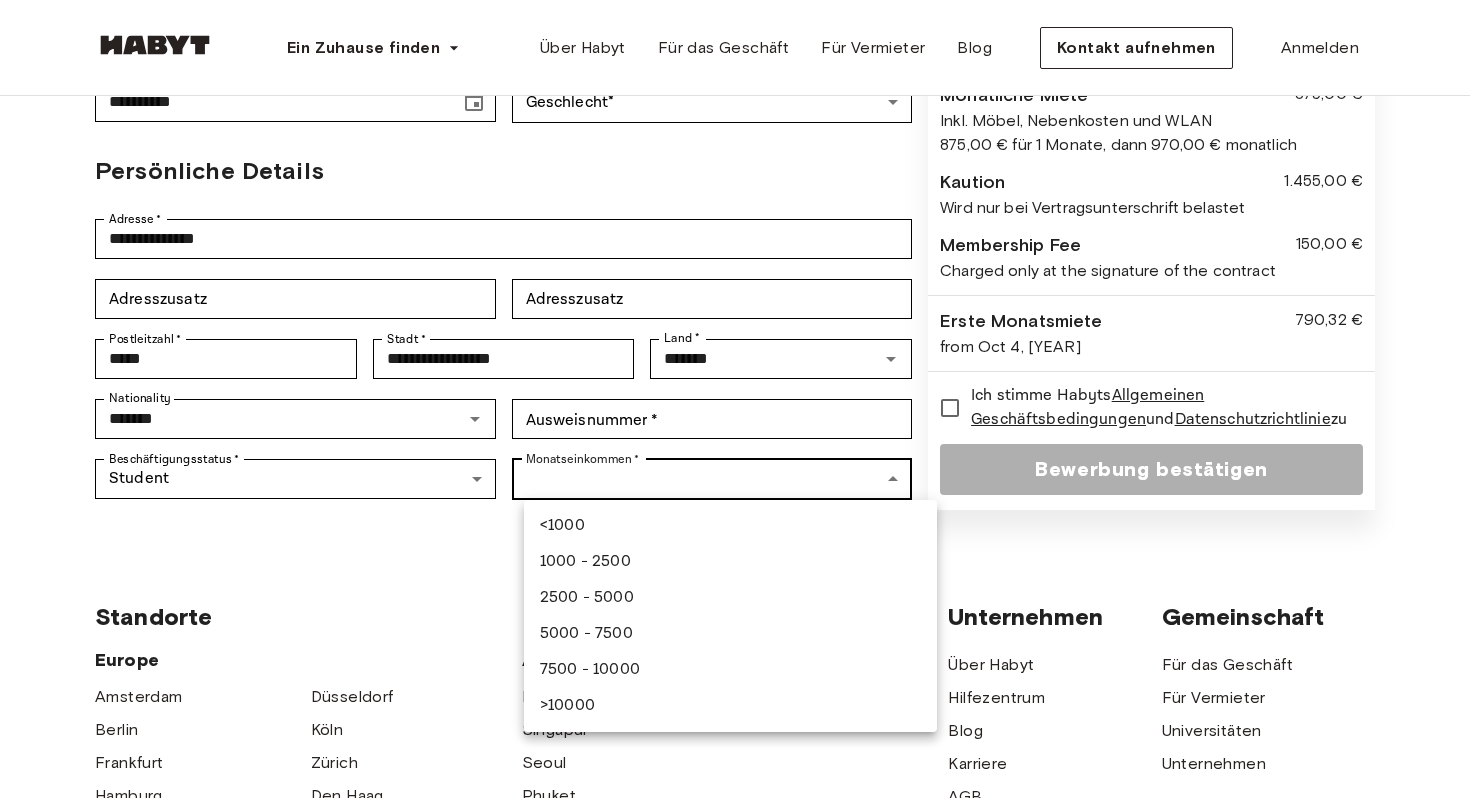 click on "**********" at bounding box center (735, 539) 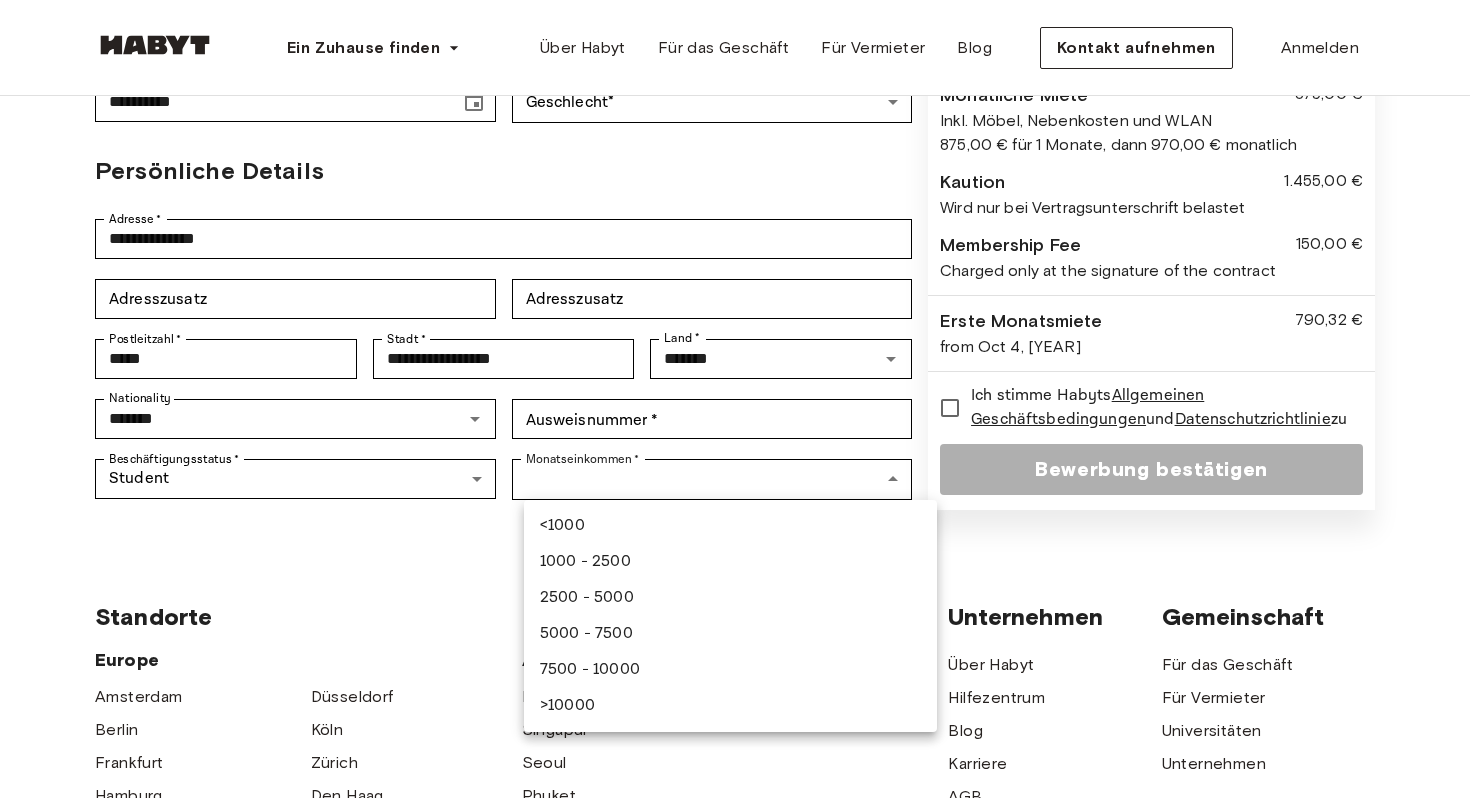 click on "1000 - 2500" at bounding box center [730, 562] 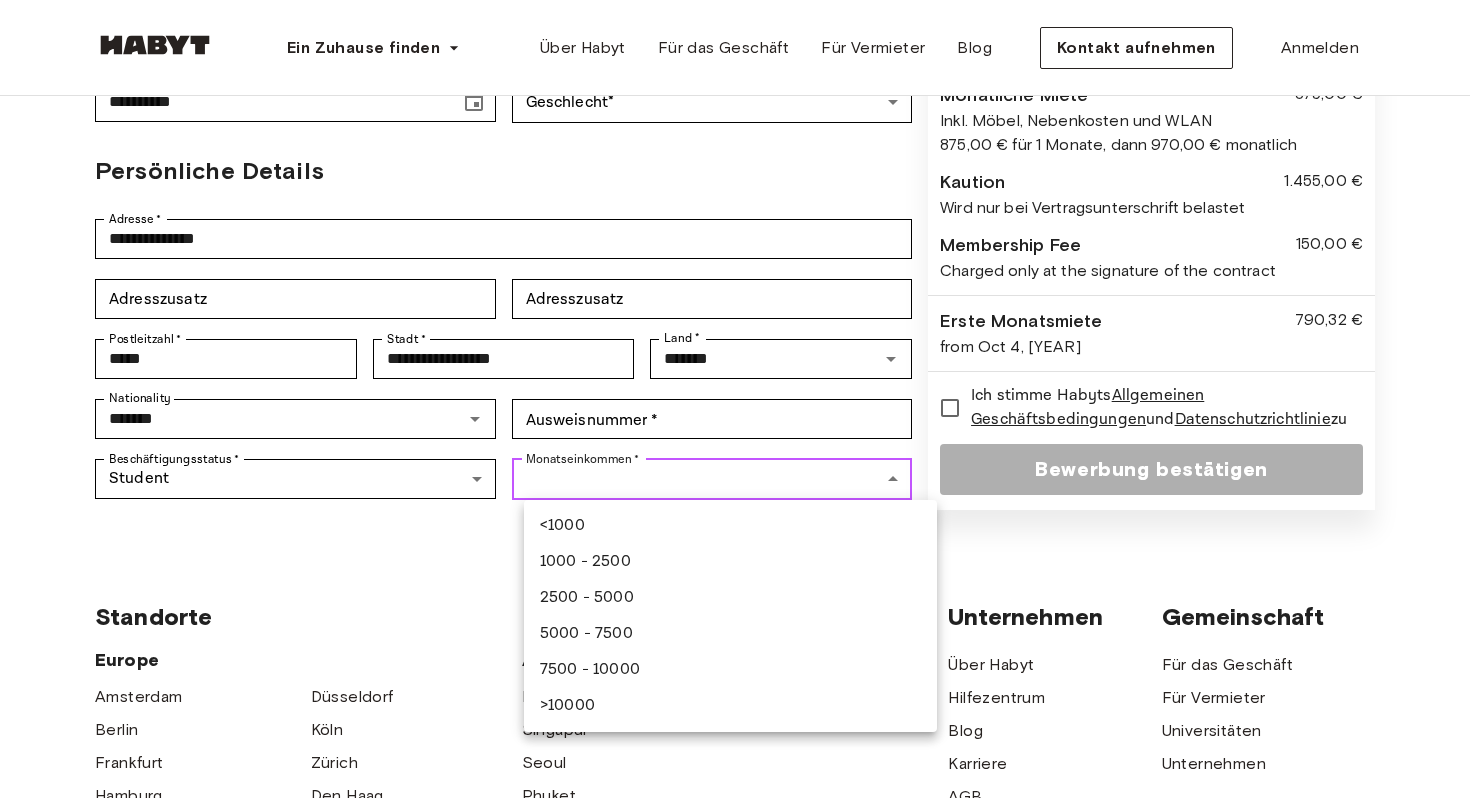 type on "**********" 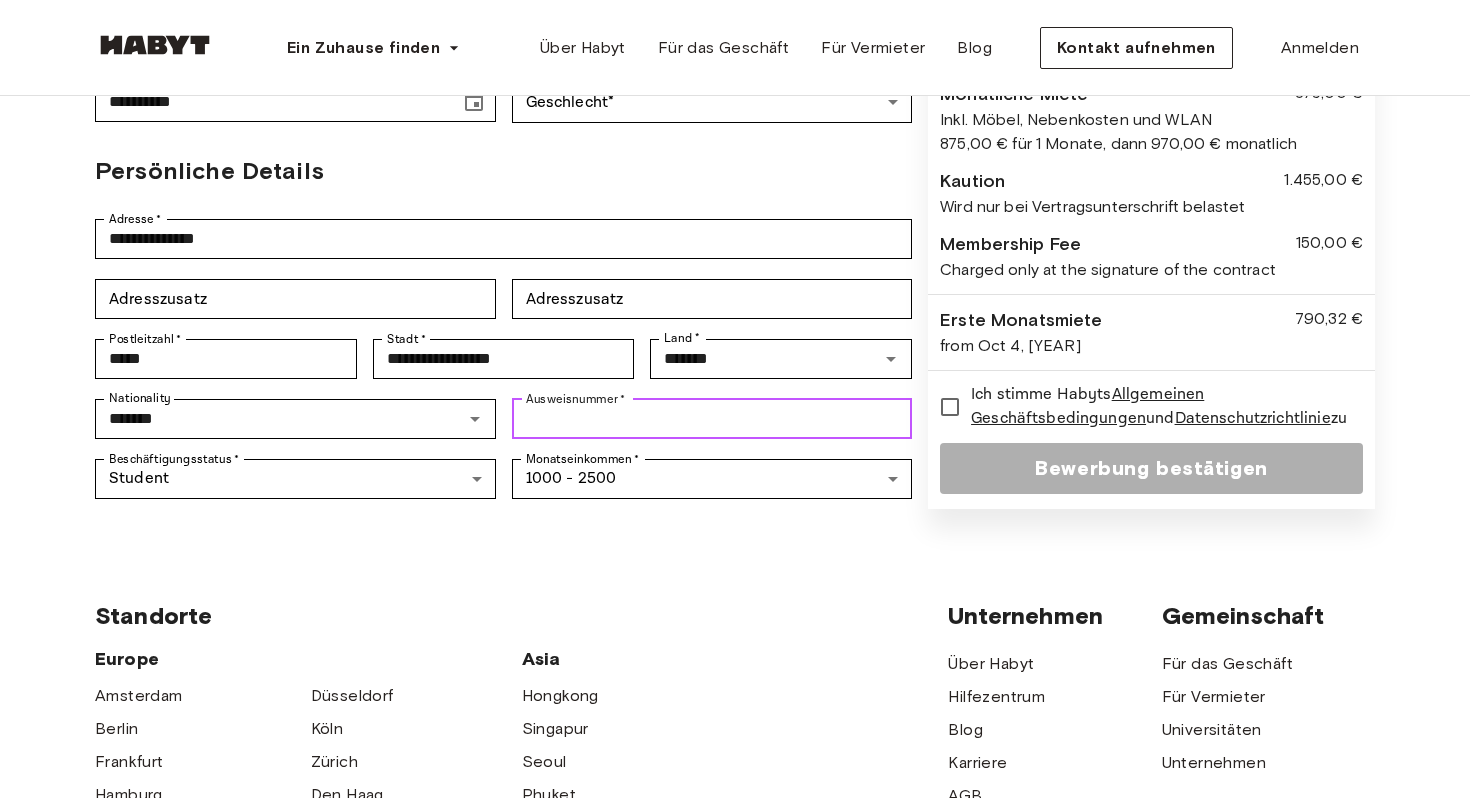 click on "Ausweisnummer   *" at bounding box center [712, 419] 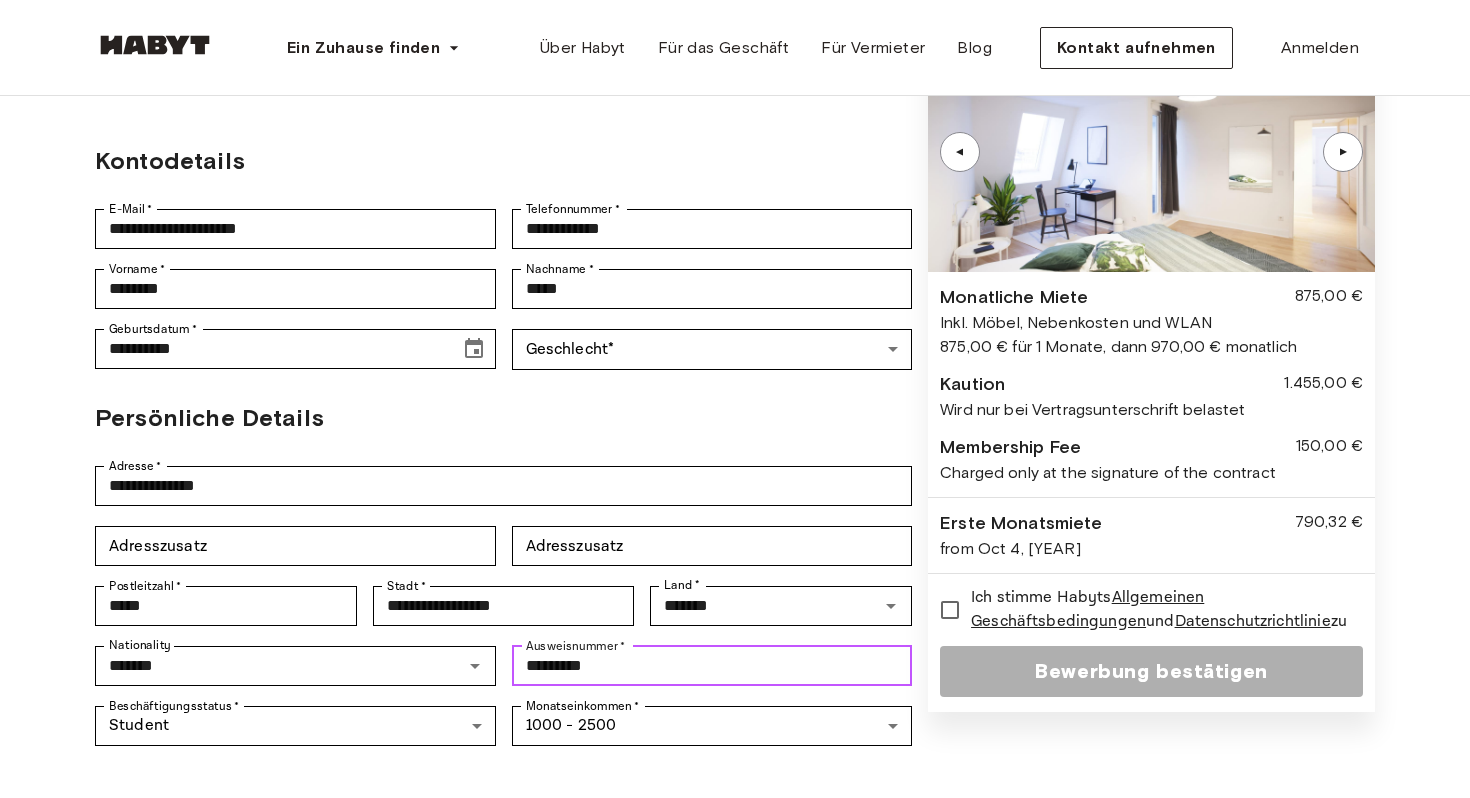 scroll, scrollTop: 196, scrollLeft: 0, axis: vertical 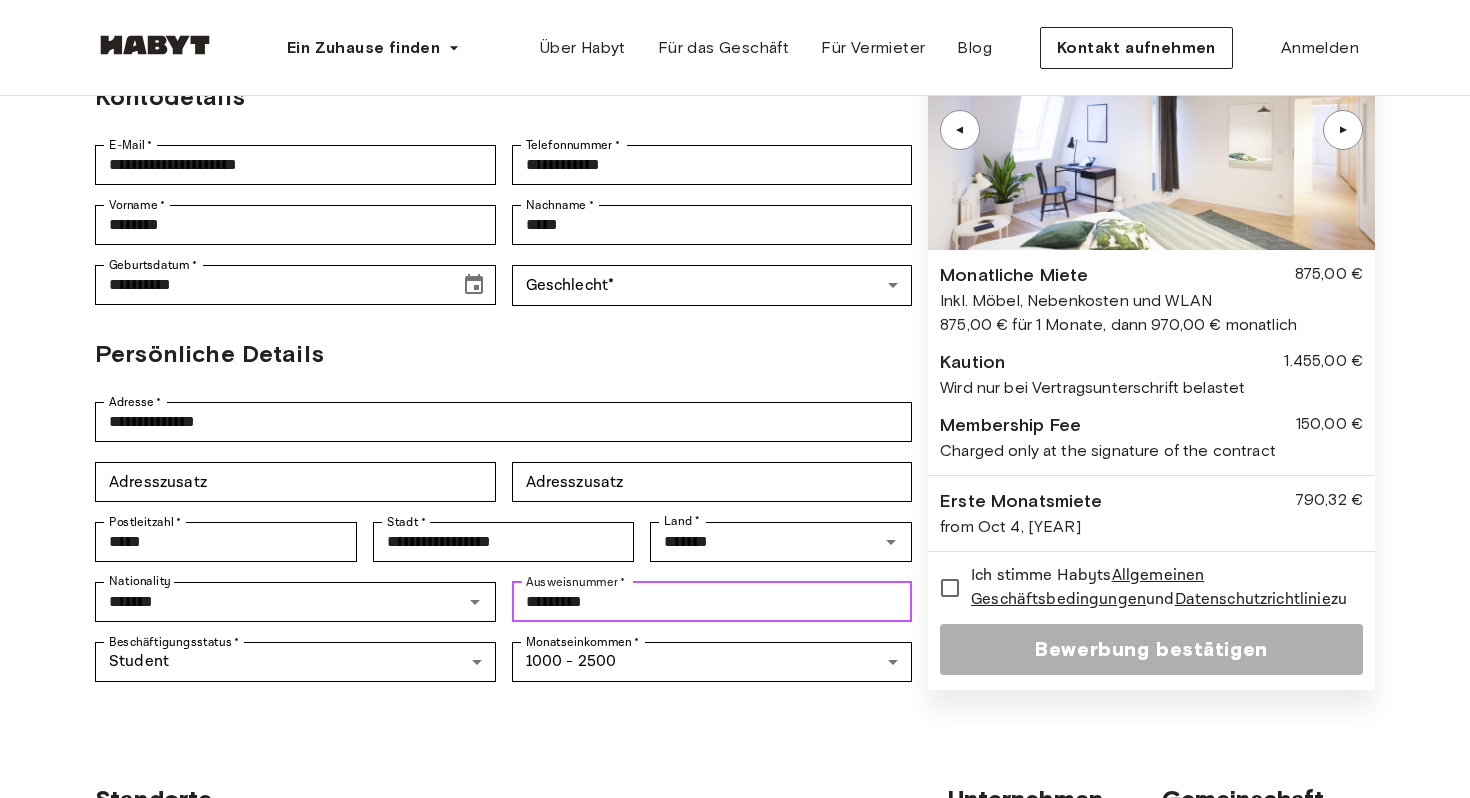 type on "*********" 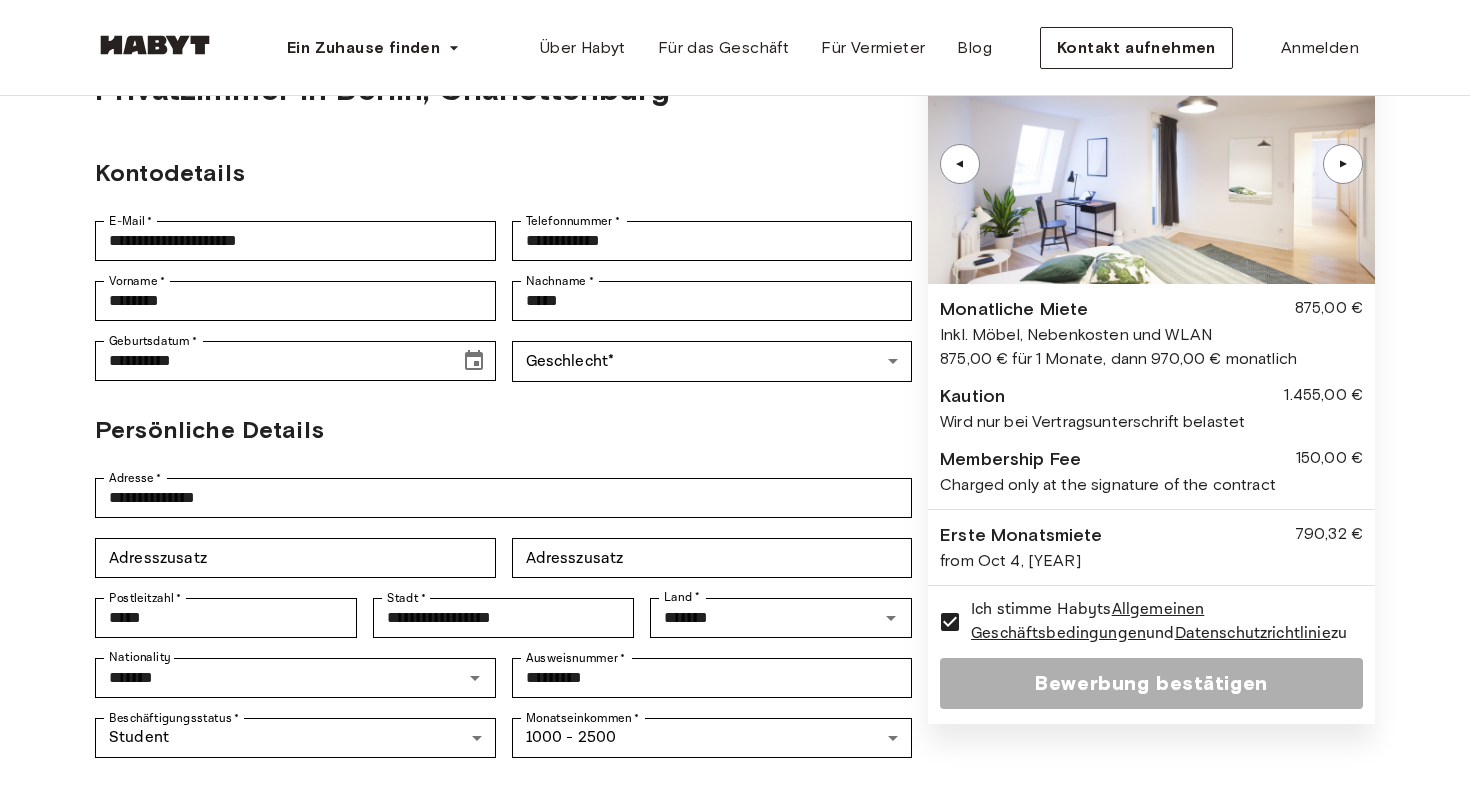 scroll, scrollTop: 110, scrollLeft: 0, axis: vertical 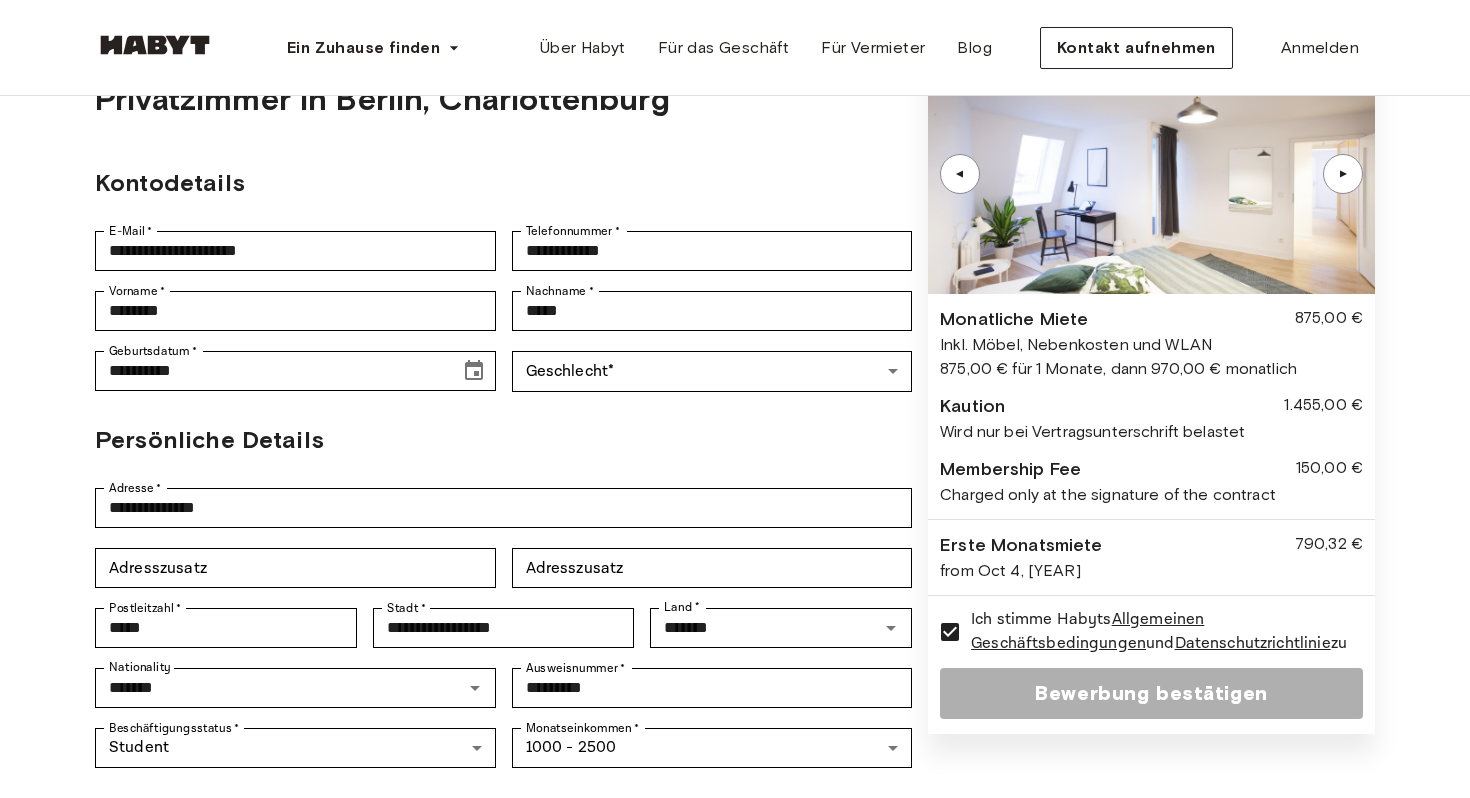 click on "▲" at bounding box center (1343, 174) 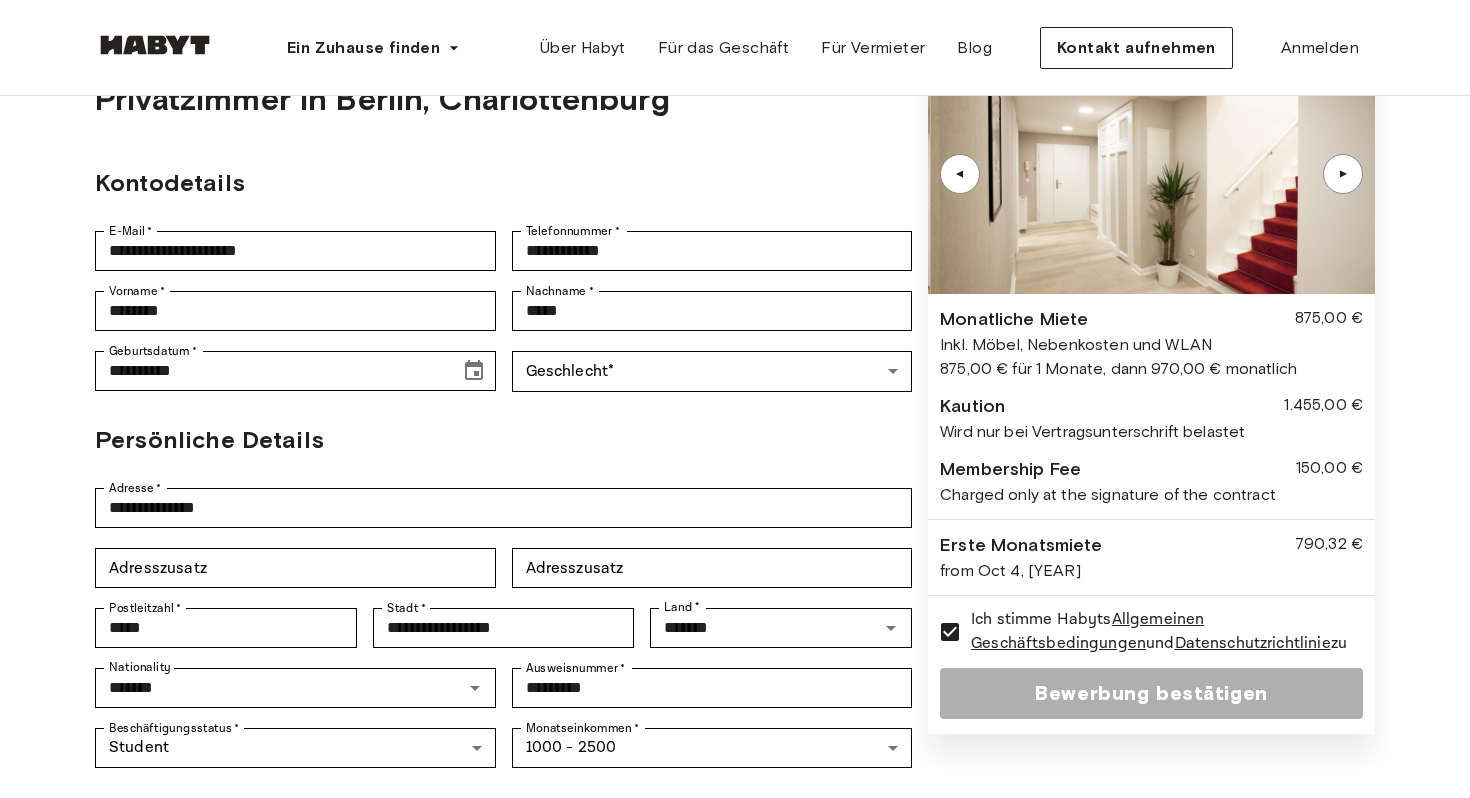 click on "▲" at bounding box center [1343, 174] 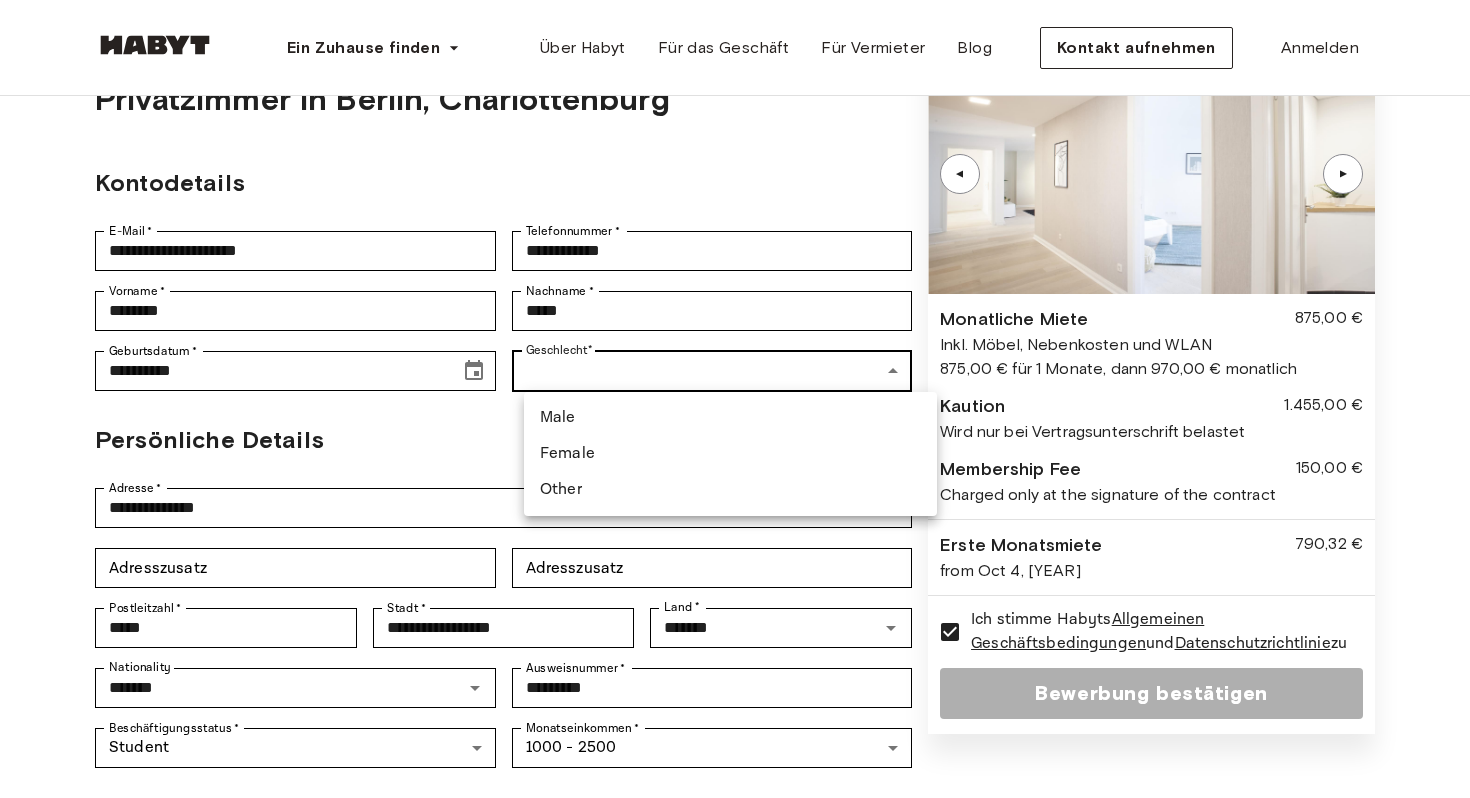 click on "**********" at bounding box center [735, 807] 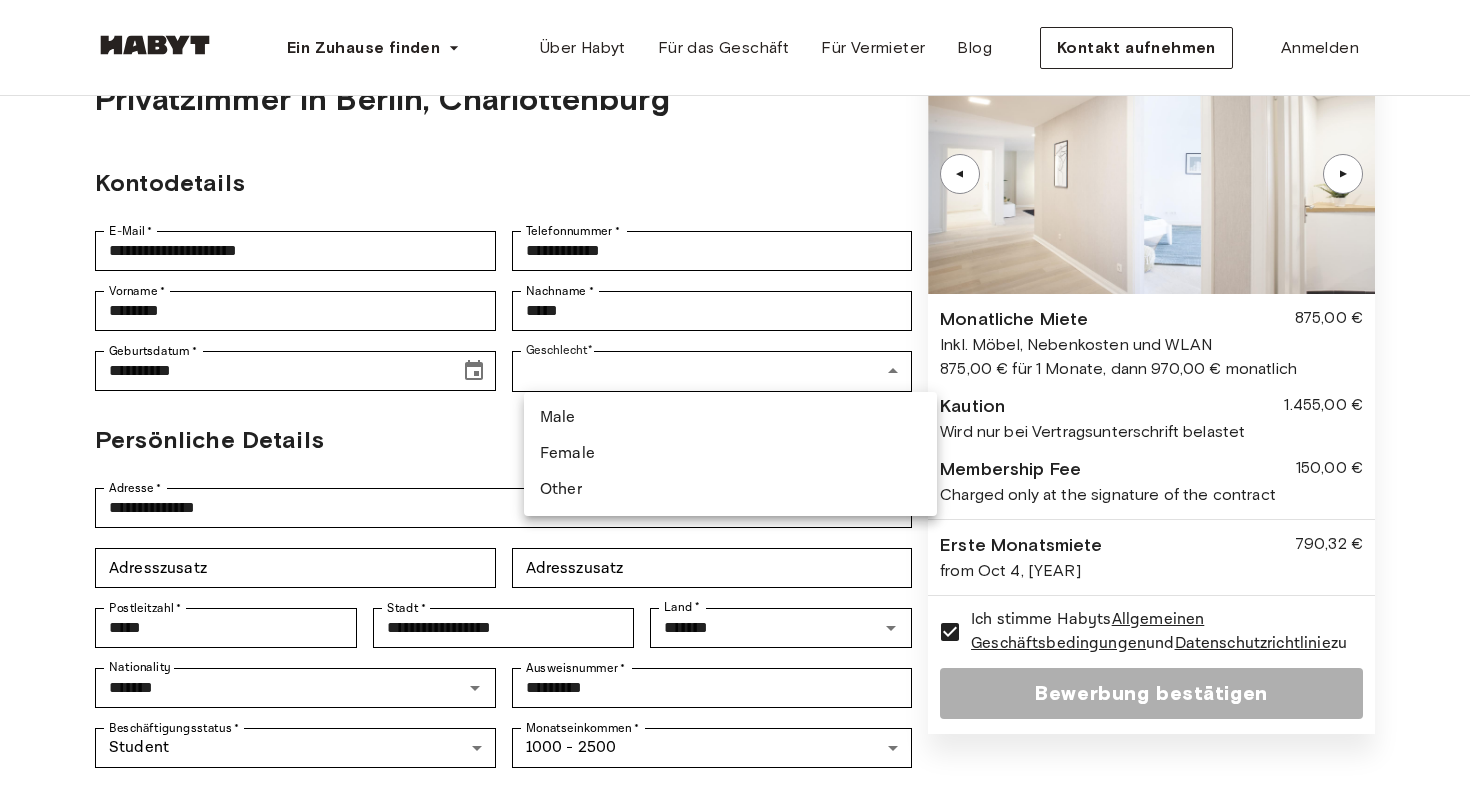 click on "Female" at bounding box center [730, 454] 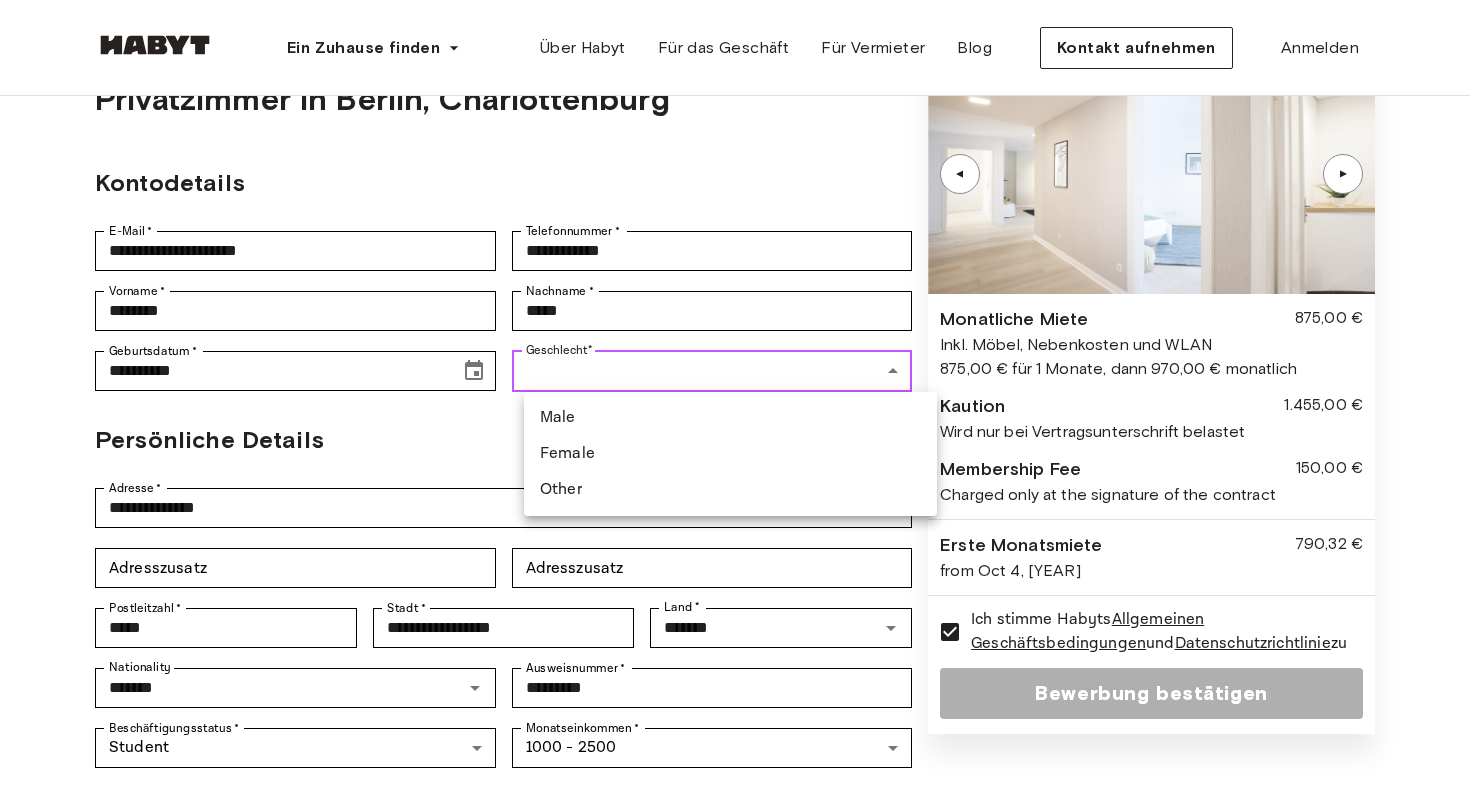type on "******" 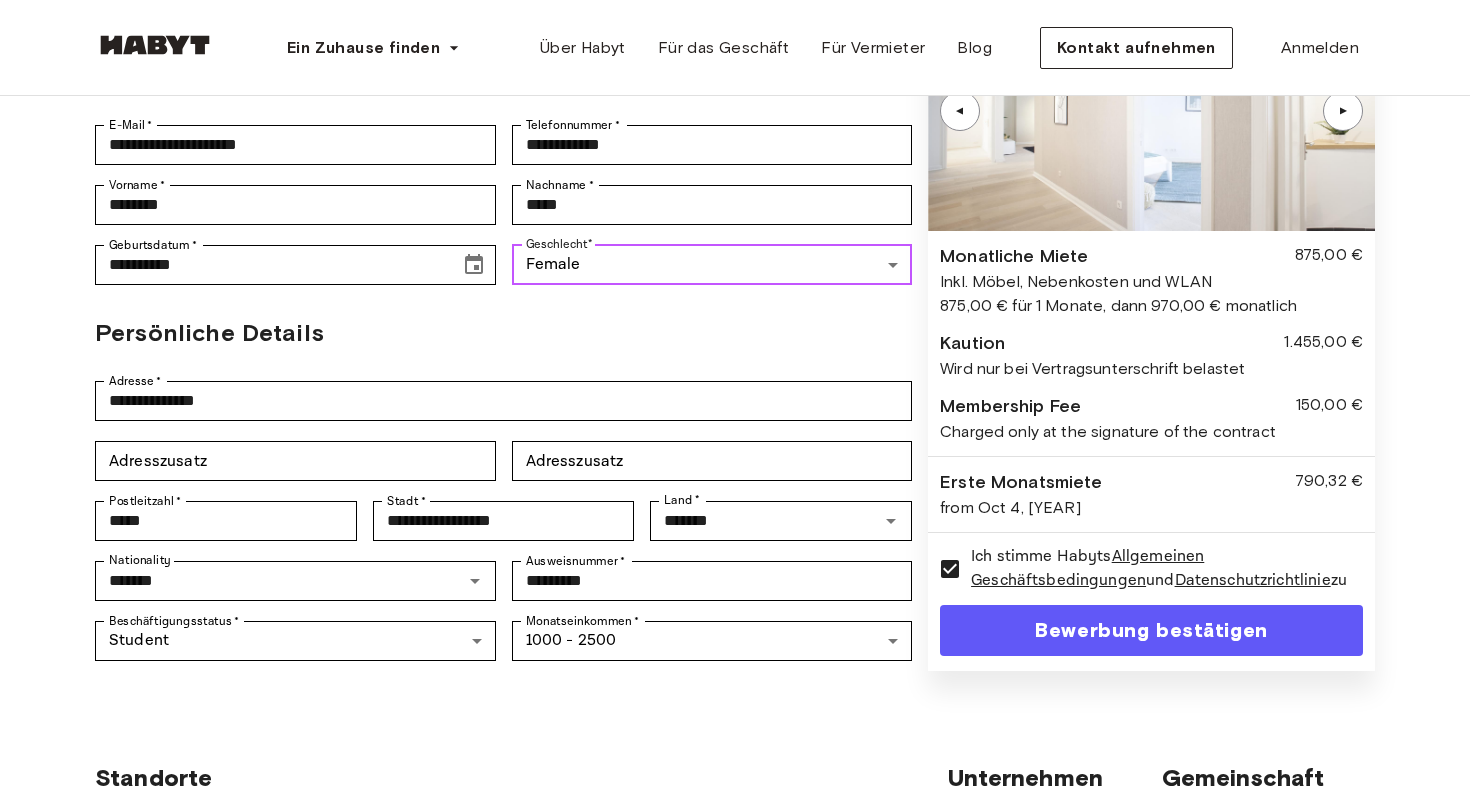 scroll, scrollTop: 229, scrollLeft: 0, axis: vertical 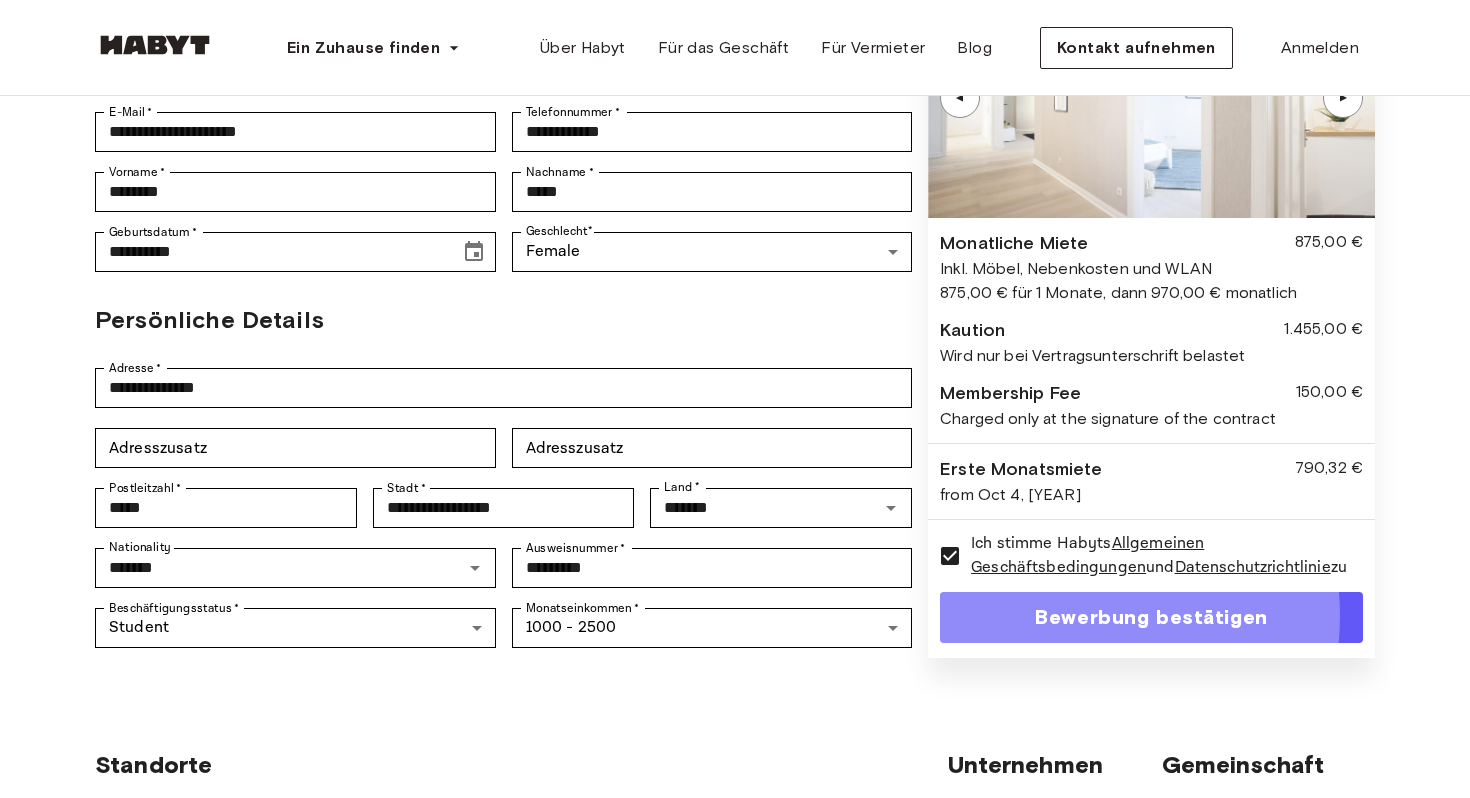 click on "Bewerbung bestätigen" at bounding box center (1151, 617) 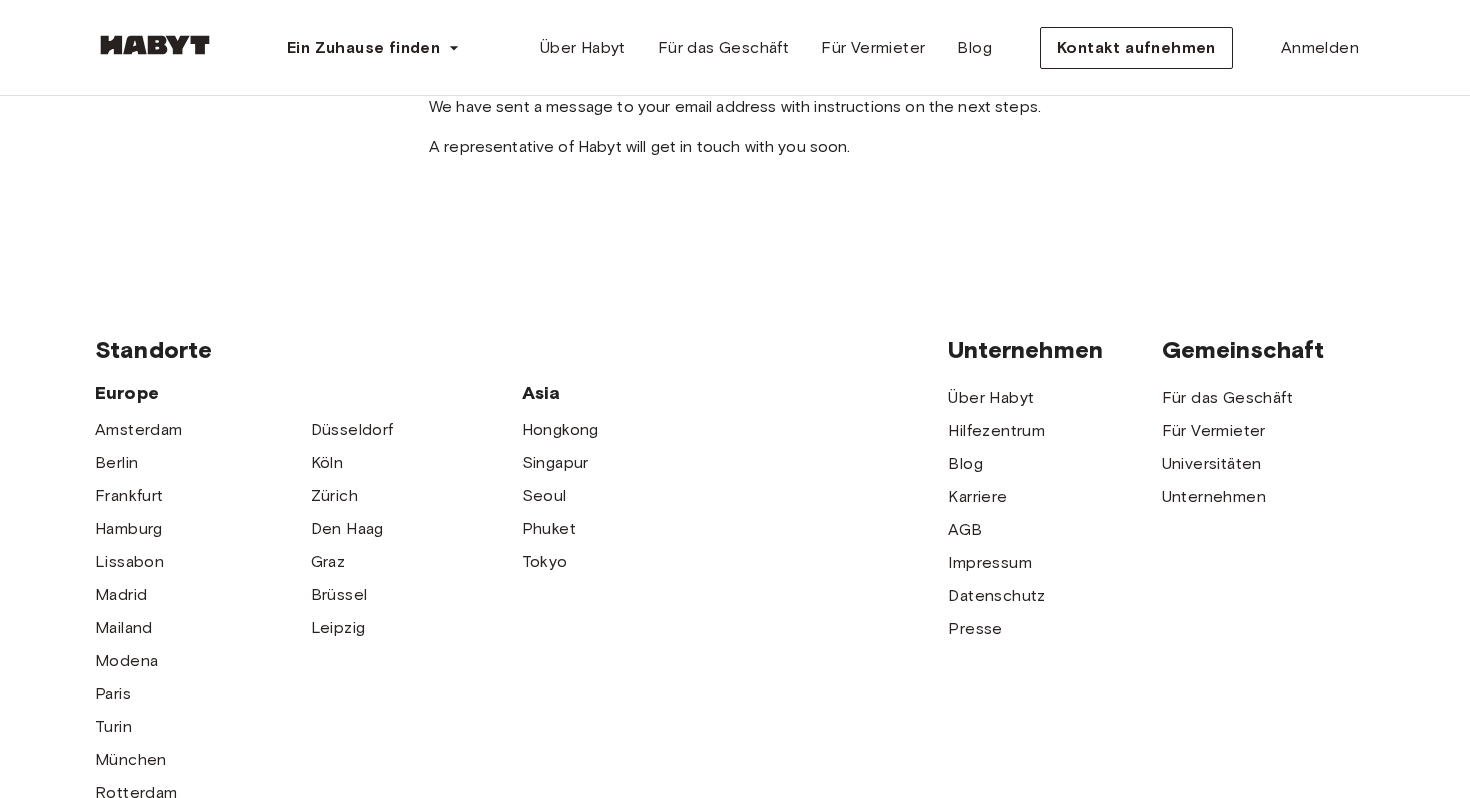 scroll, scrollTop: 0, scrollLeft: 0, axis: both 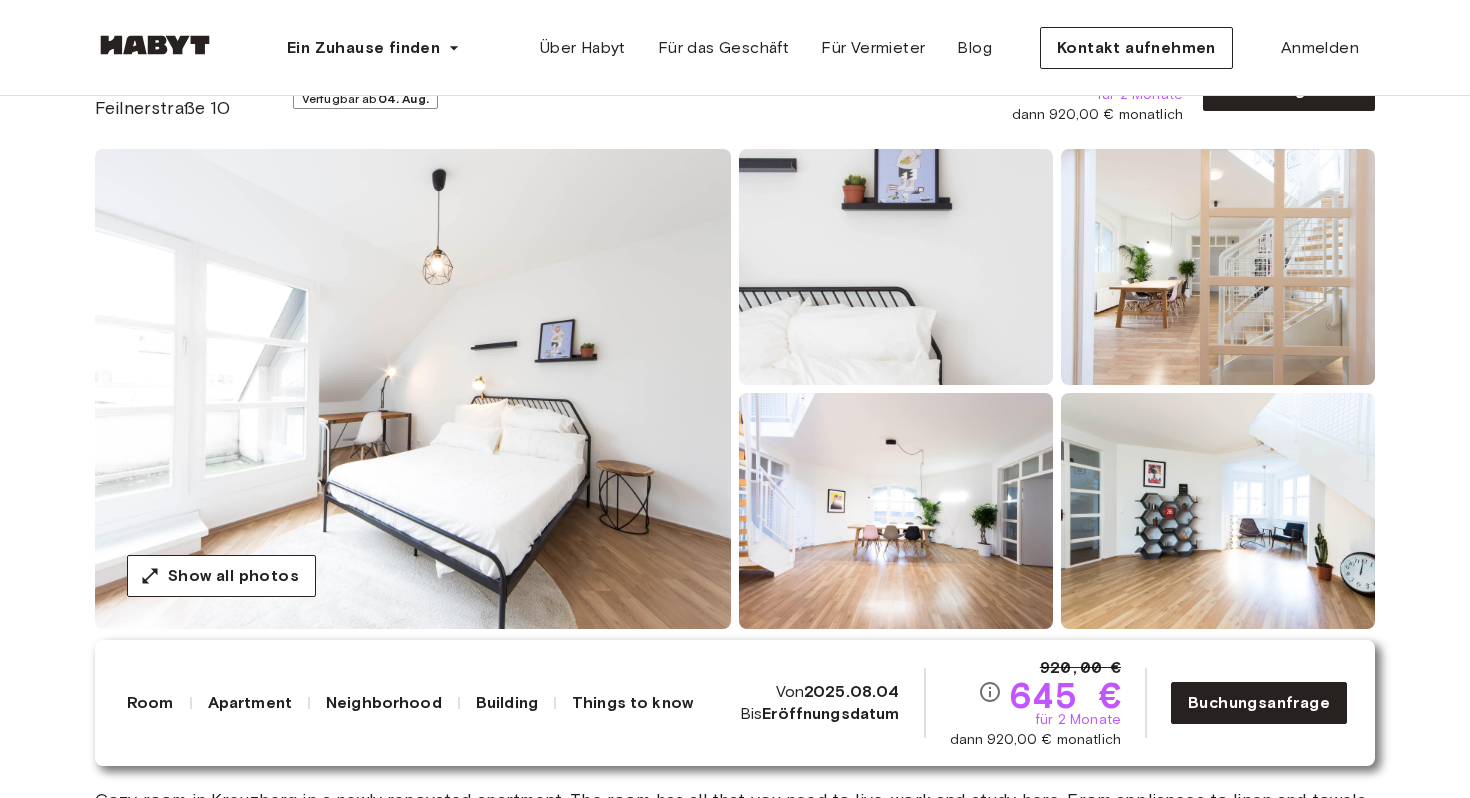 click at bounding box center [413, 389] 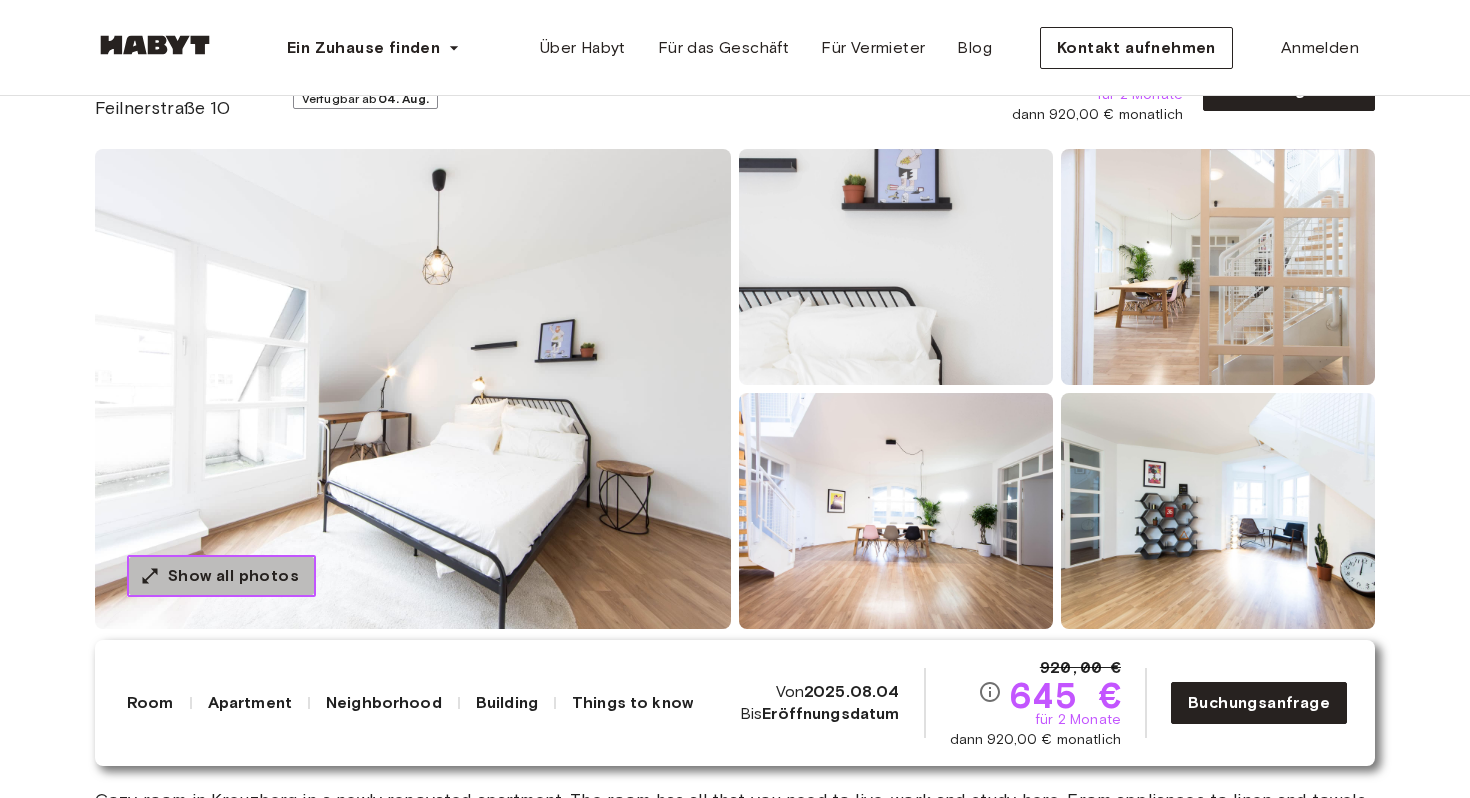 click on "Show all photos" at bounding box center [233, 576] 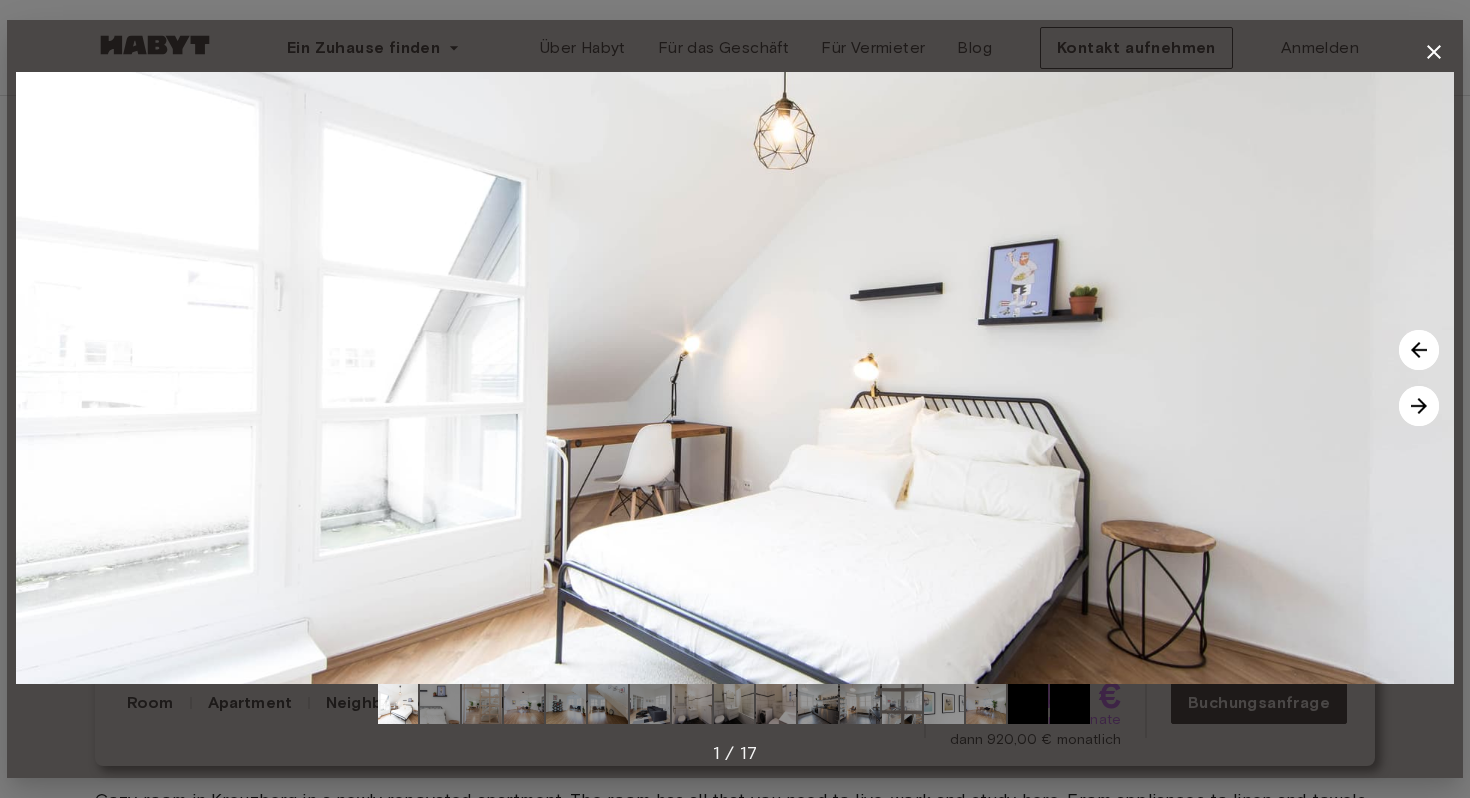 click at bounding box center (1419, 406) 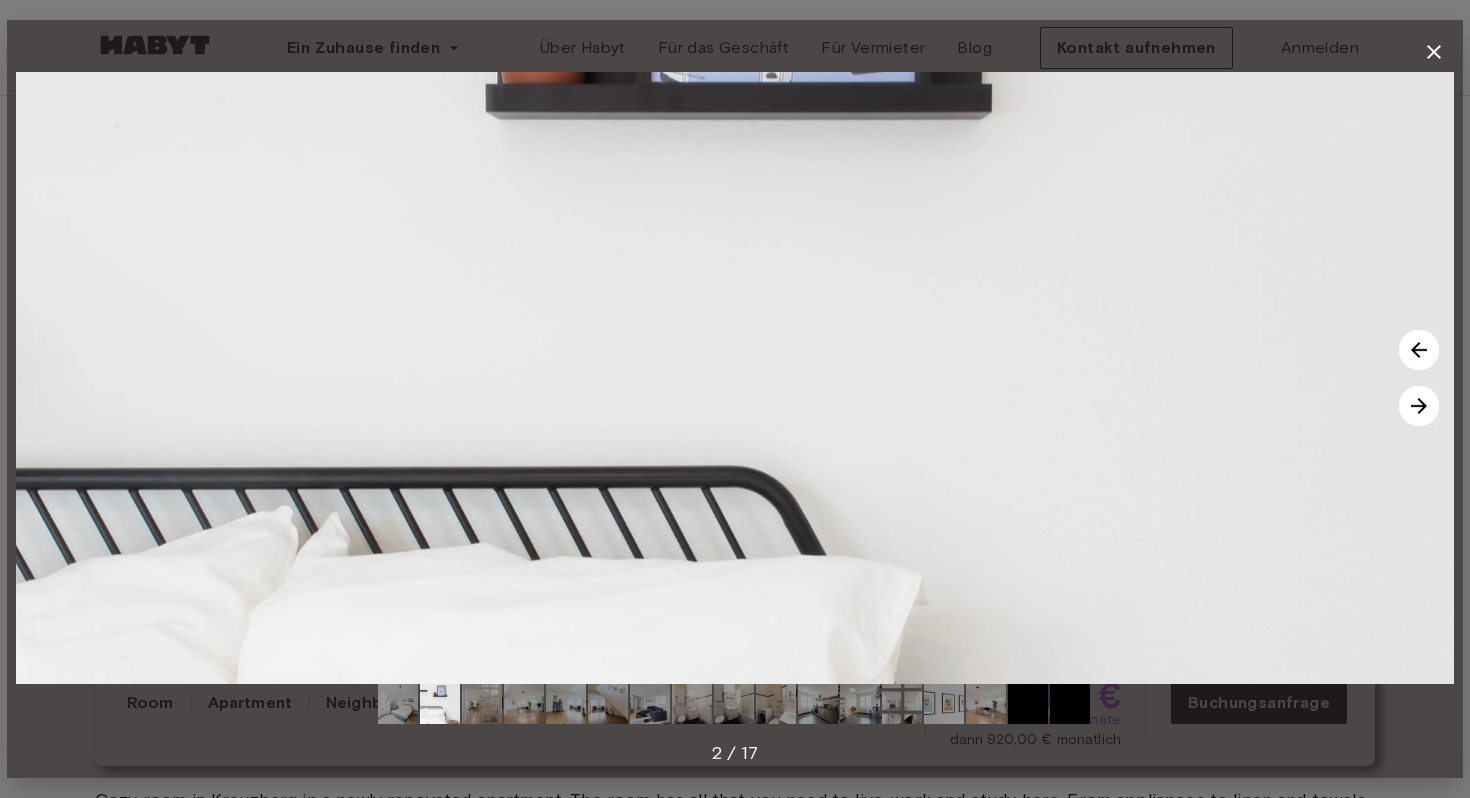 click at bounding box center (1419, 406) 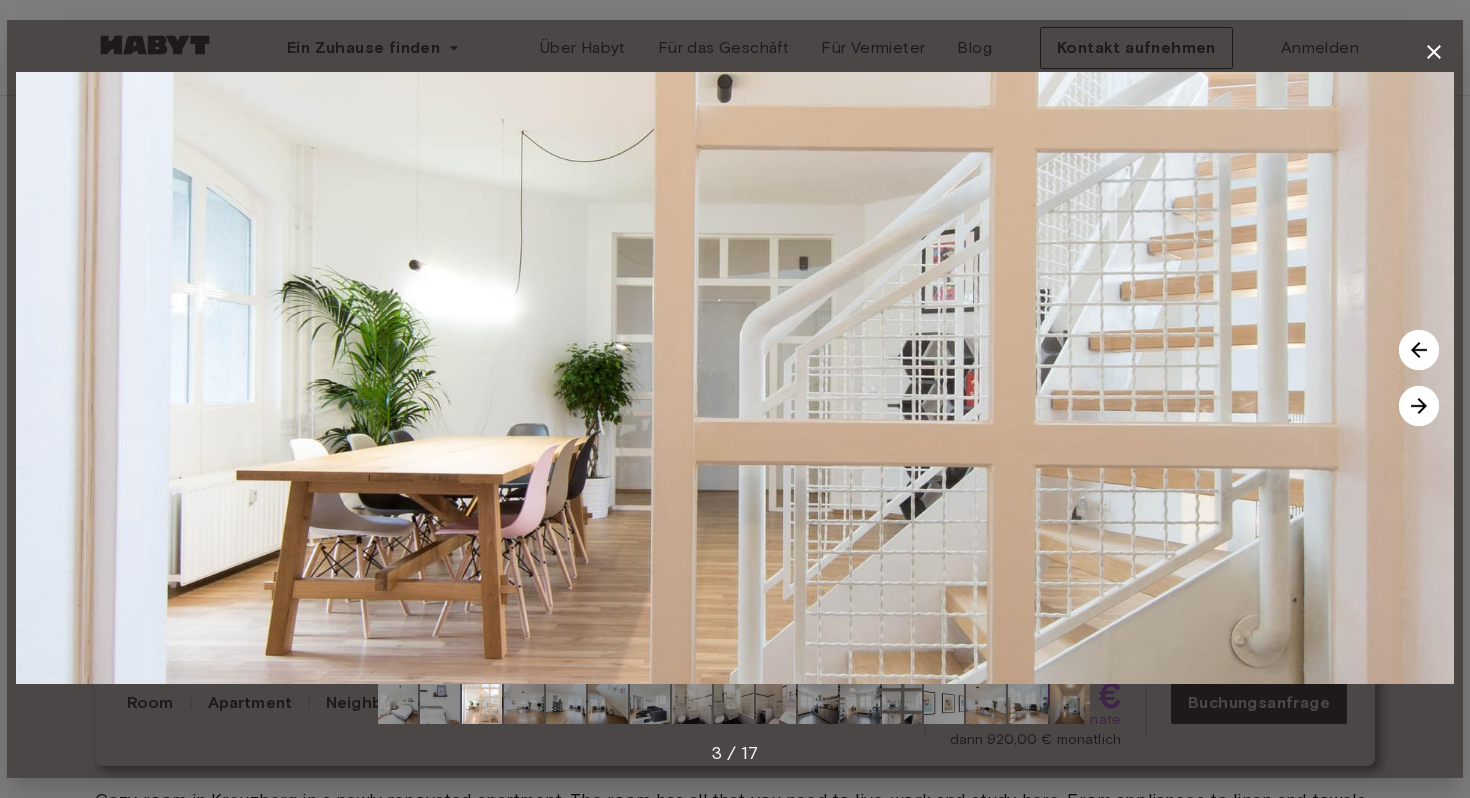 click at bounding box center (1419, 406) 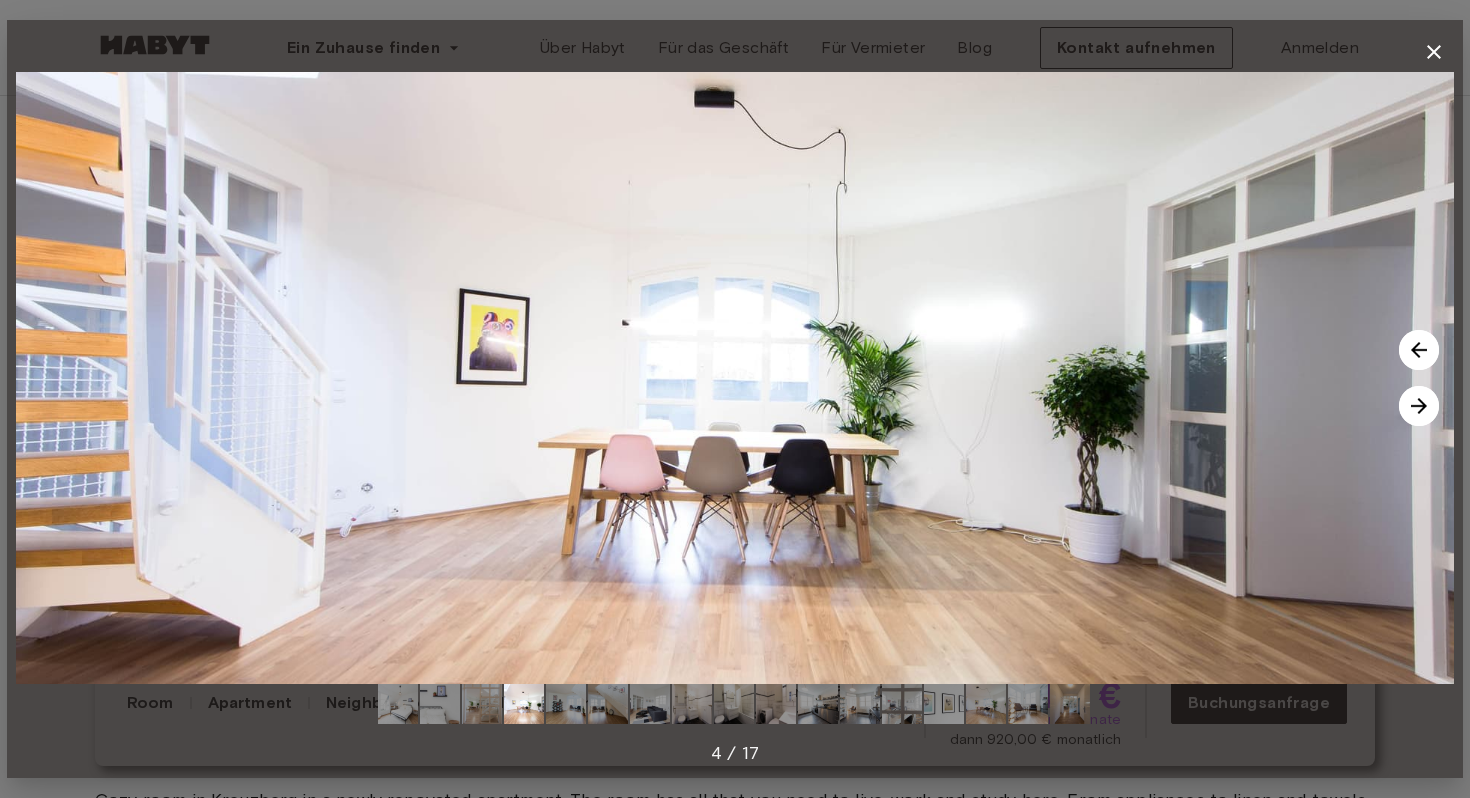 click at bounding box center [1419, 406] 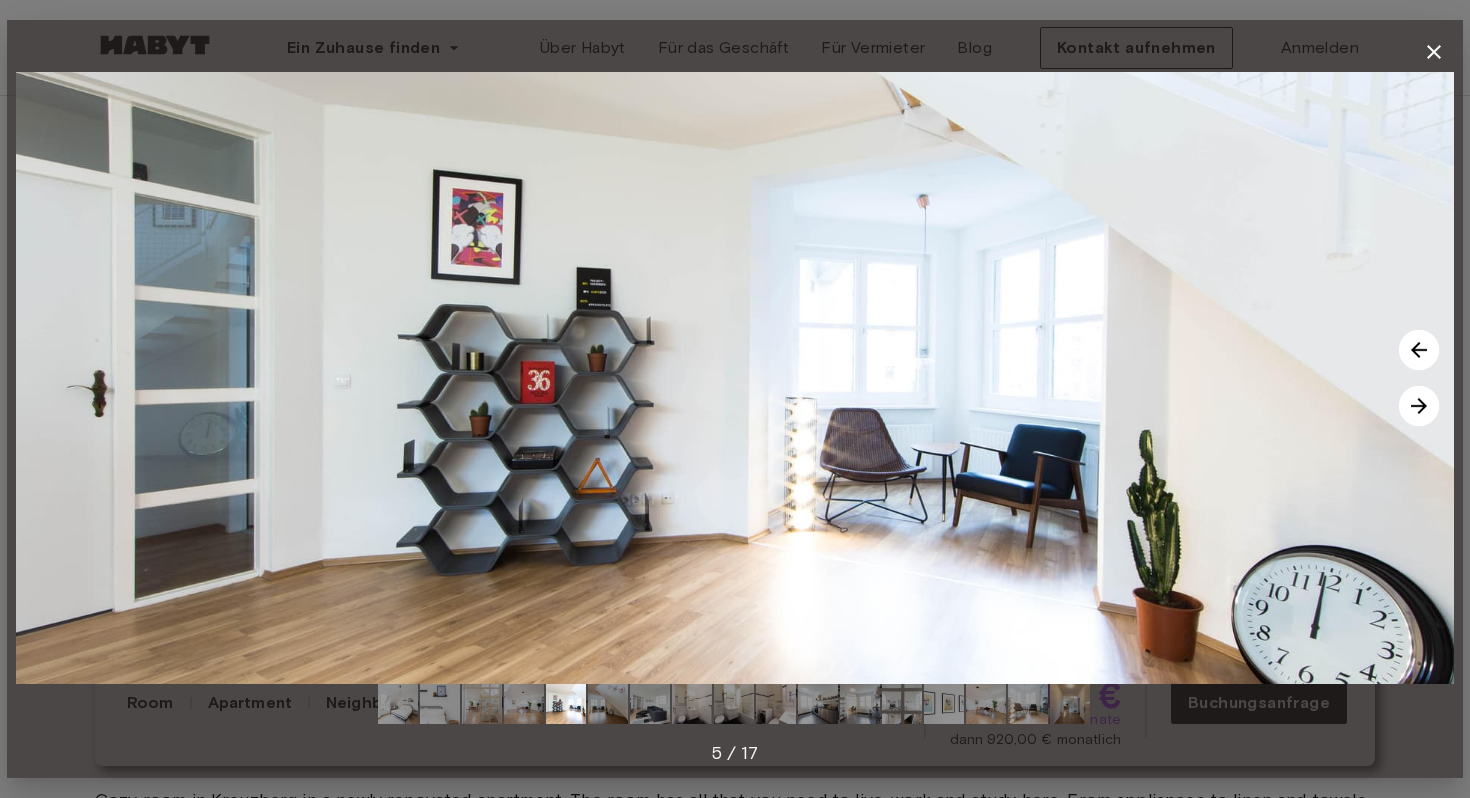 click at bounding box center [1419, 406] 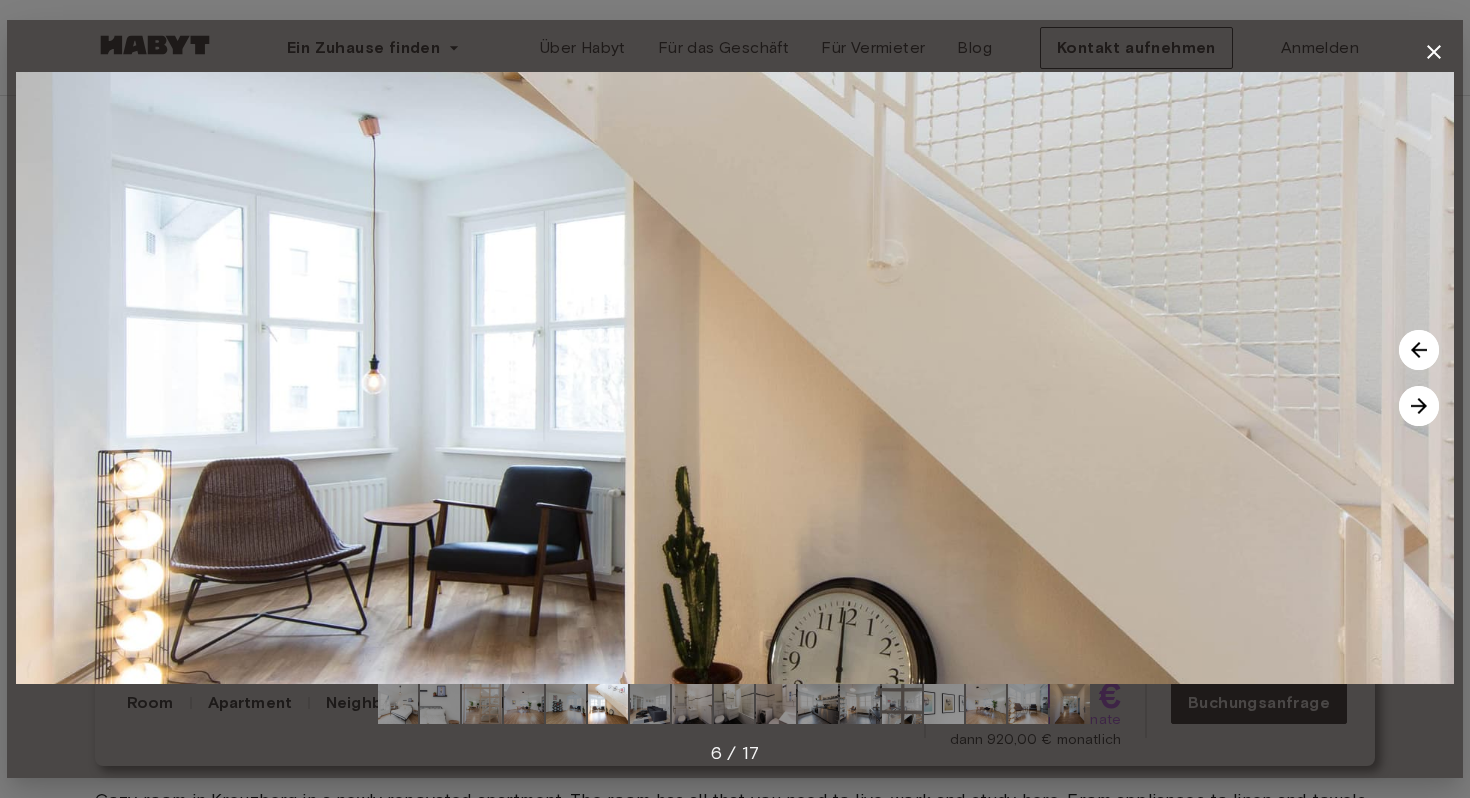 click at bounding box center [1419, 406] 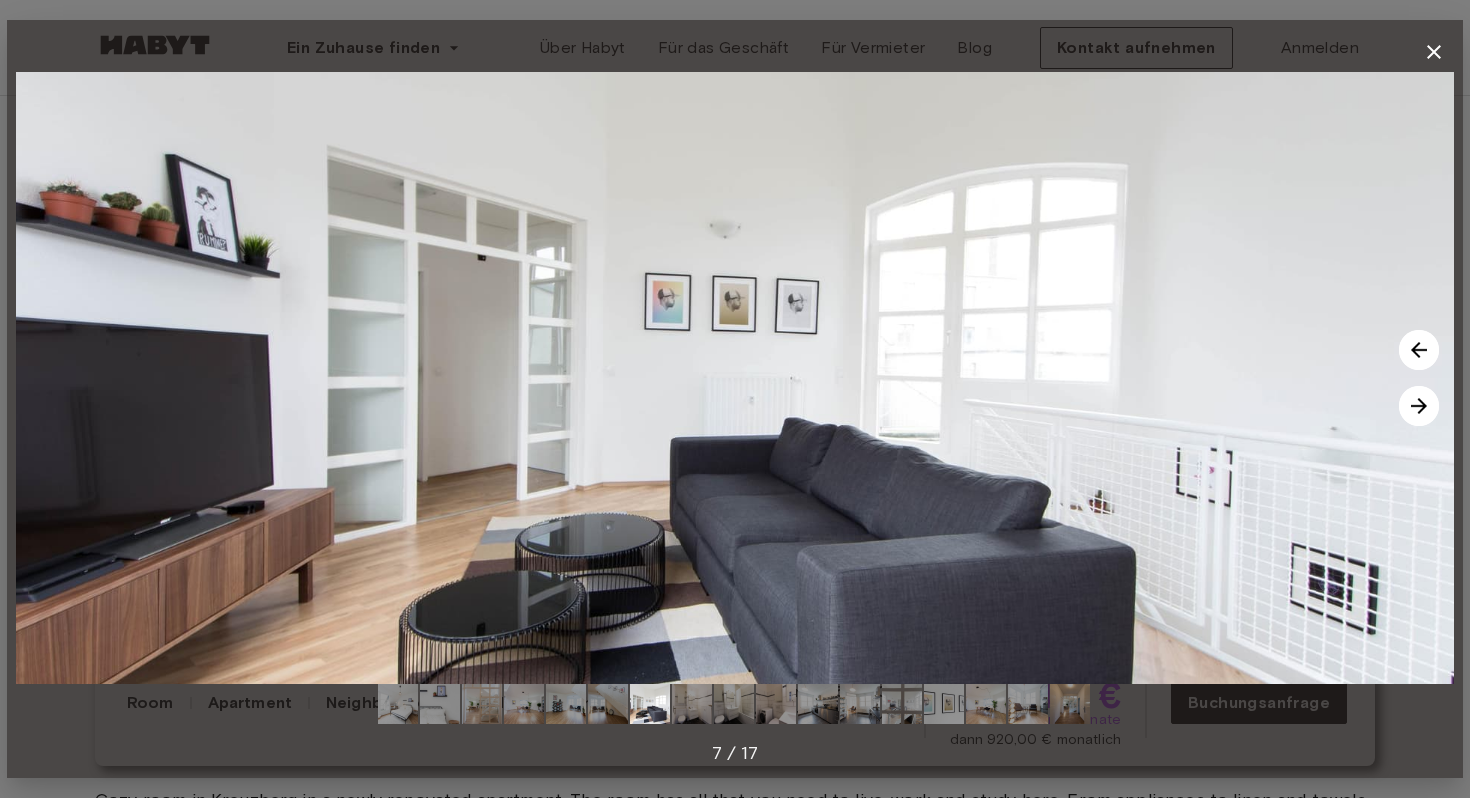 click at bounding box center (1419, 406) 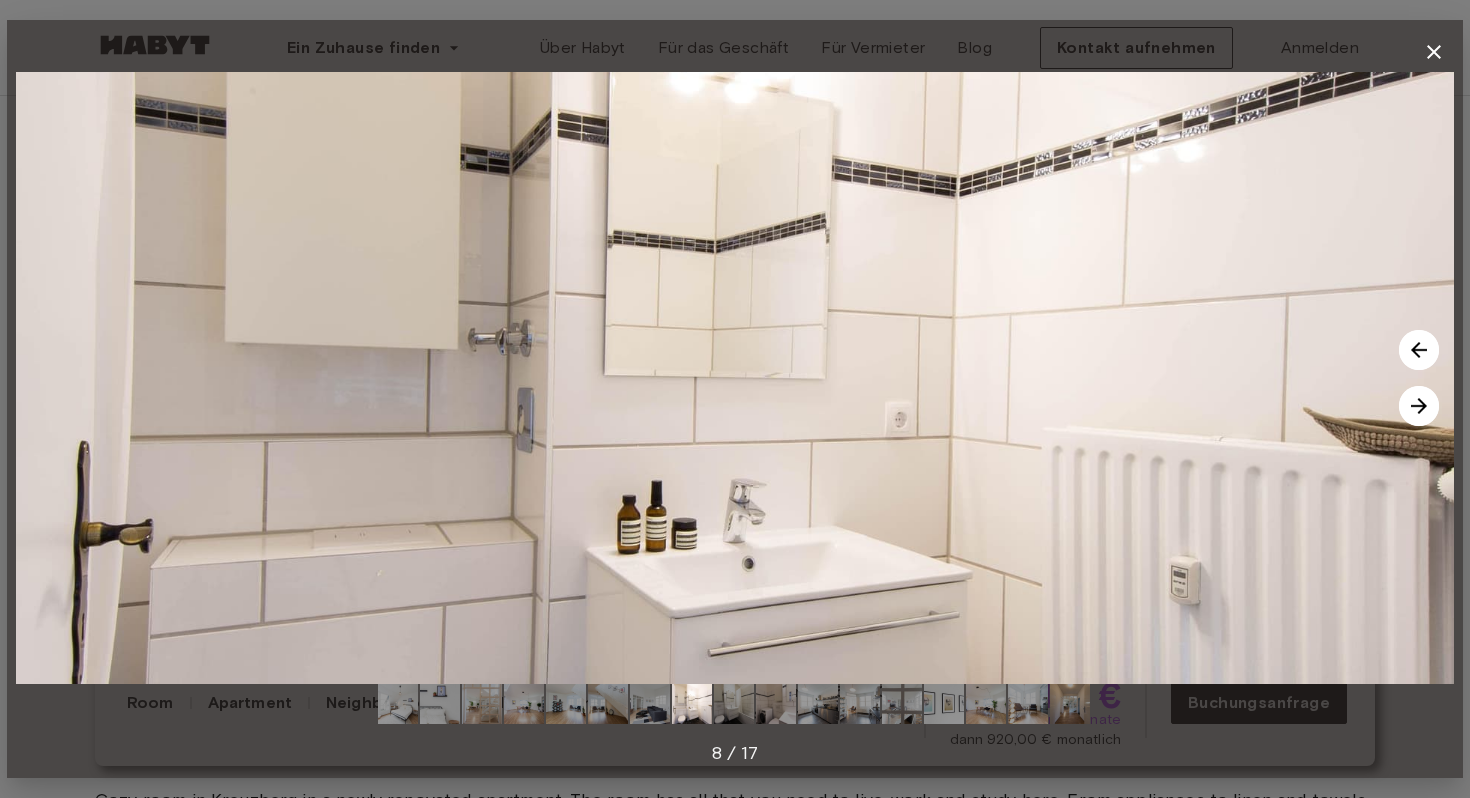 click at bounding box center [1419, 406] 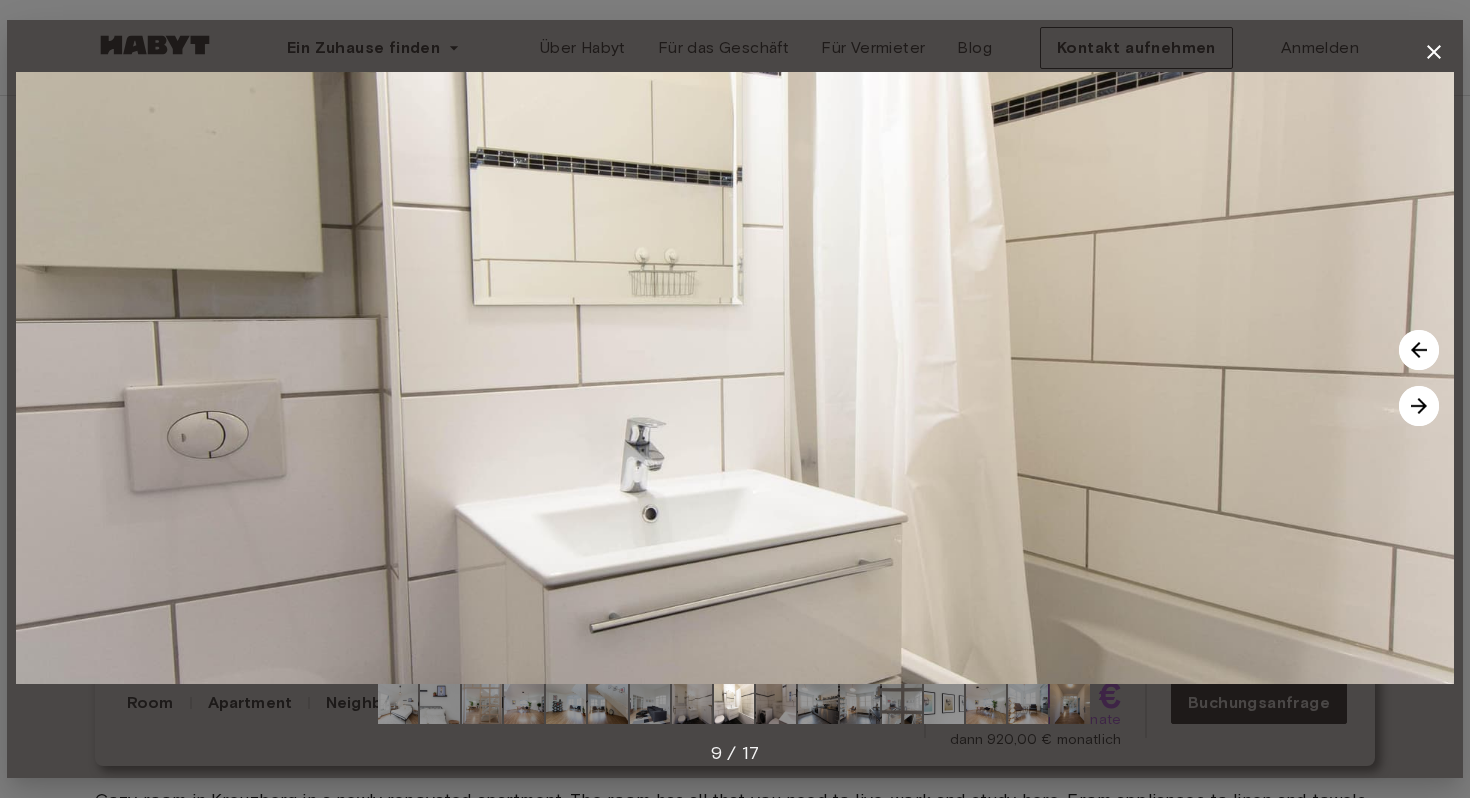 click at bounding box center [1419, 406] 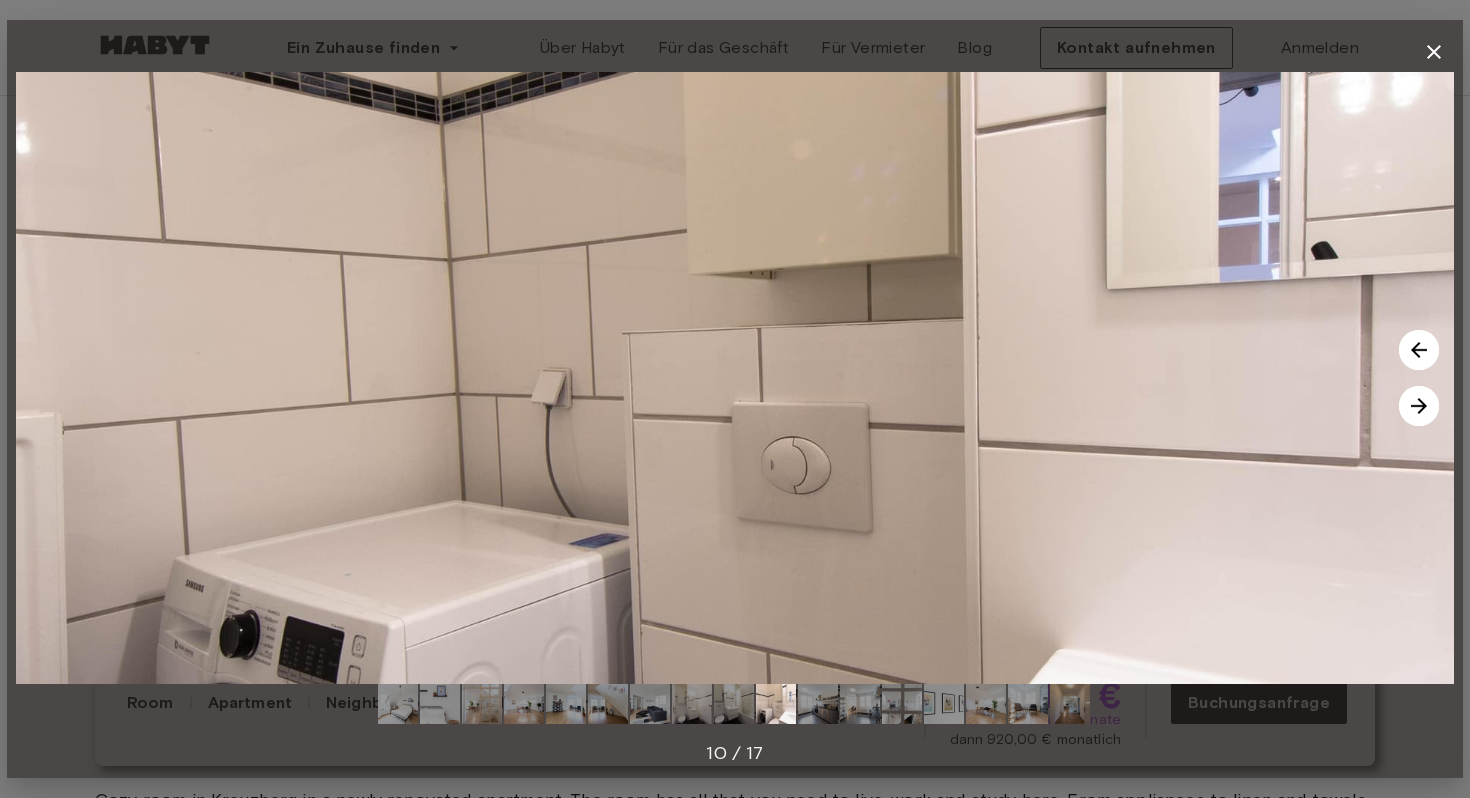 click at bounding box center (1419, 406) 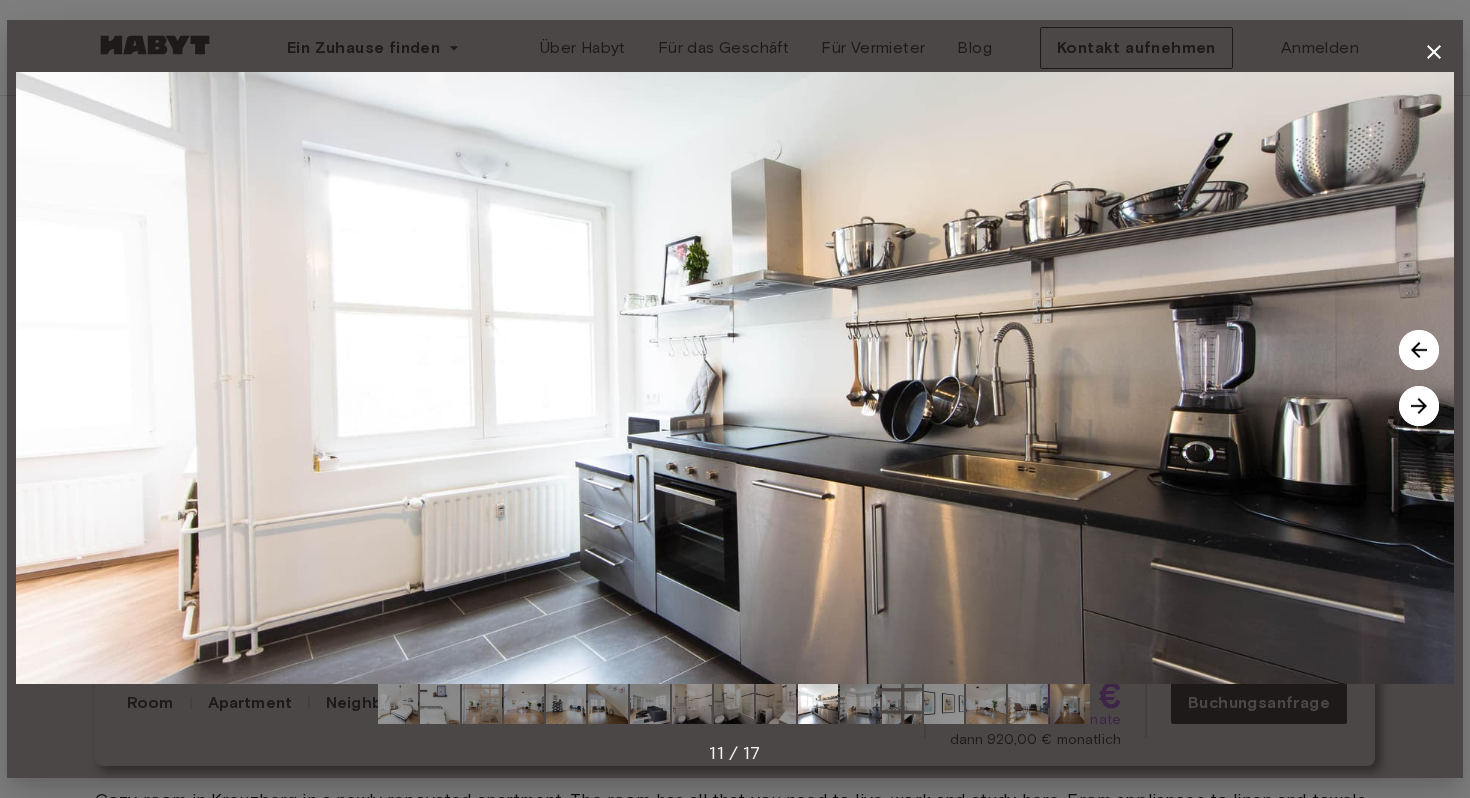 click at bounding box center (1419, 406) 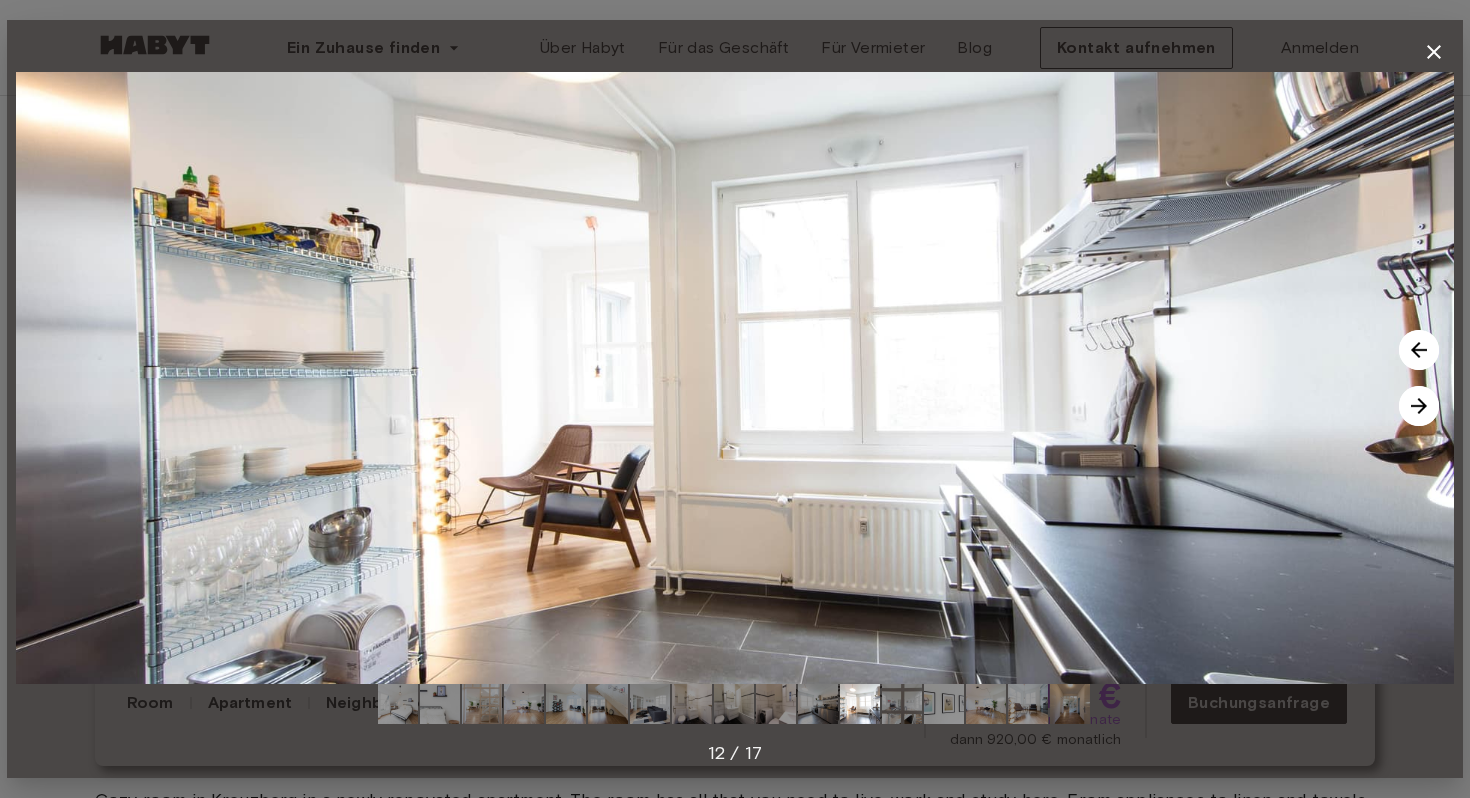 click at bounding box center (1419, 406) 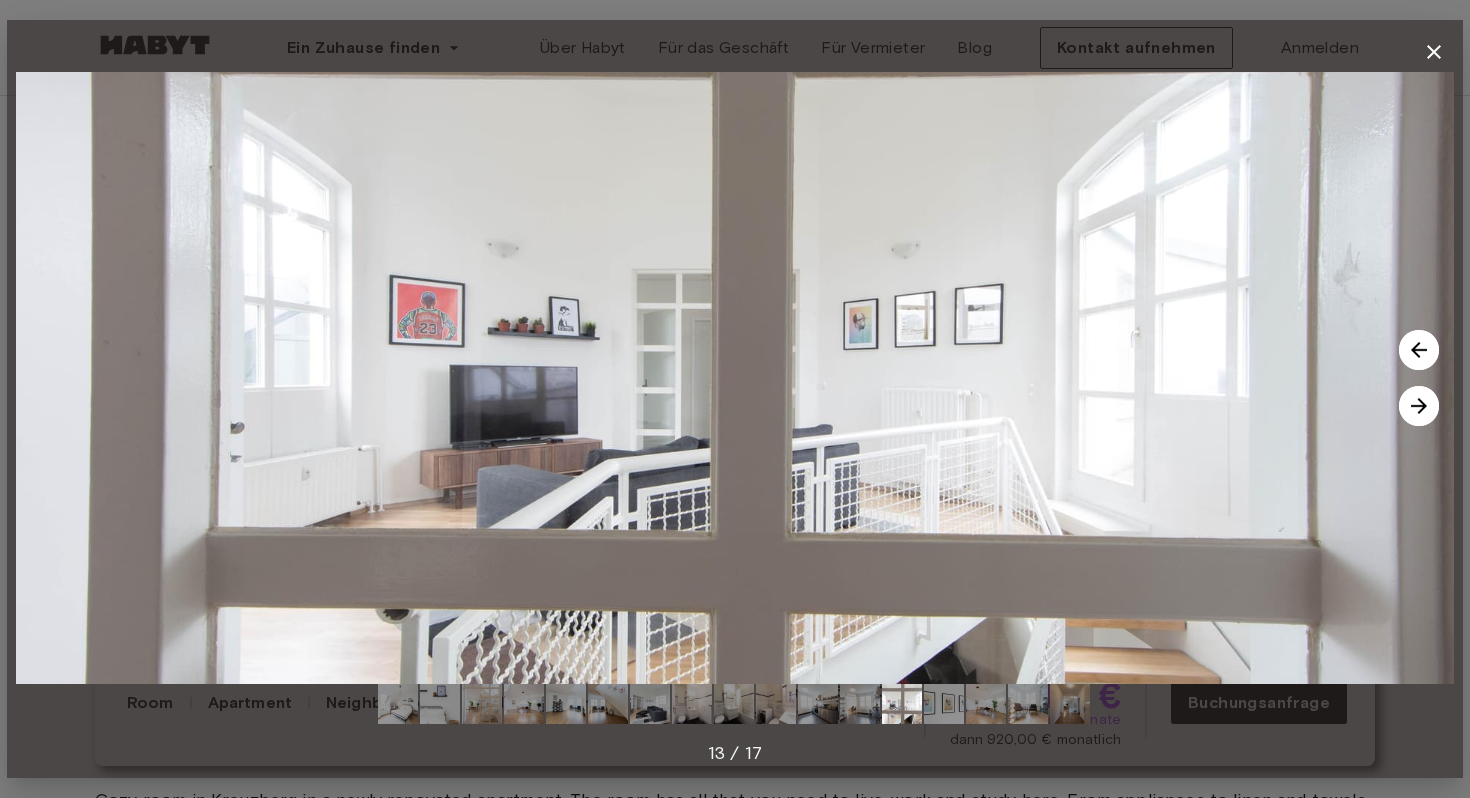 click at bounding box center (1419, 406) 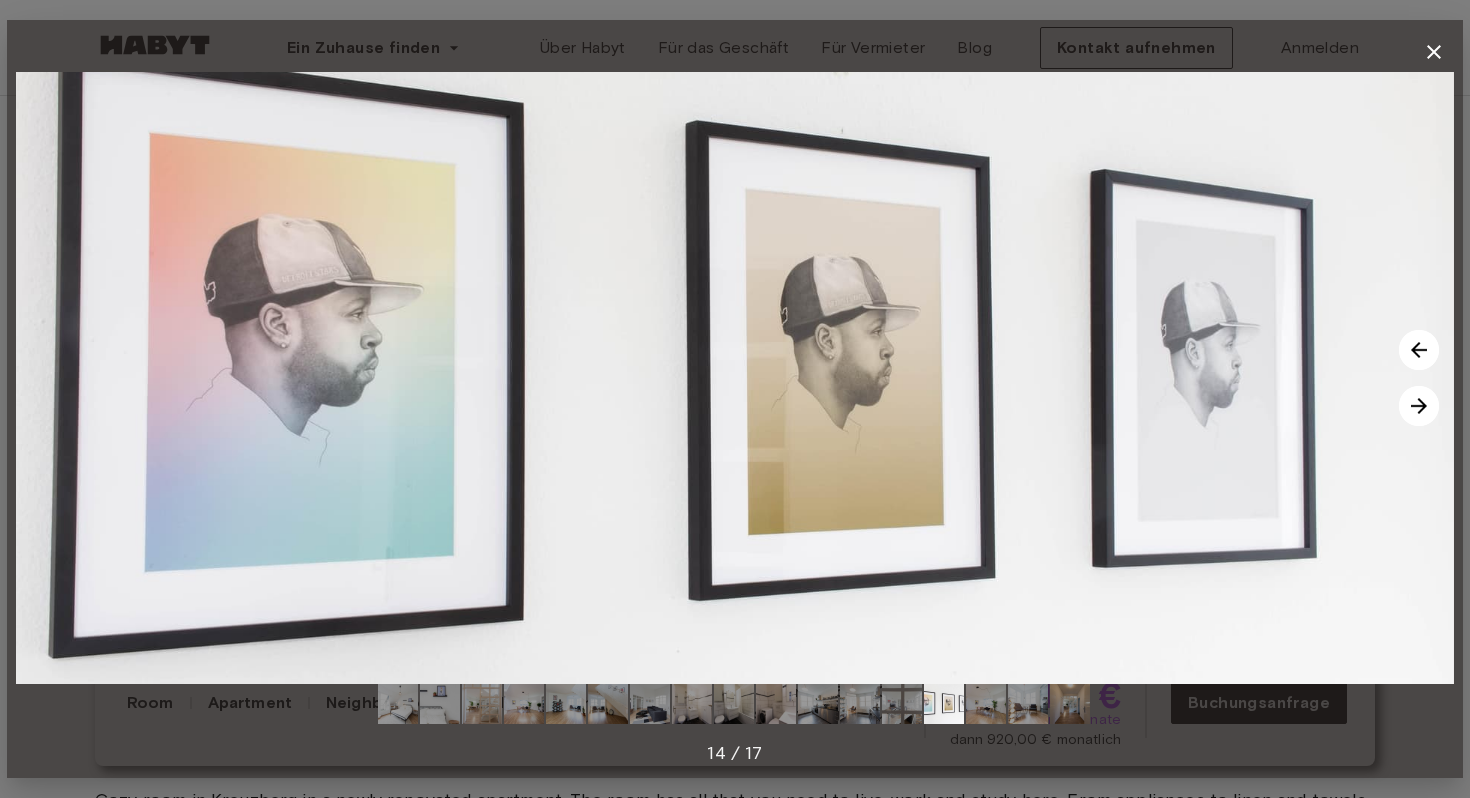 click at bounding box center (1419, 406) 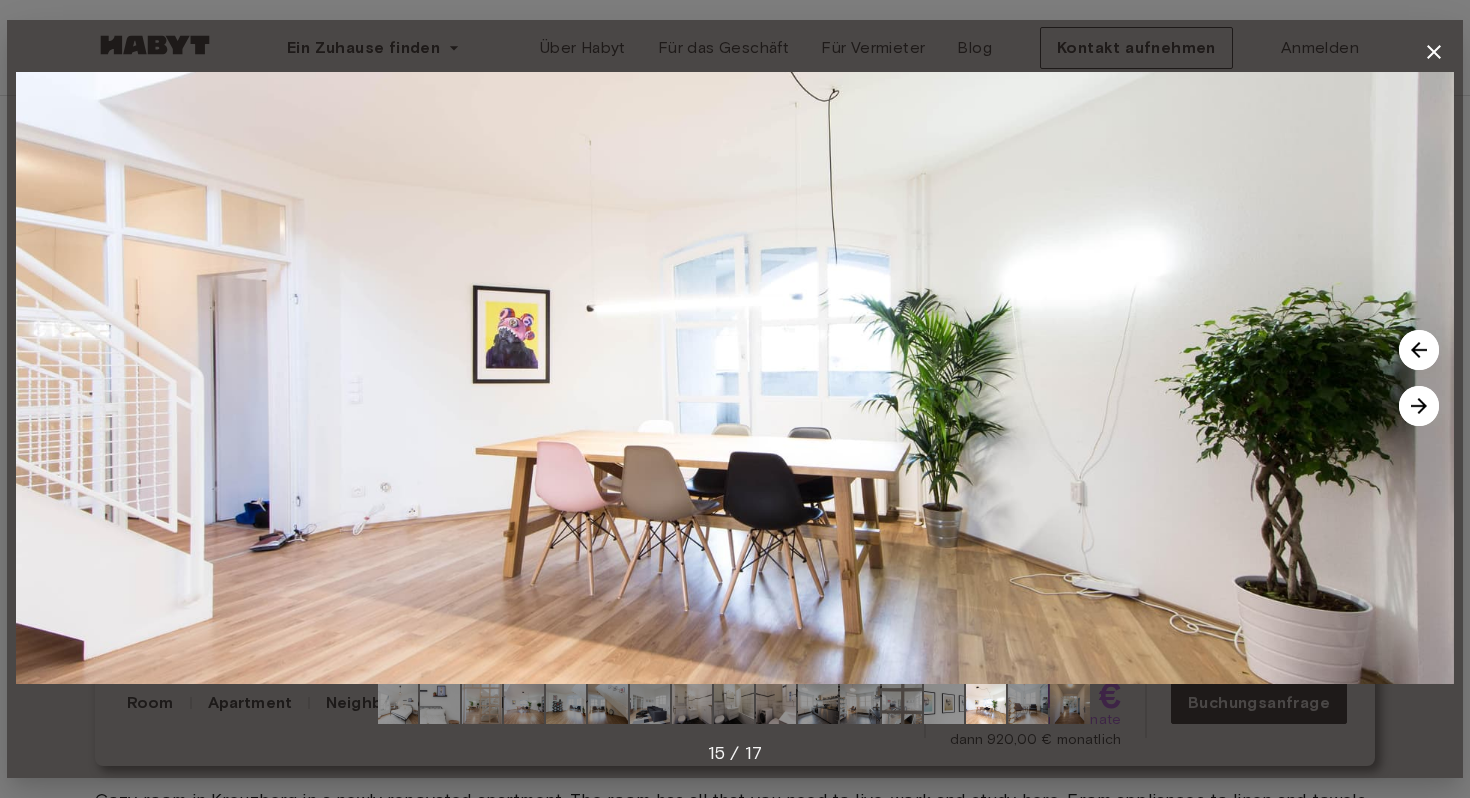 click at bounding box center [1419, 406] 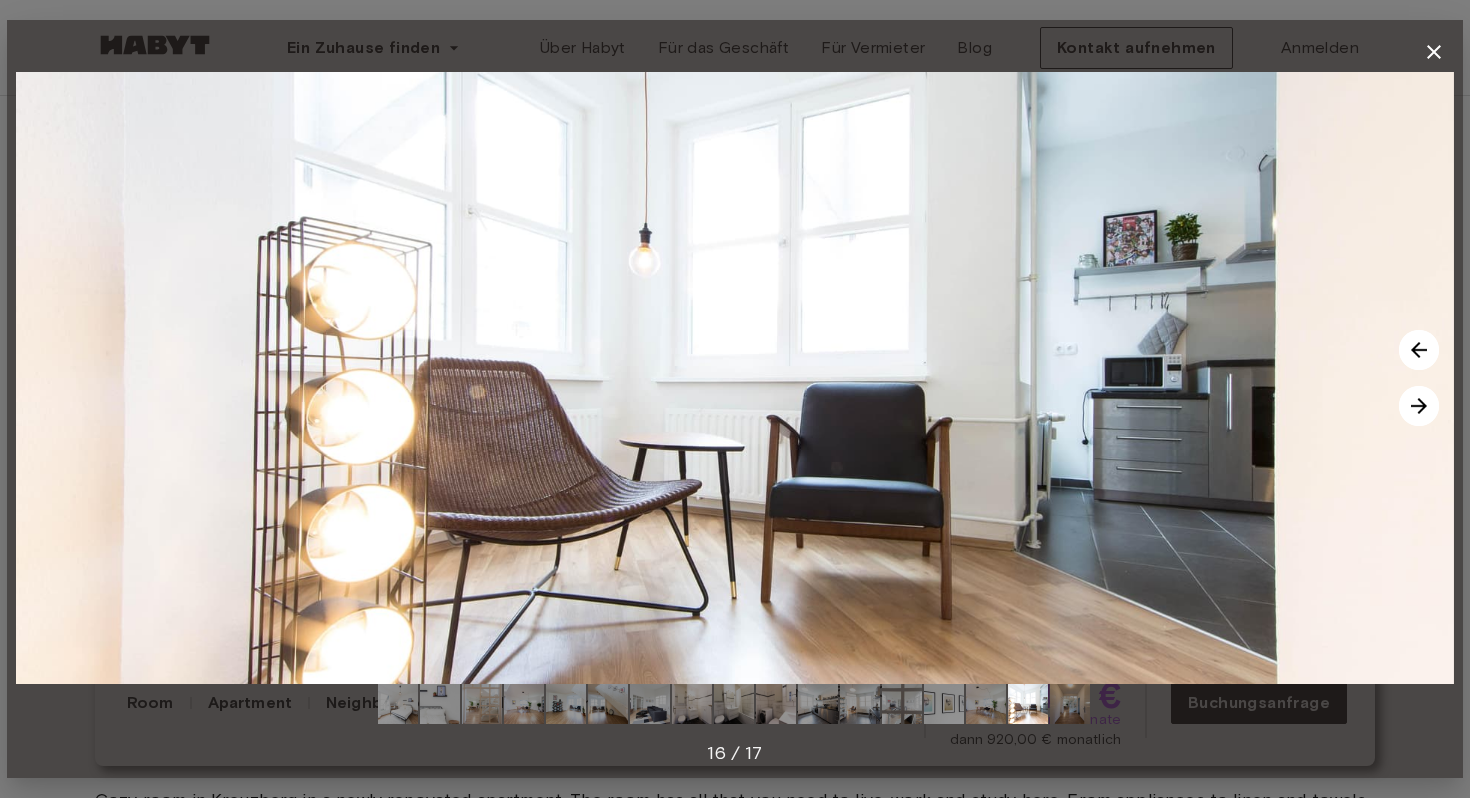 click at bounding box center (1419, 350) 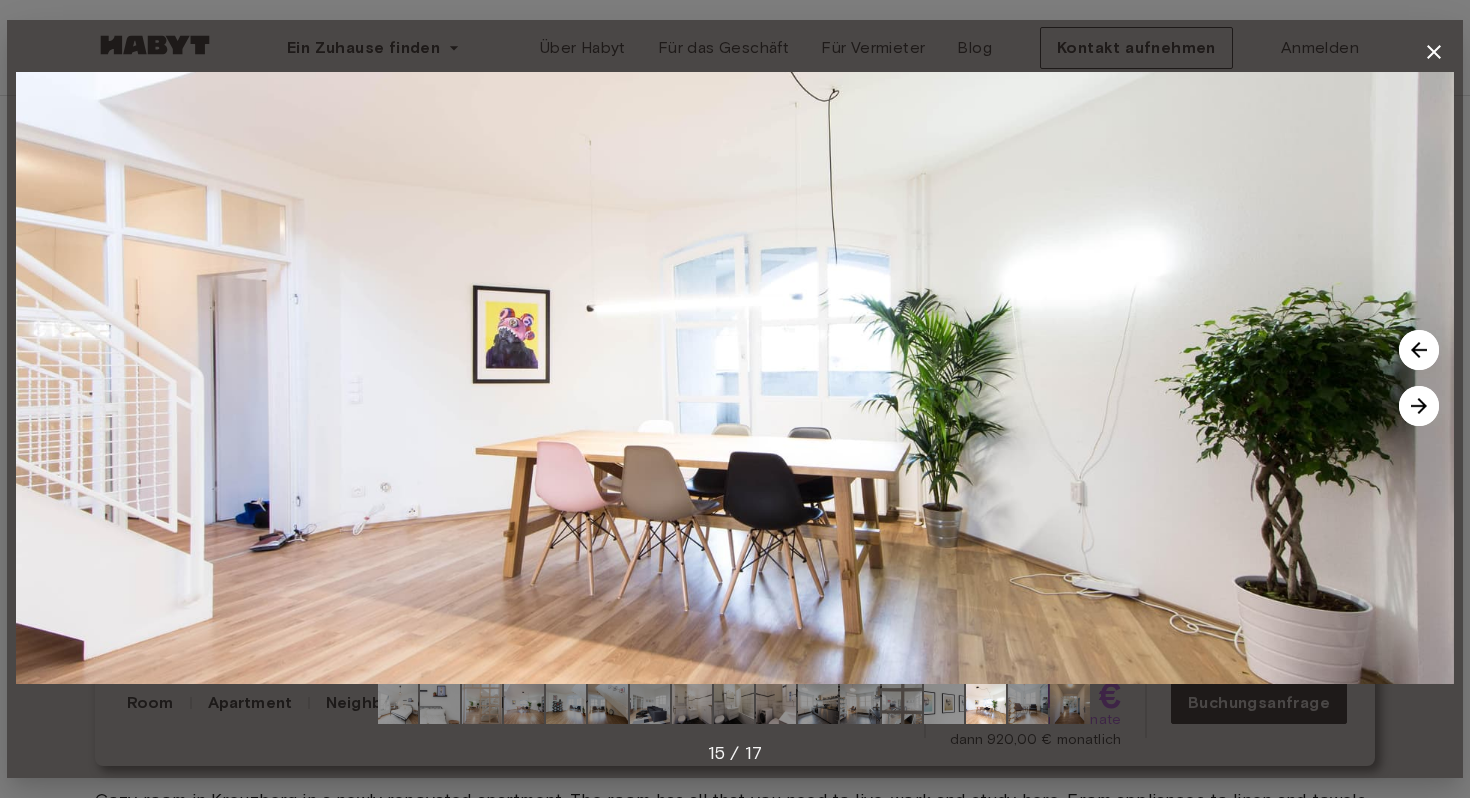 click at bounding box center [1419, 406] 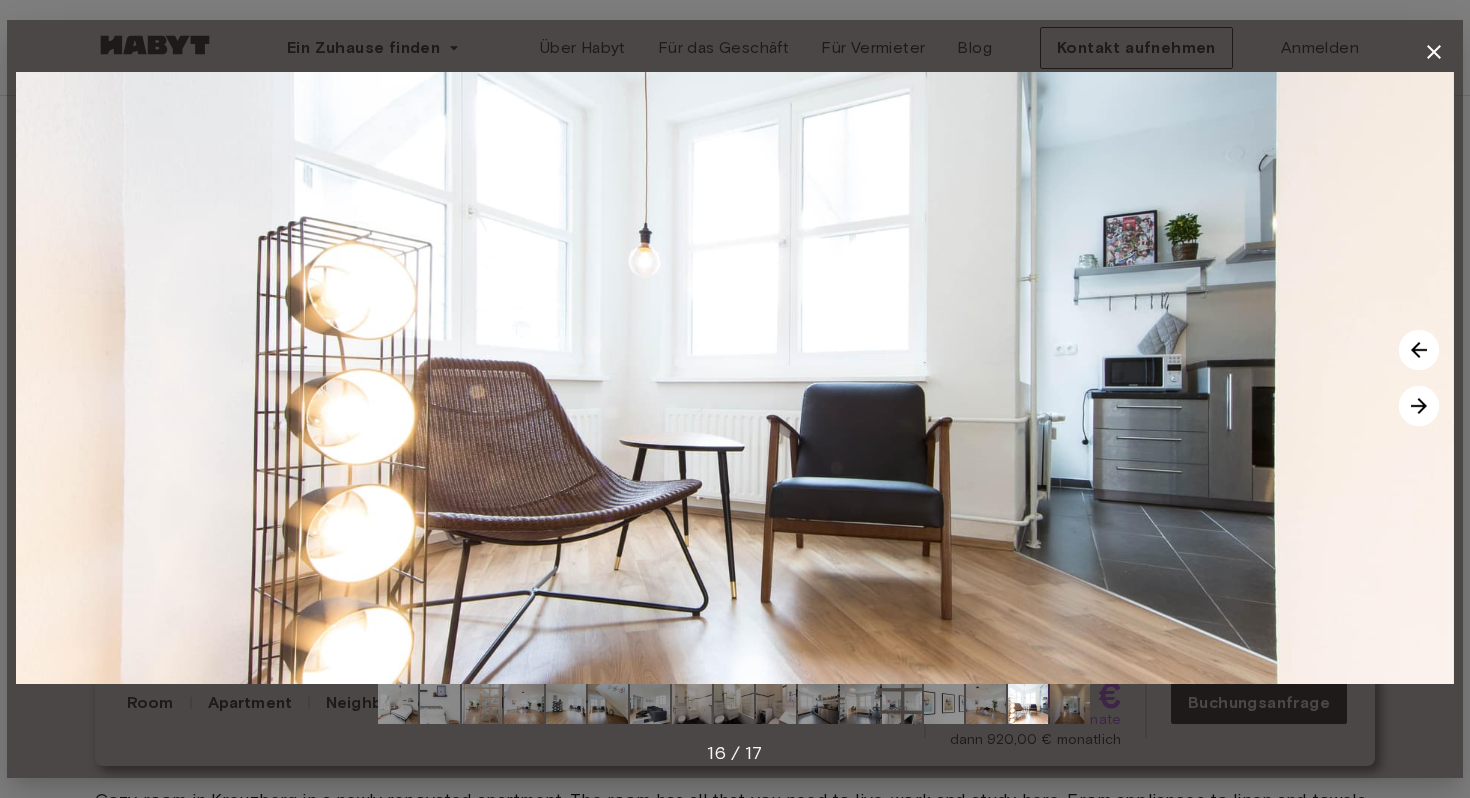 click at bounding box center (1419, 406) 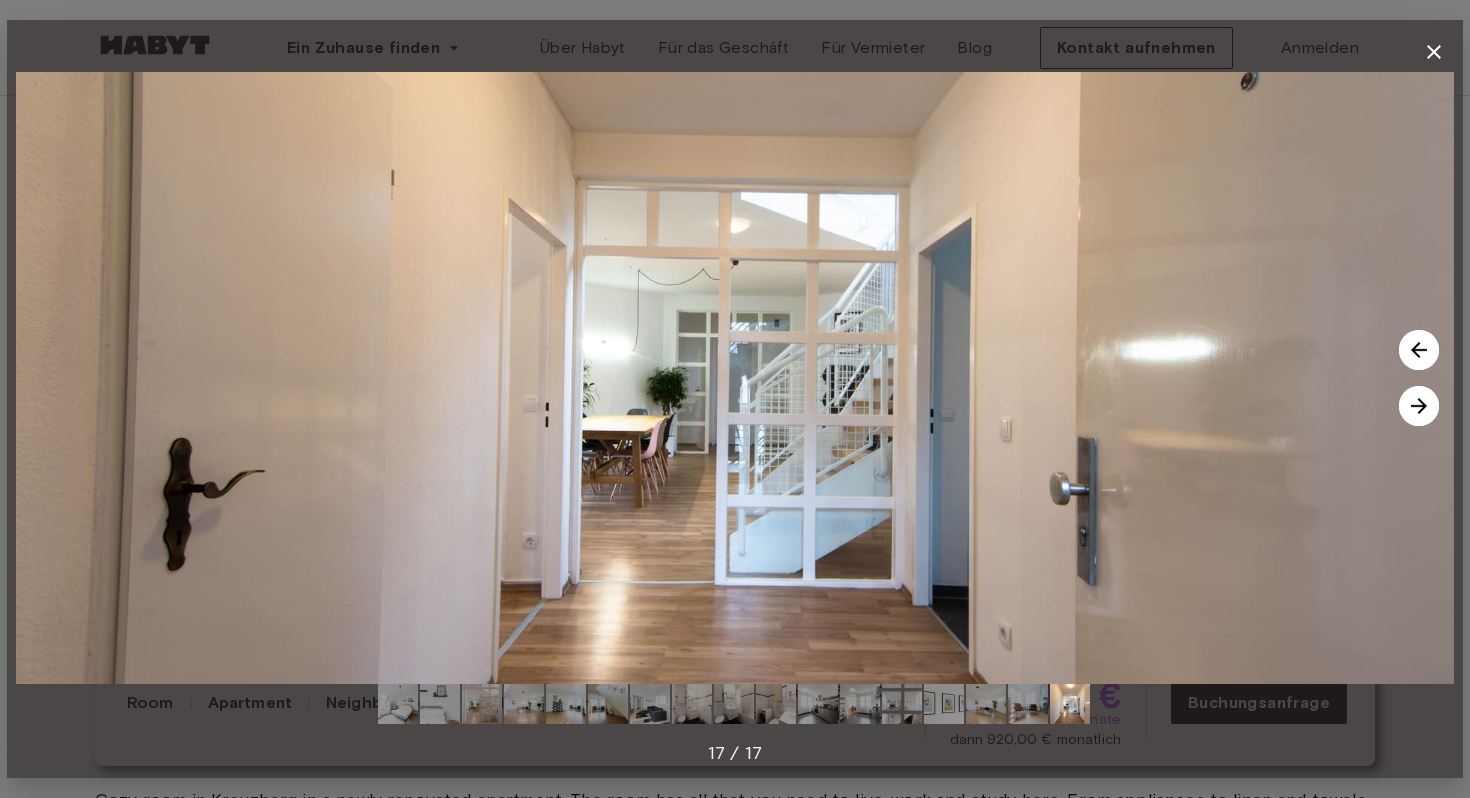 click at bounding box center [1419, 406] 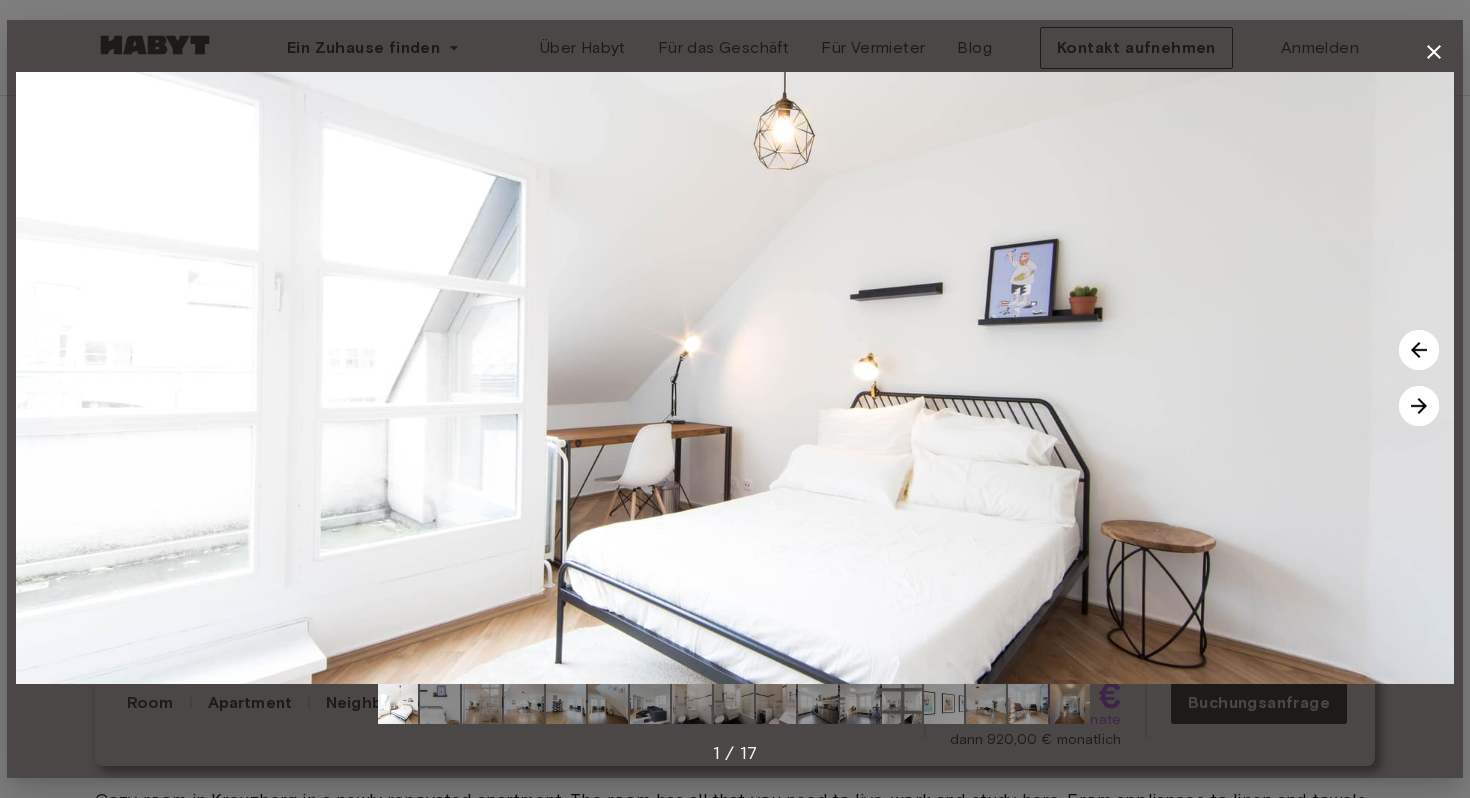 click at bounding box center [1419, 406] 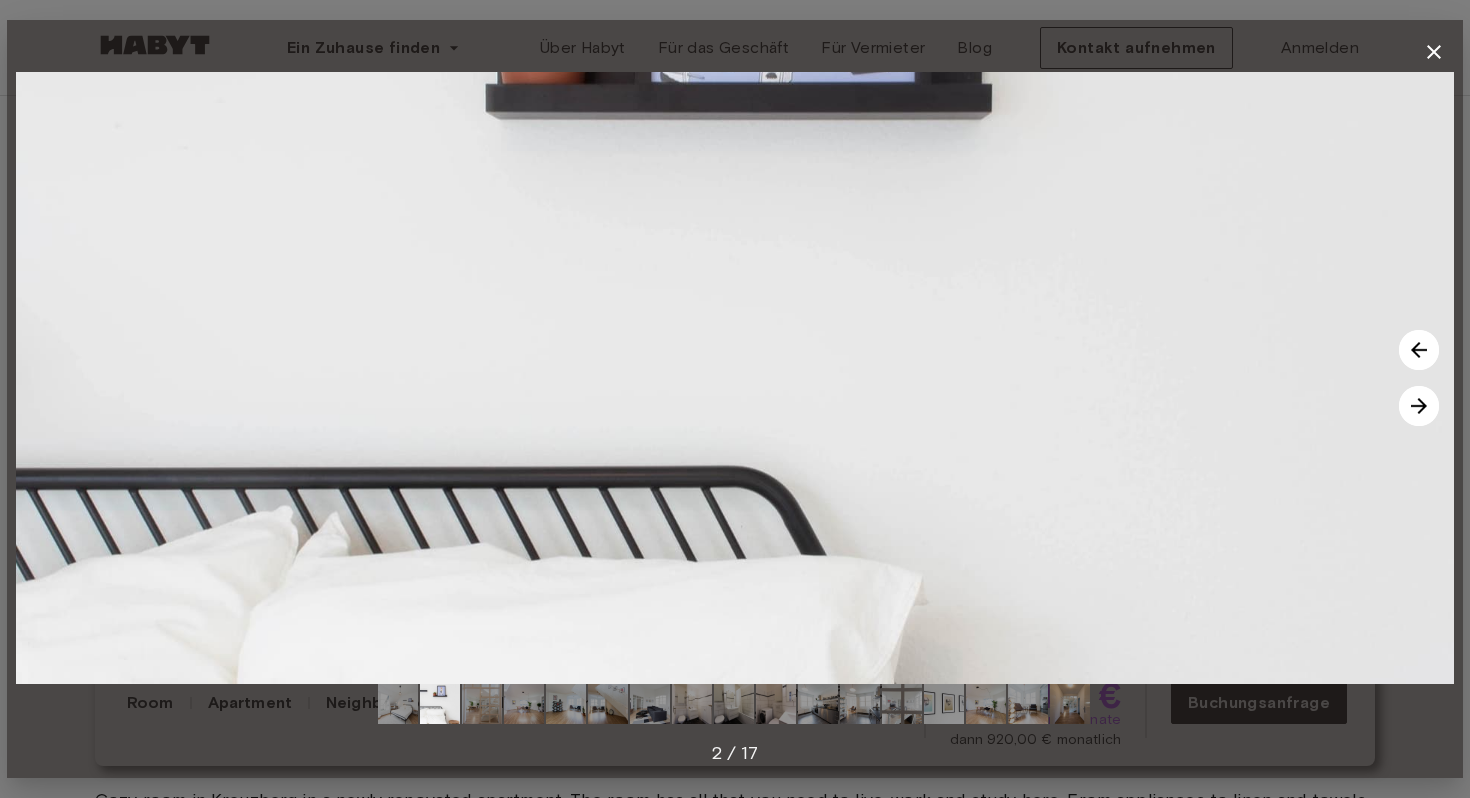 click at bounding box center [1419, 406] 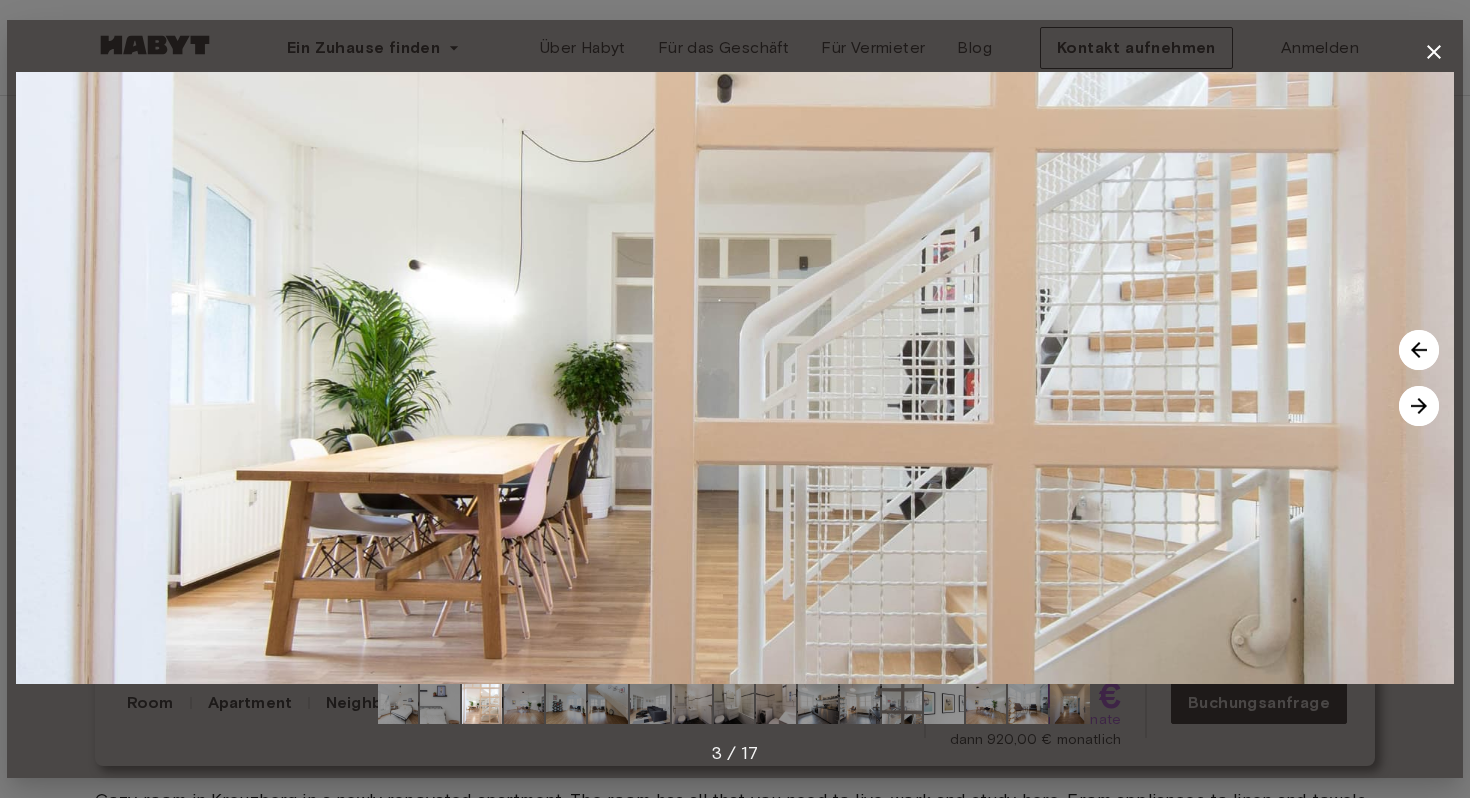 click at bounding box center [1419, 406] 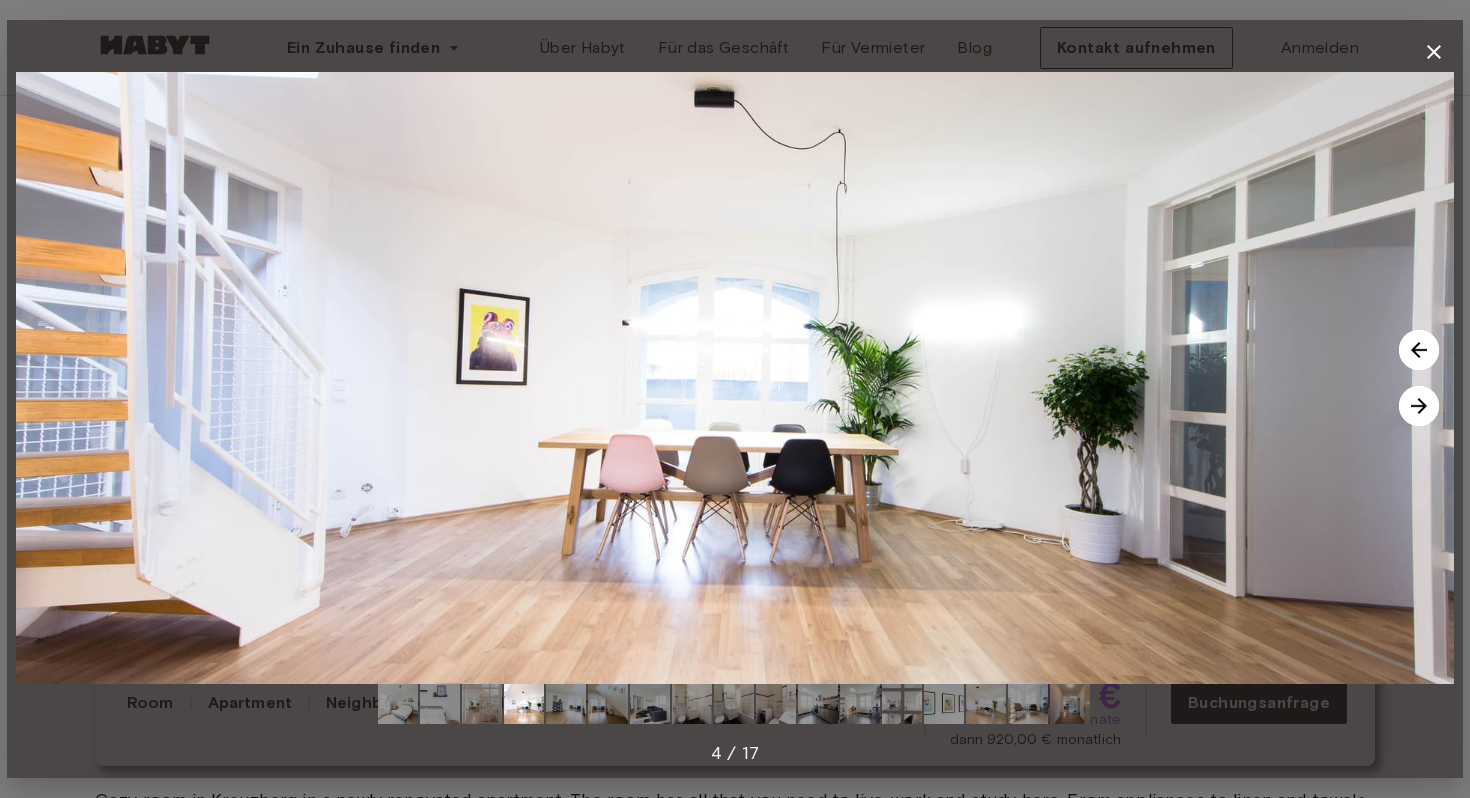 click at bounding box center (1419, 406) 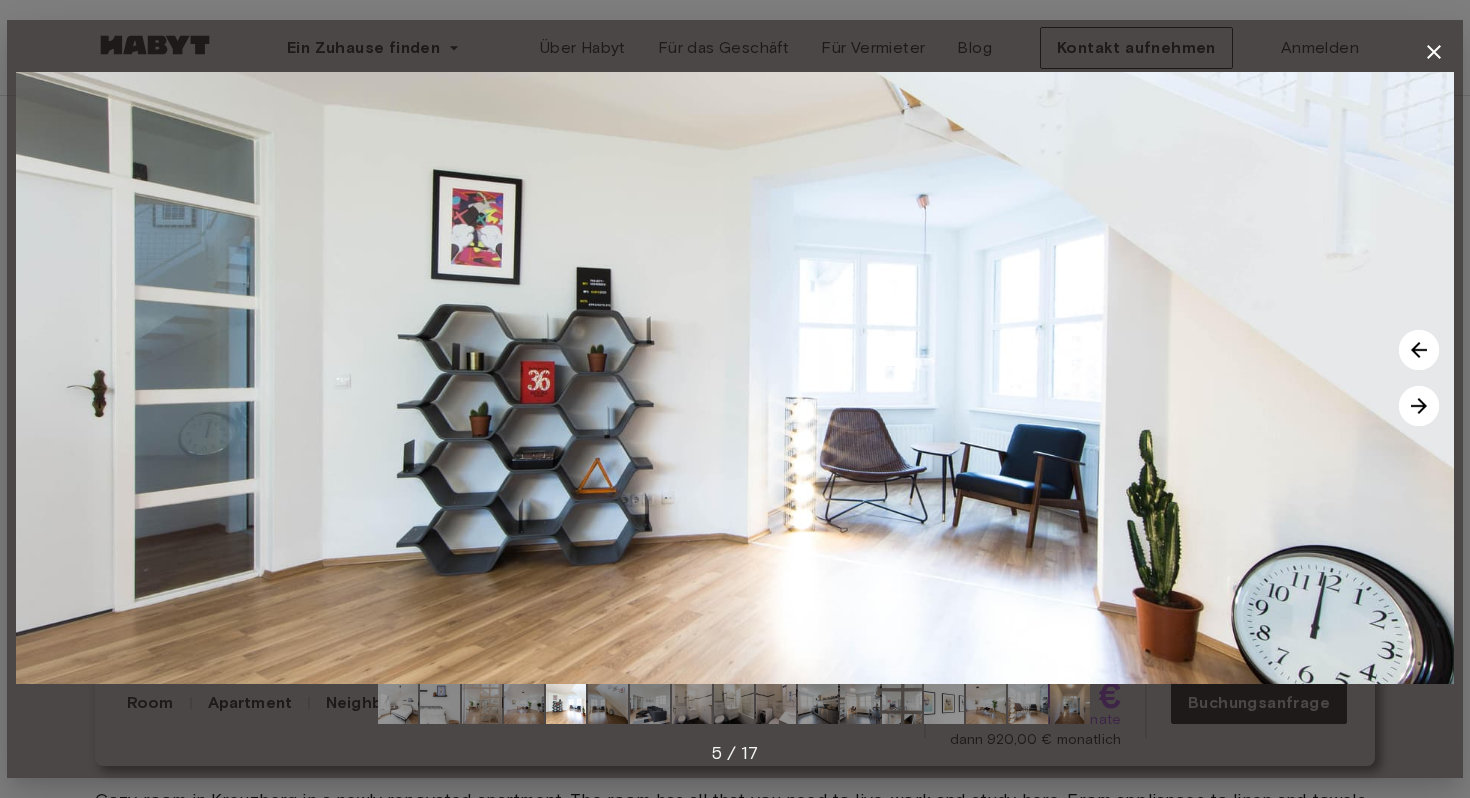 click at bounding box center (1419, 406) 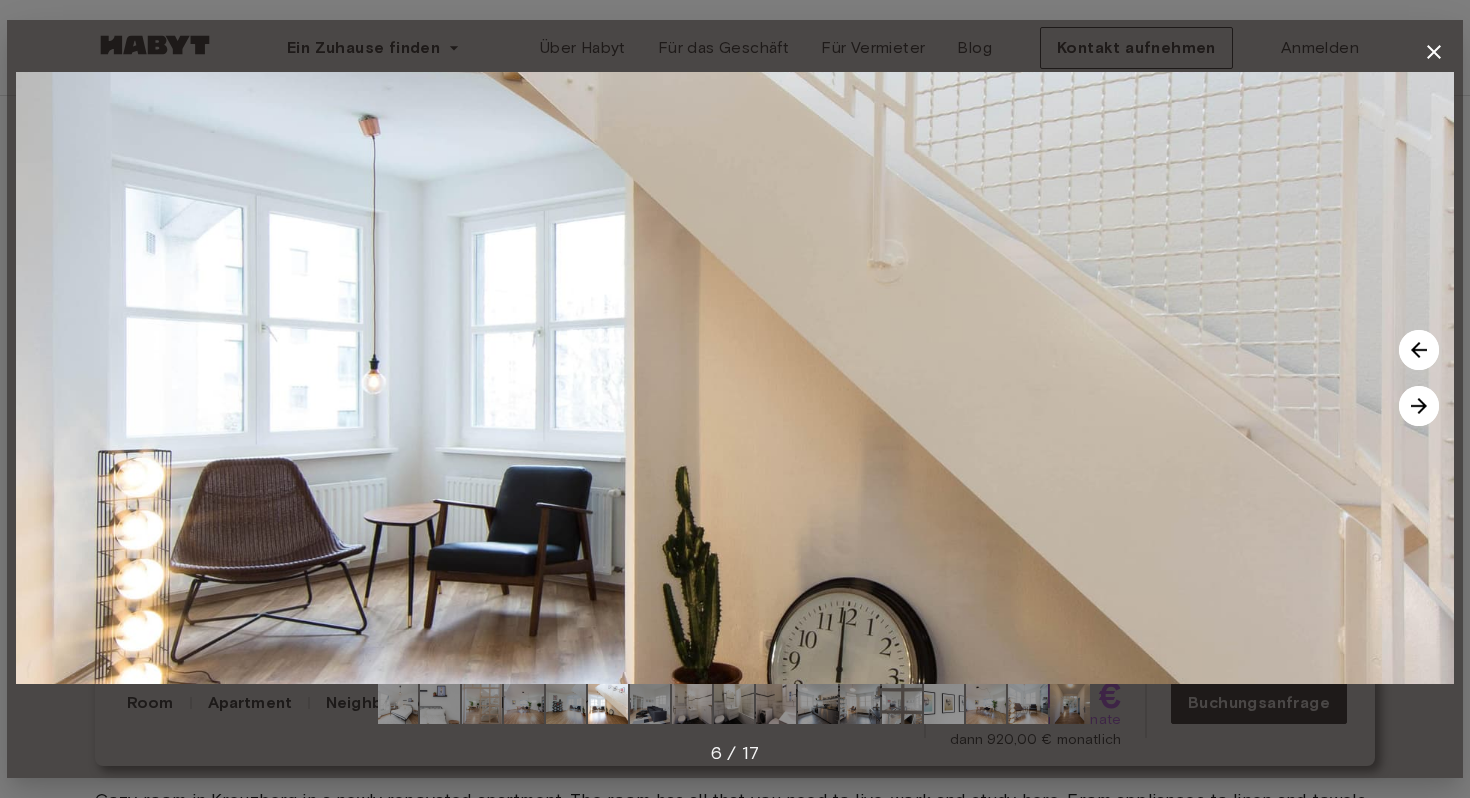 click at bounding box center [1419, 406] 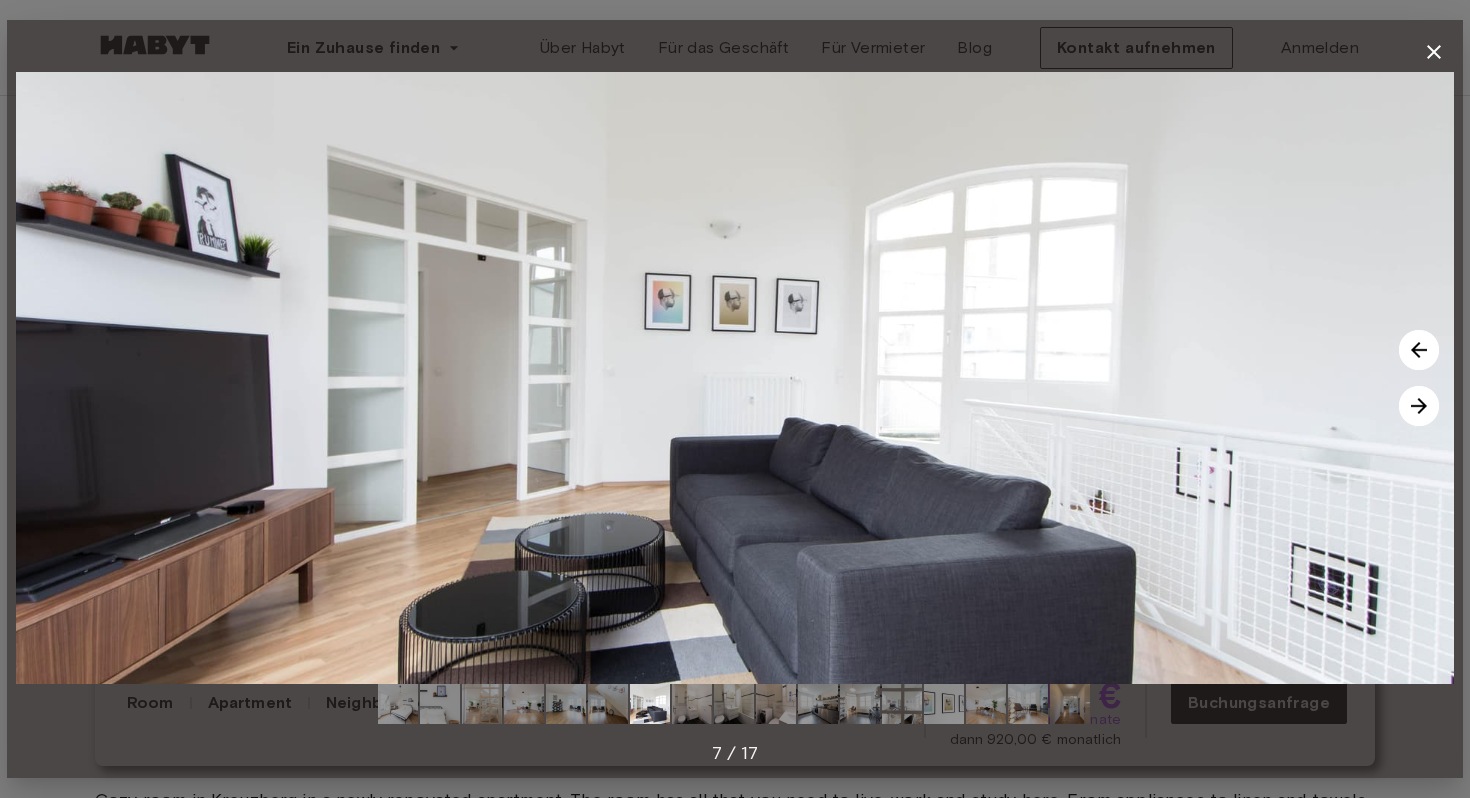 click at bounding box center (1419, 406) 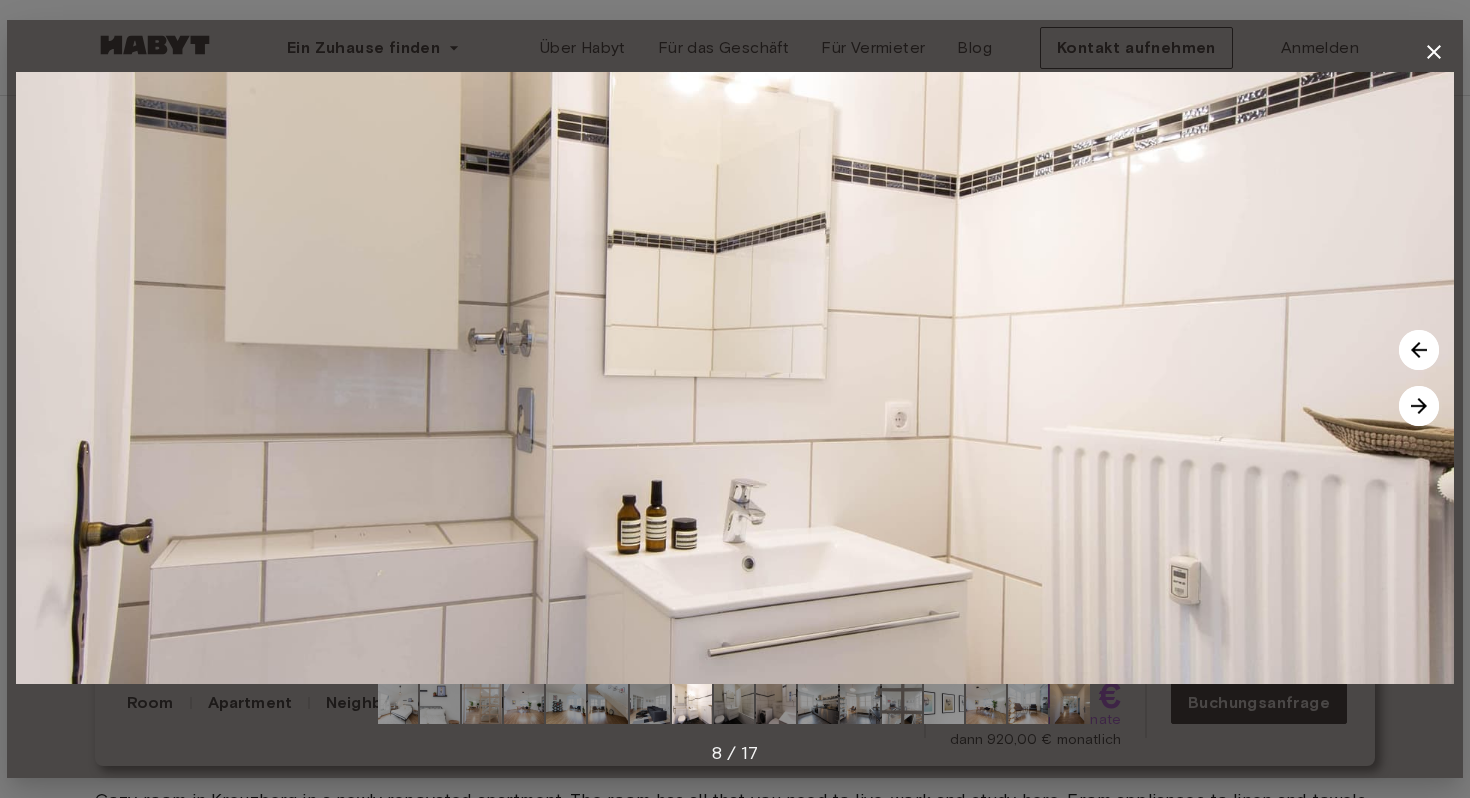 click 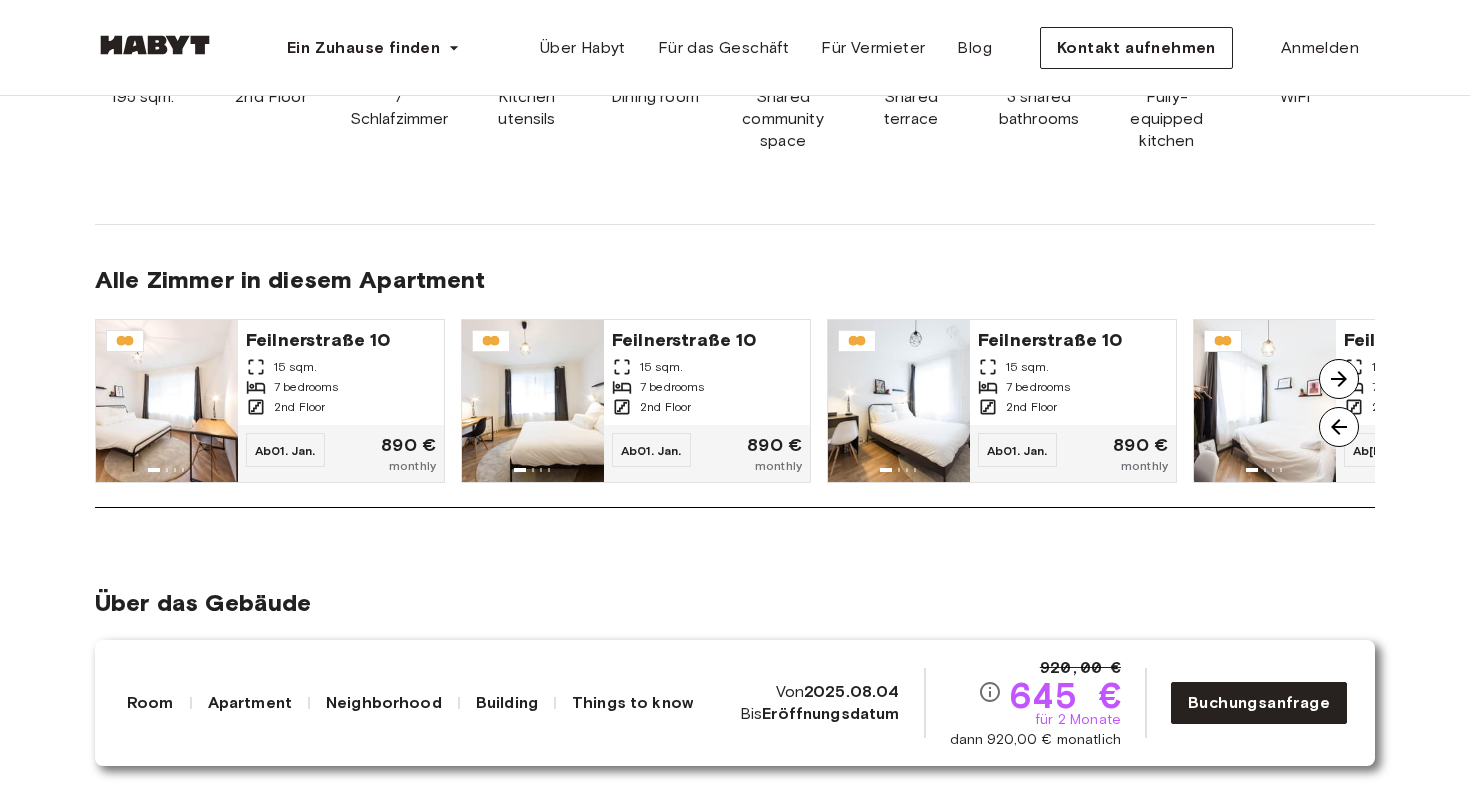scroll, scrollTop: 1514, scrollLeft: 0, axis: vertical 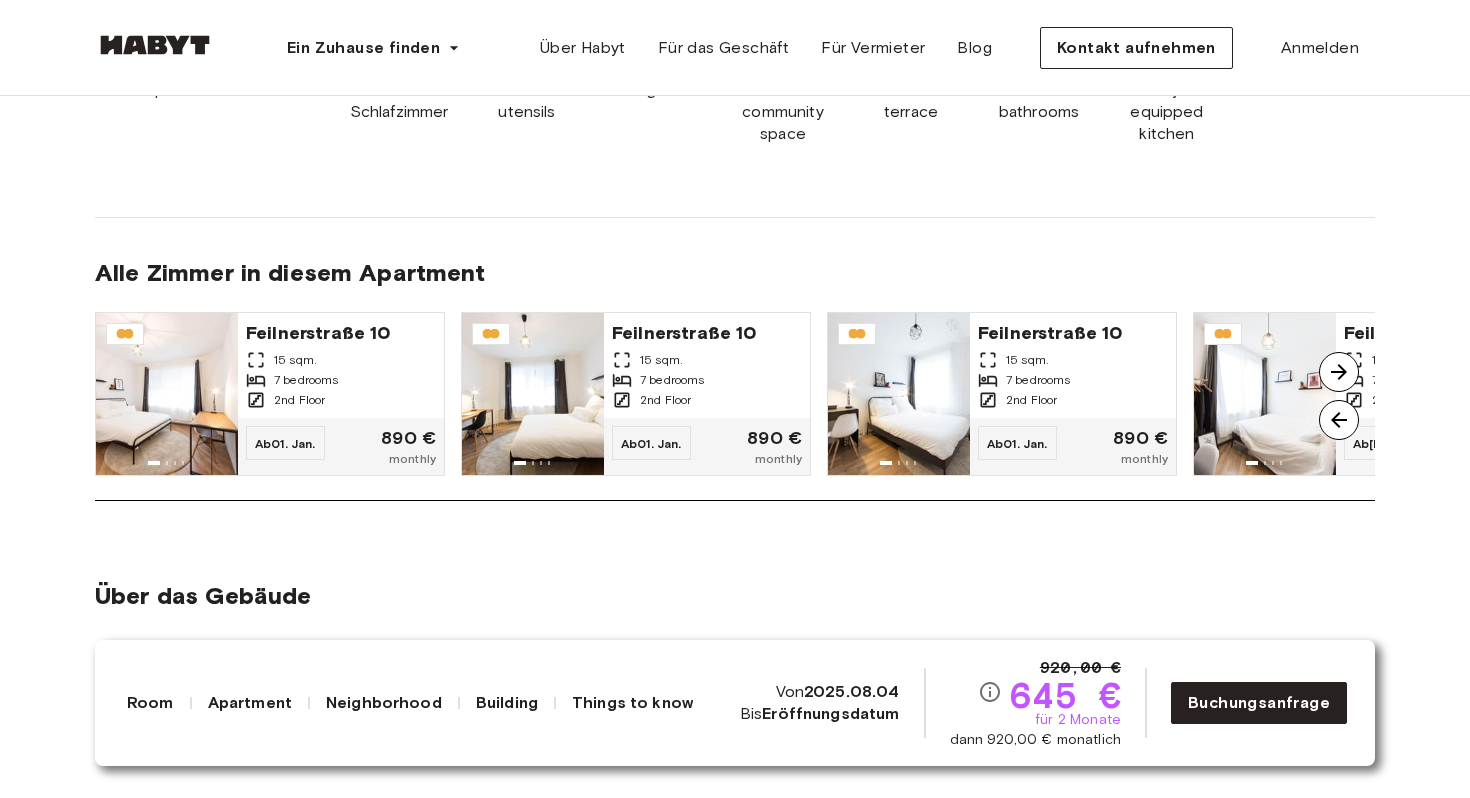 click at bounding box center [1339, 372] 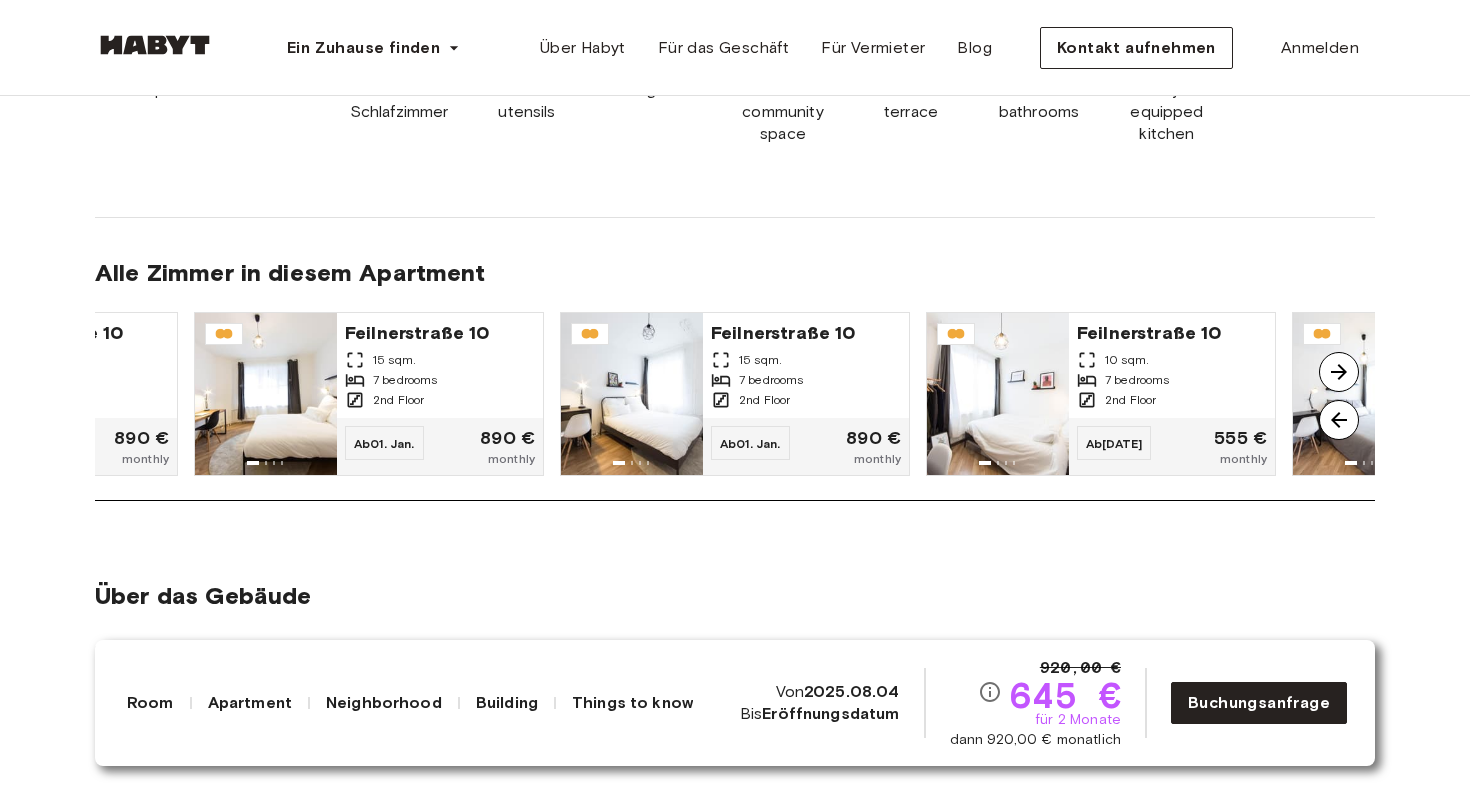 click at bounding box center (1339, 372) 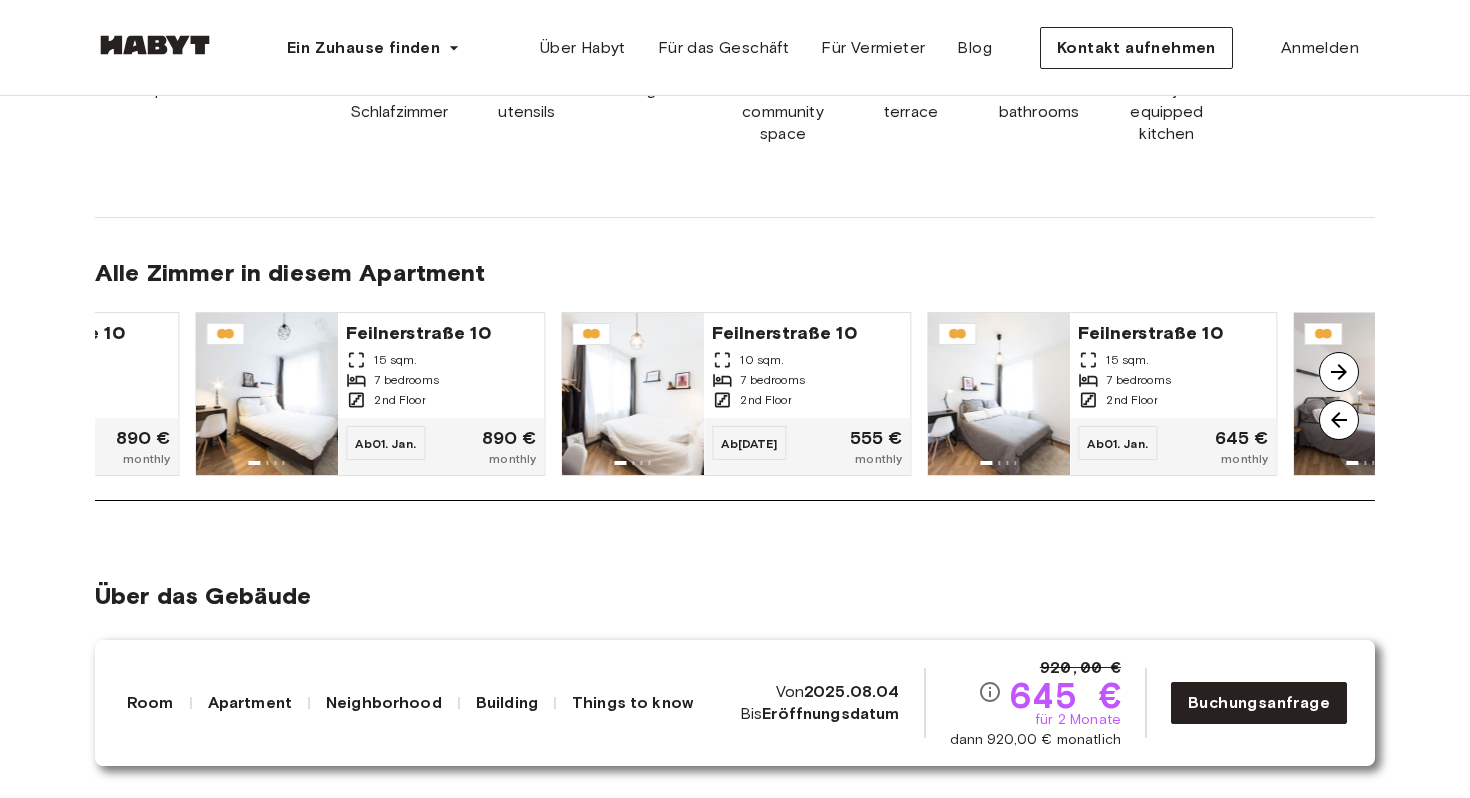 click at bounding box center [1339, 372] 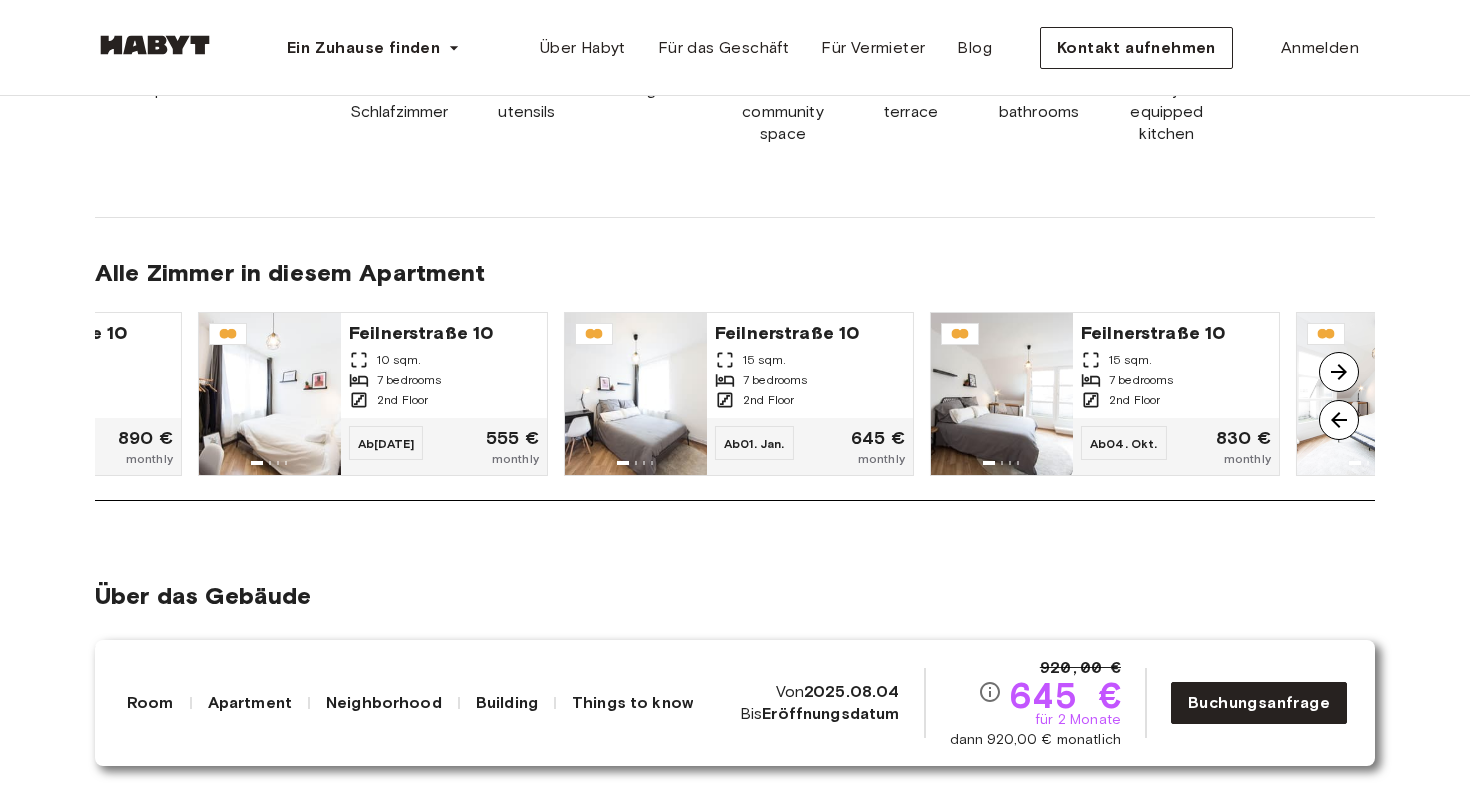 click at bounding box center [1339, 372] 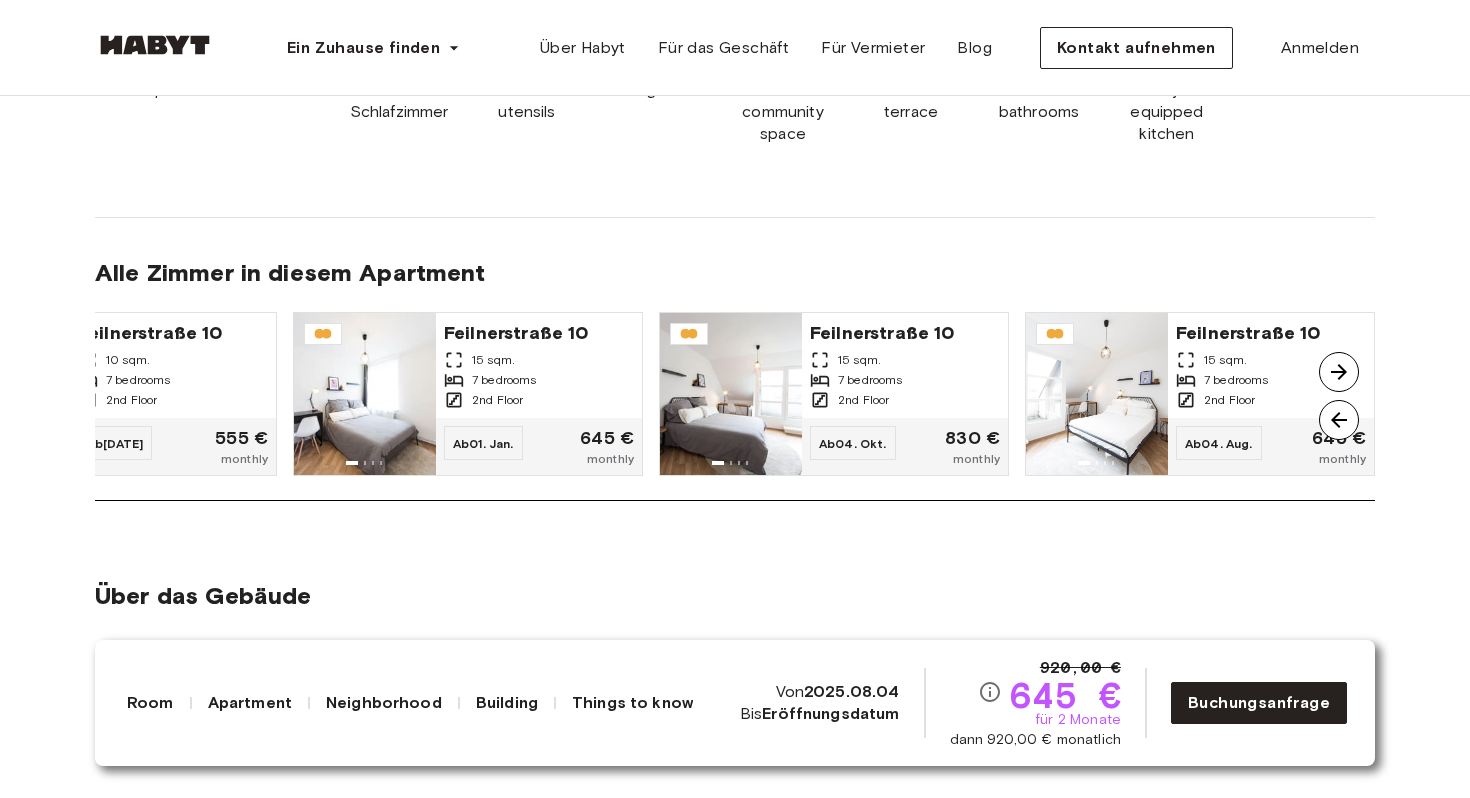 click at bounding box center [1339, 372] 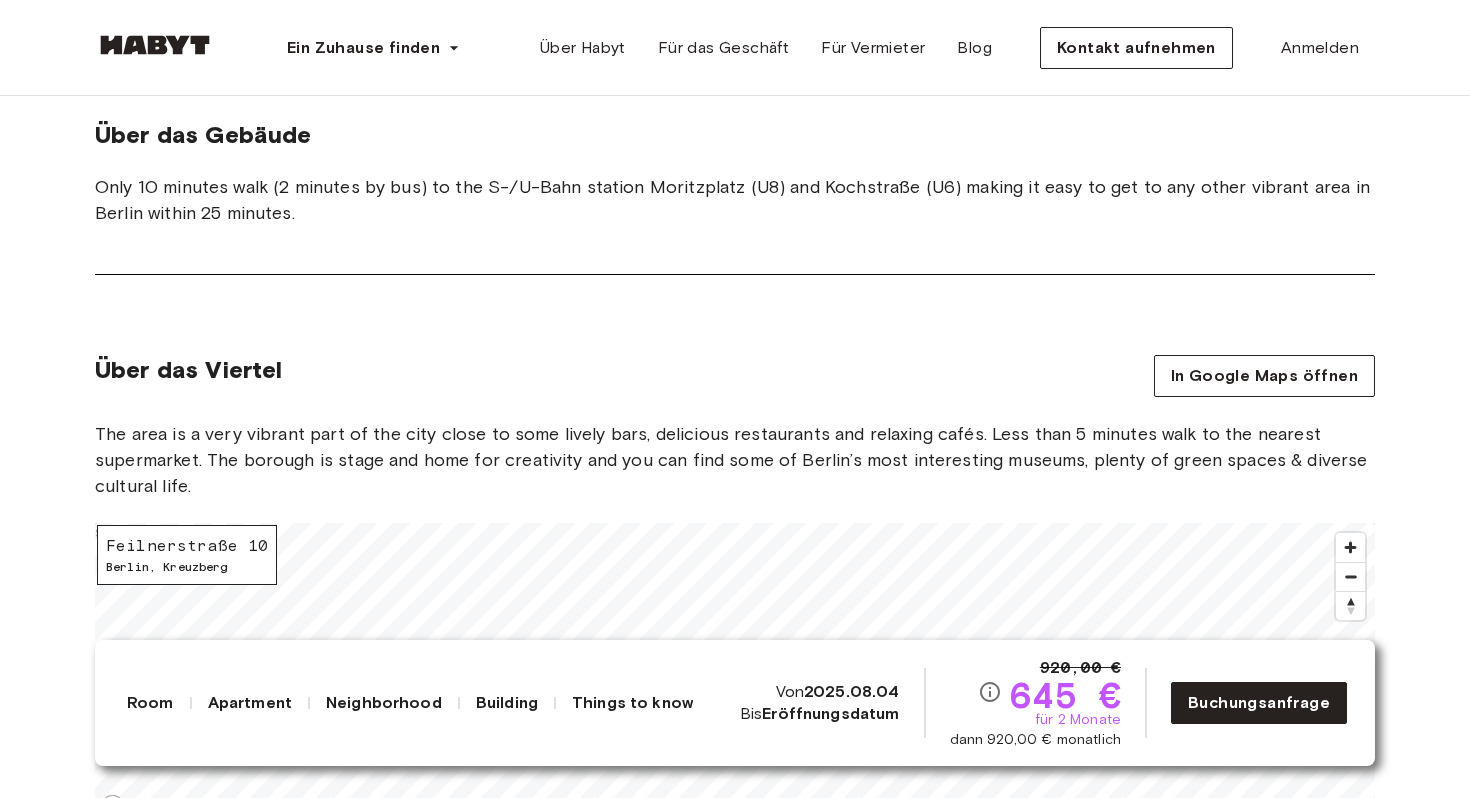 scroll, scrollTop: 1976, scrollLeft: 0, axis: vertical 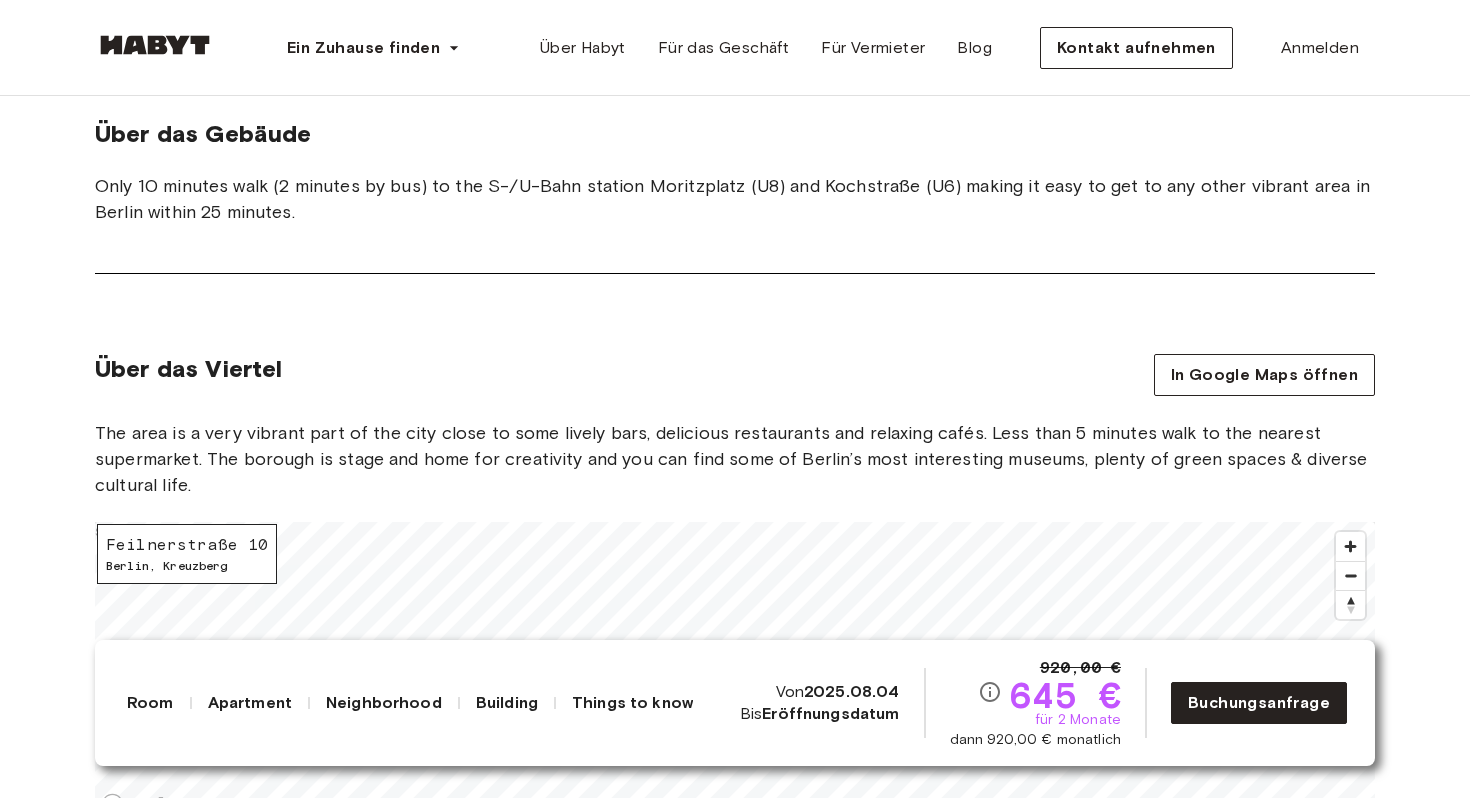 type 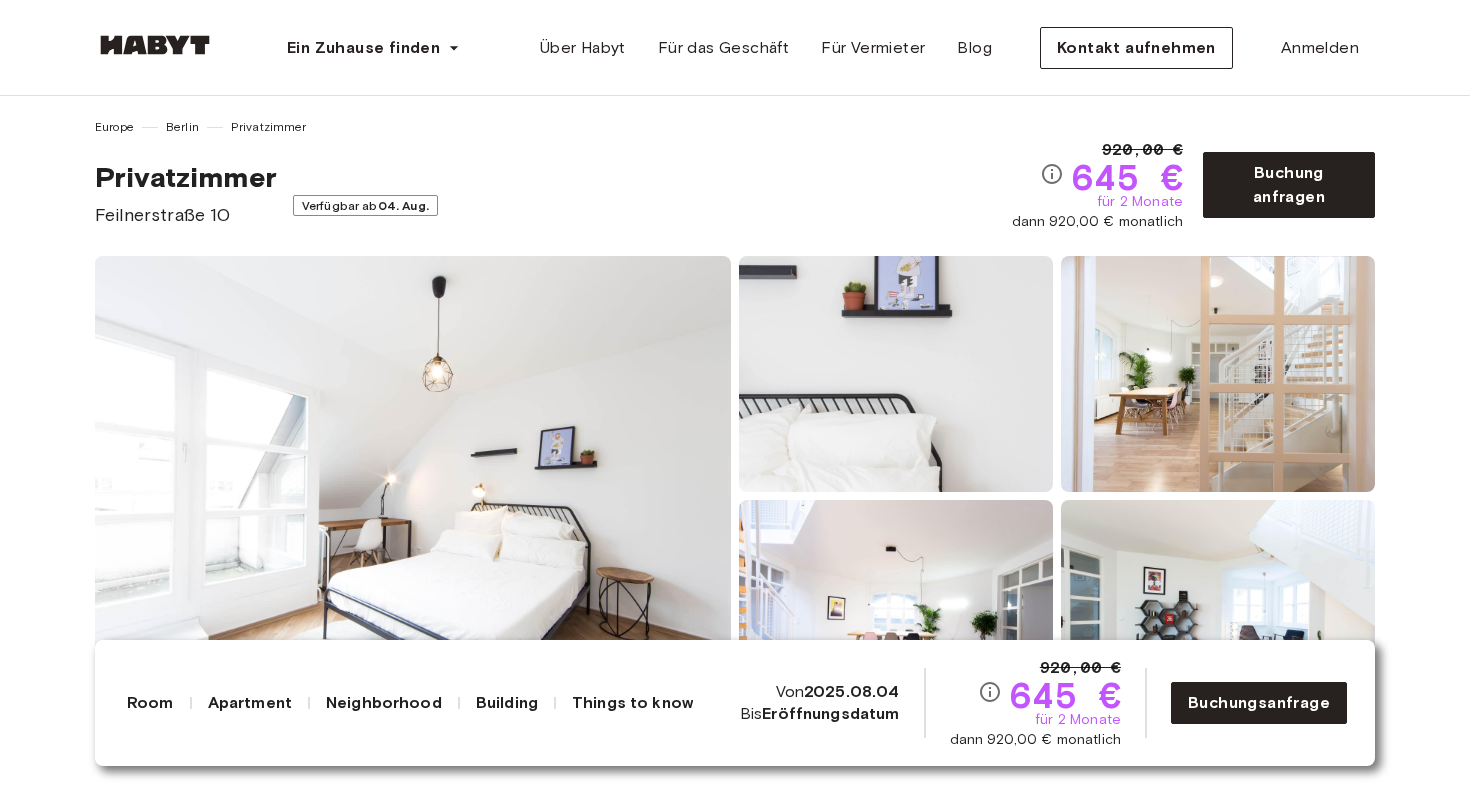 scroll, scrollTop: 0, scrollLeft: 0, axis: both 